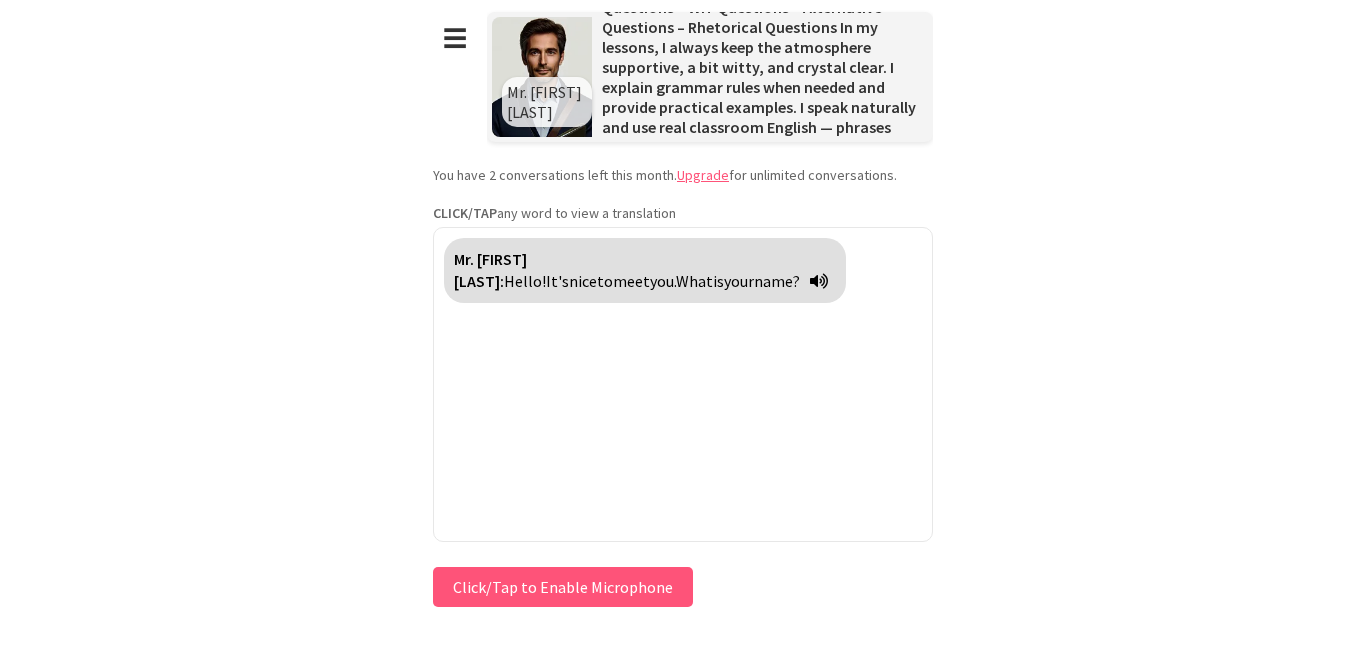 scroll, scrollTop: 0, scrollLeft: 0, axis: both 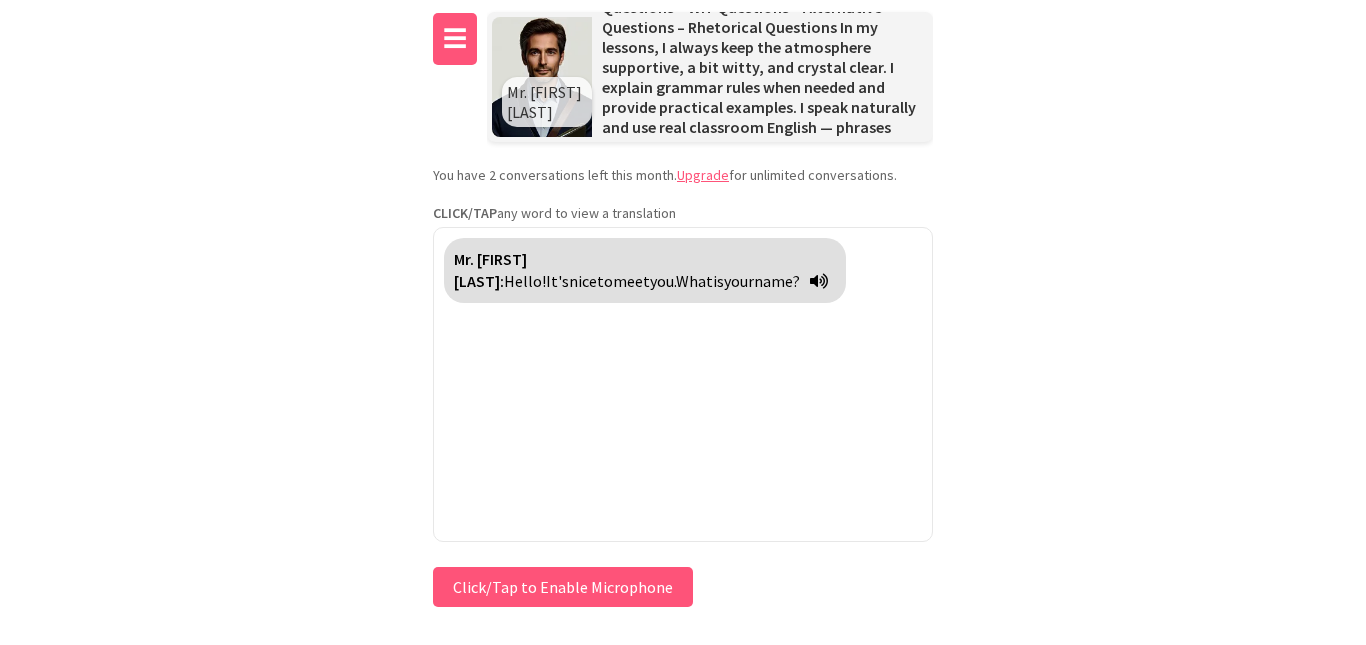click on "☰" at bounding box center (455, 39) 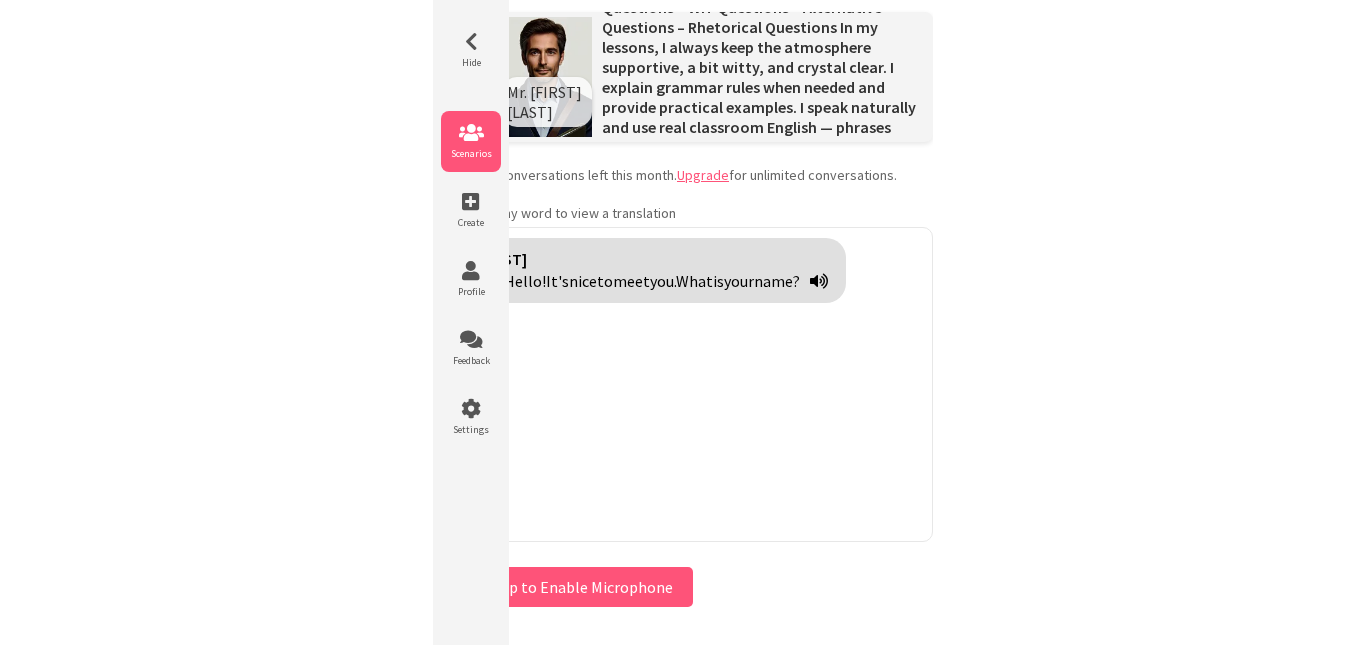 click on "Scenarios" at bounding box center (471, 153) 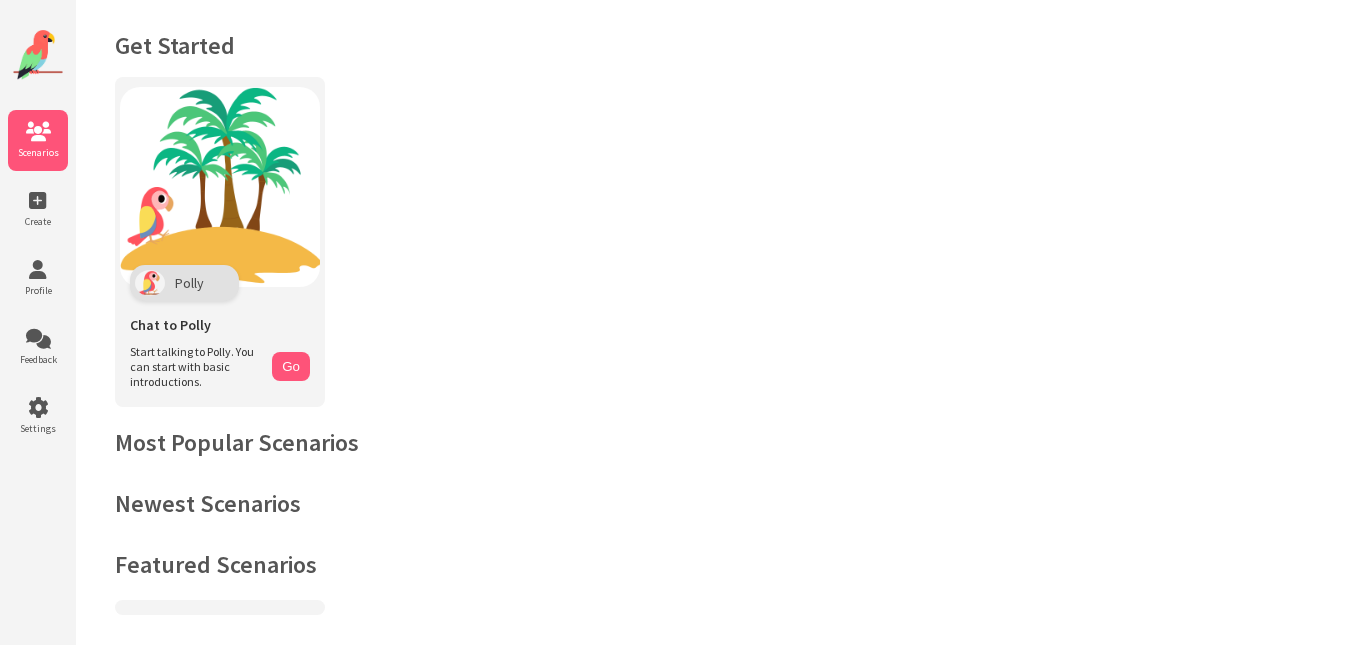 scroll, scrollTop: 0, scrollLeft: 0, axis: both 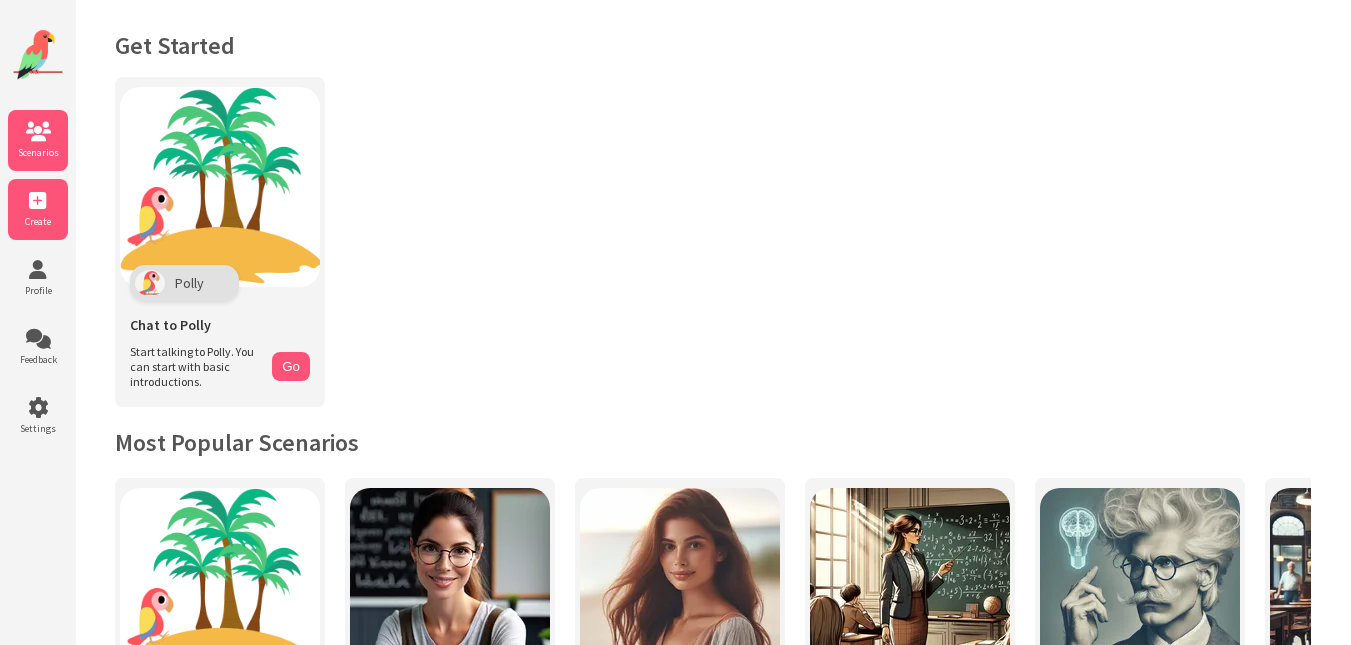 click at bounding box center [38, 201] 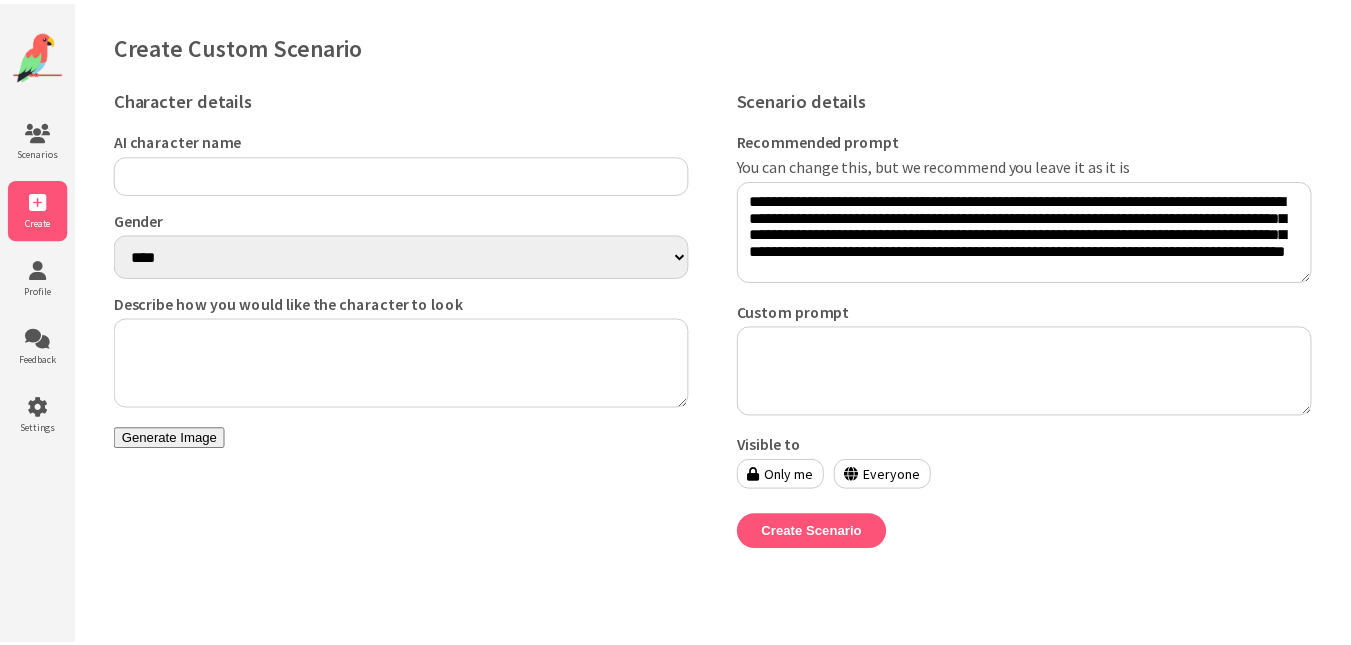 scroll, scrollTop: 0, scrollLeft: 0, axis: both 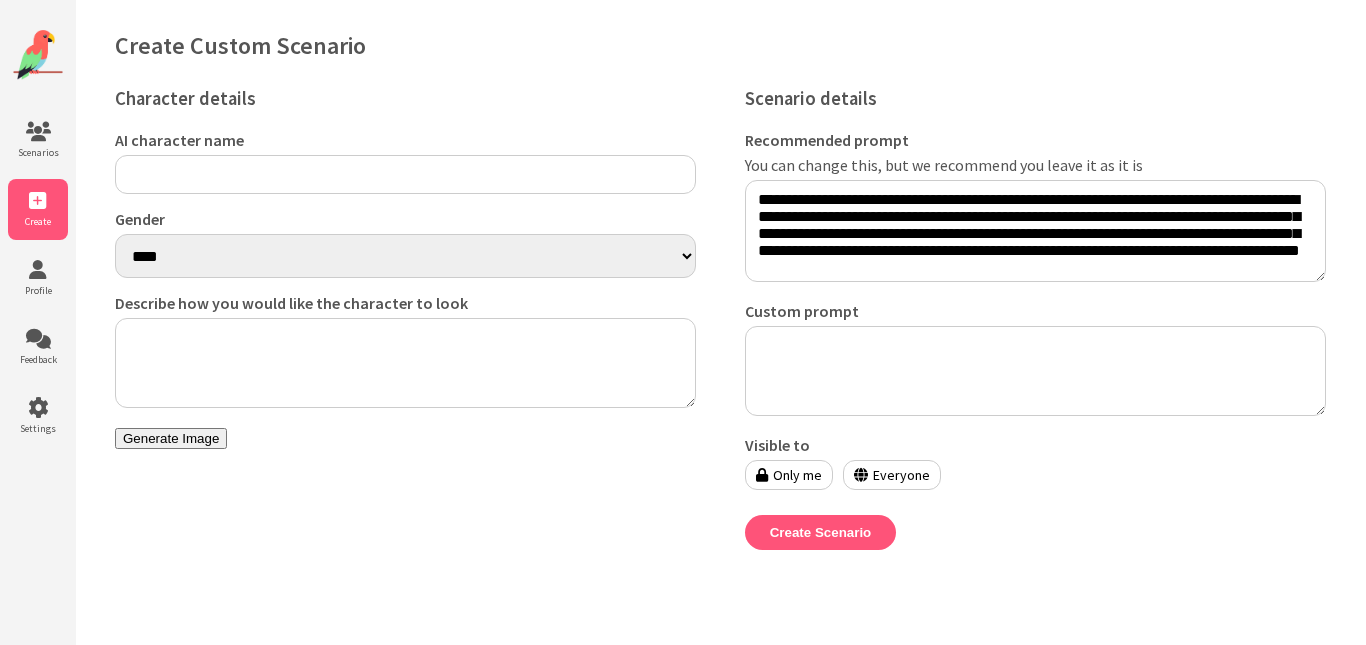 click on "Everyone" at bounding box center [892, 475] 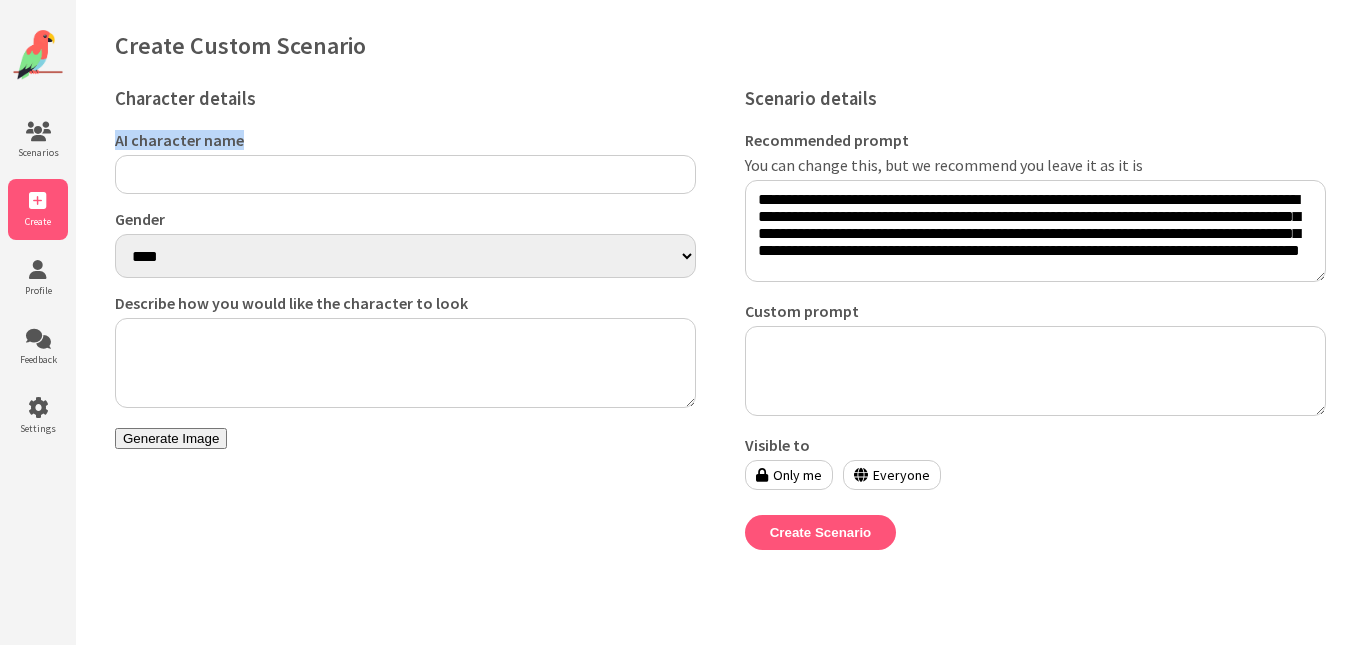 drag, startPoint x: 240, startPoint y: 144, endPoint x: 101, endPoint y: 138, distance: 139.12944 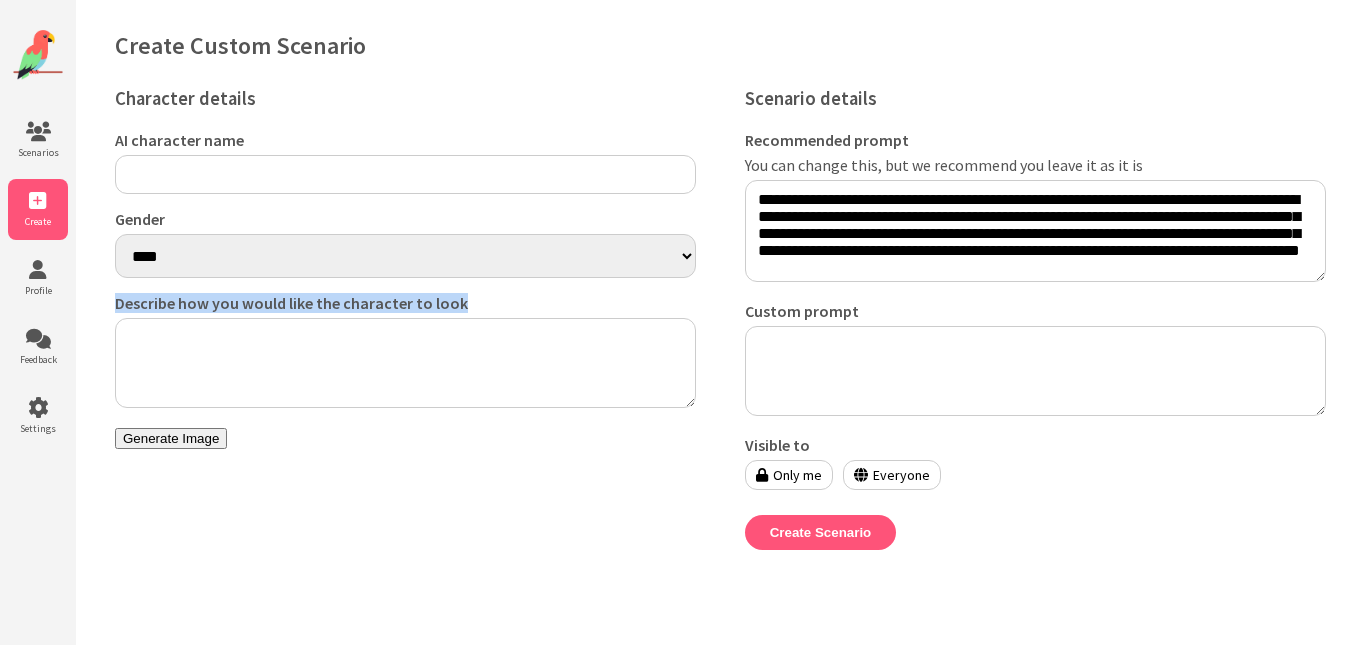 drag, startPoint x: 114, startPoint y: 306, endPoint x: 475, endPoint y: 313, distance: 361.06787 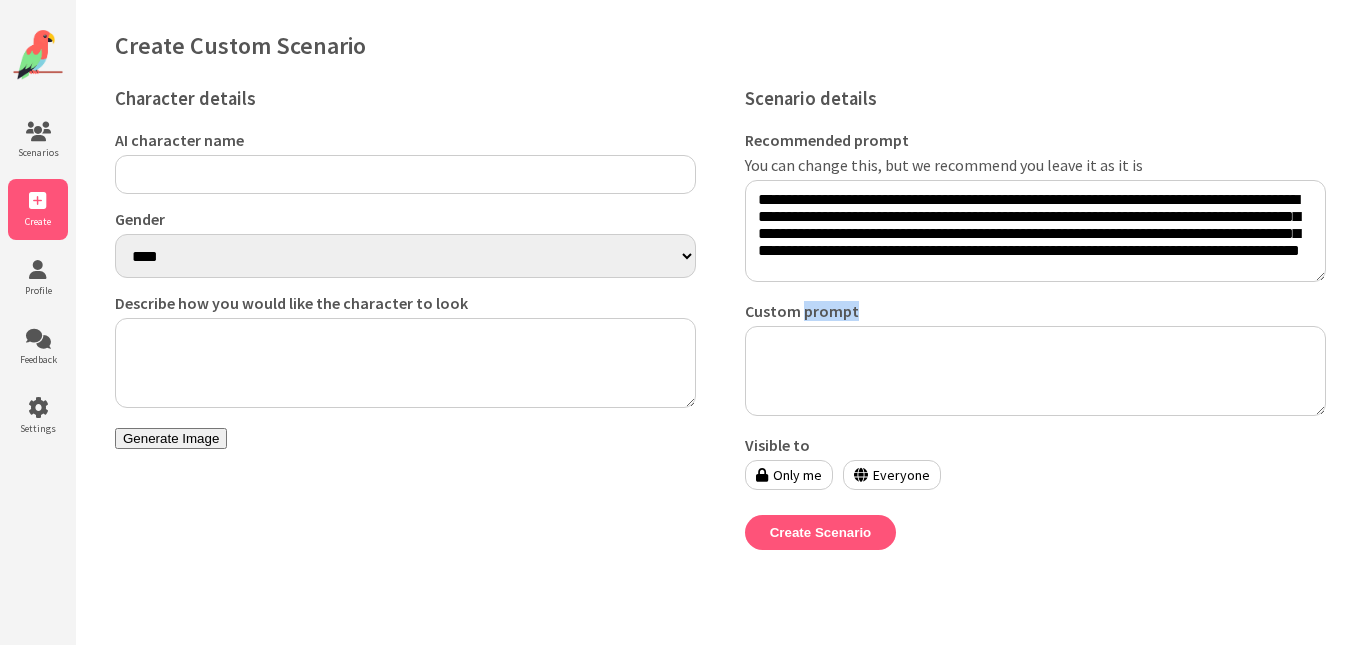 drag, startPoint x: 853, startPoint y: 312, endPoint x: 800, endPoint y: 316, distance: 53.15073 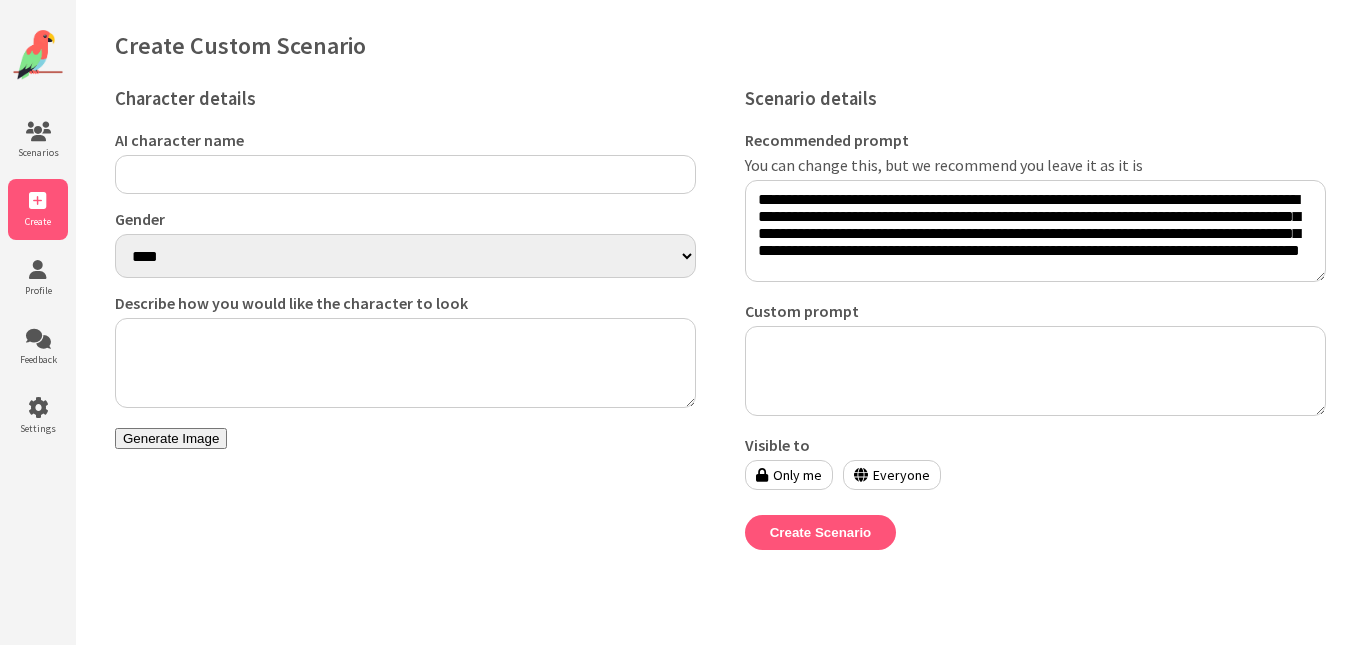 click on "AI character name" at bounding box center (405, 174) 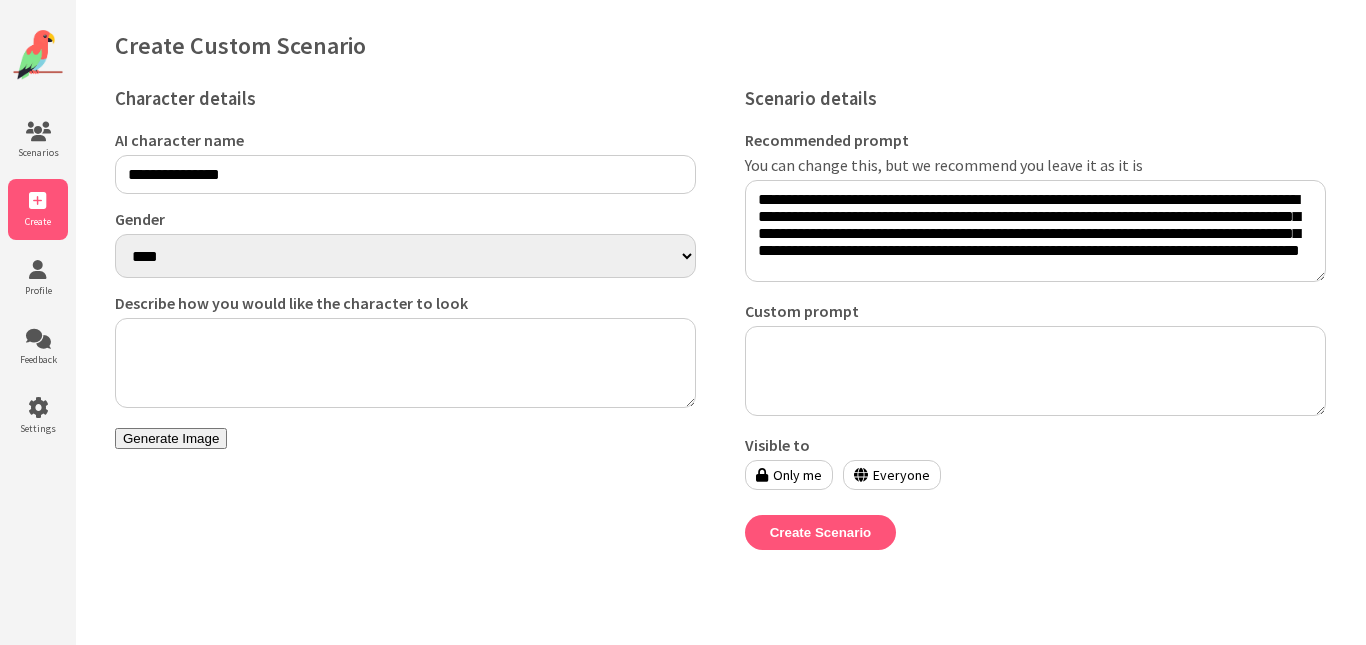 type on "**********" 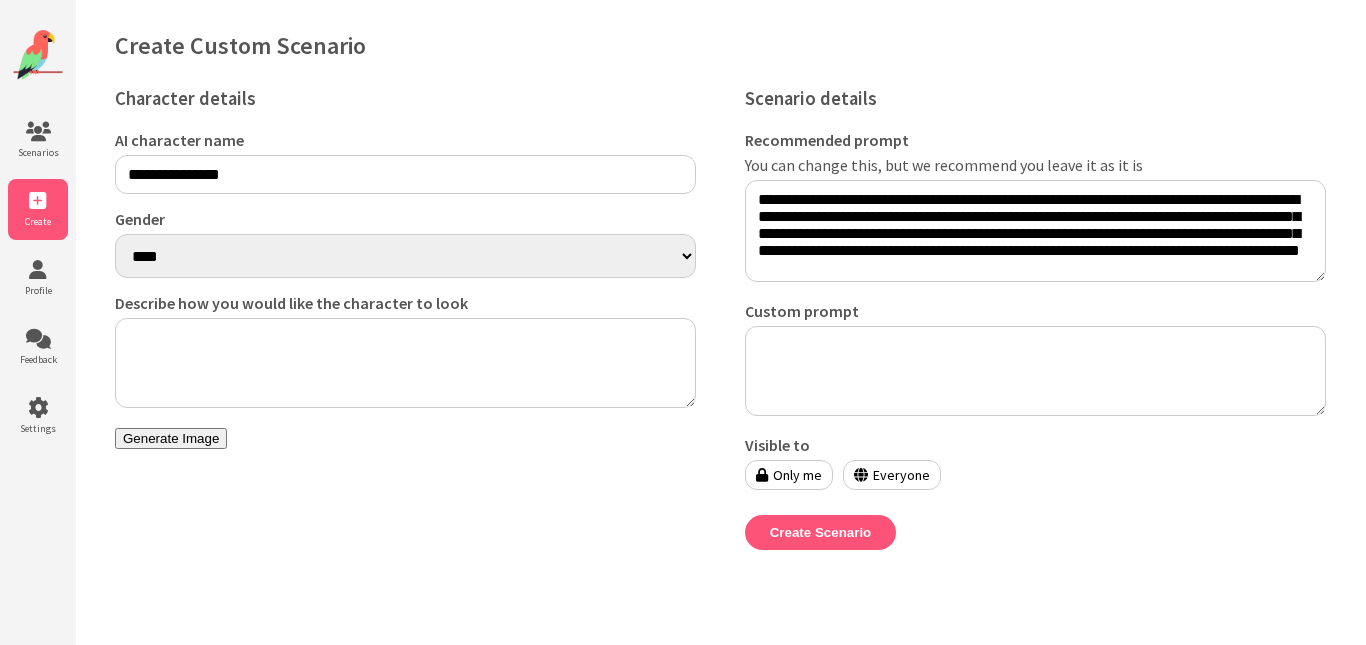 click on "****
******" at bounding box center (405, 256) 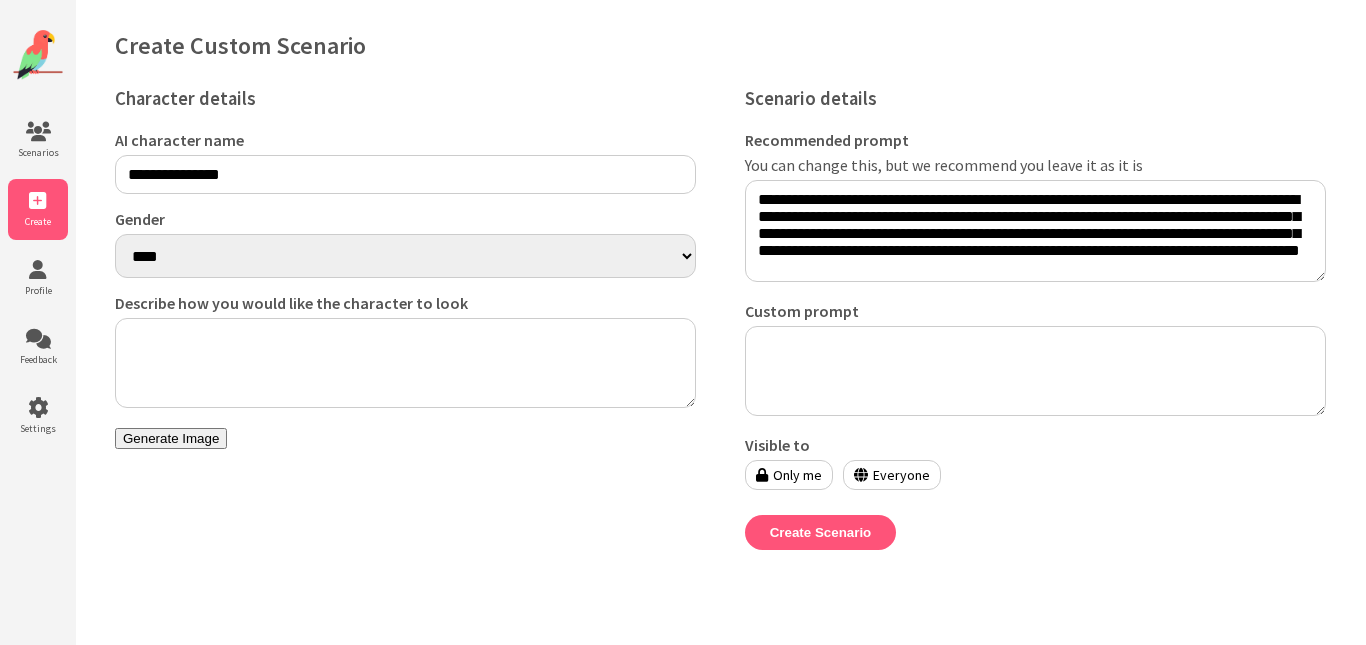 select on "******" 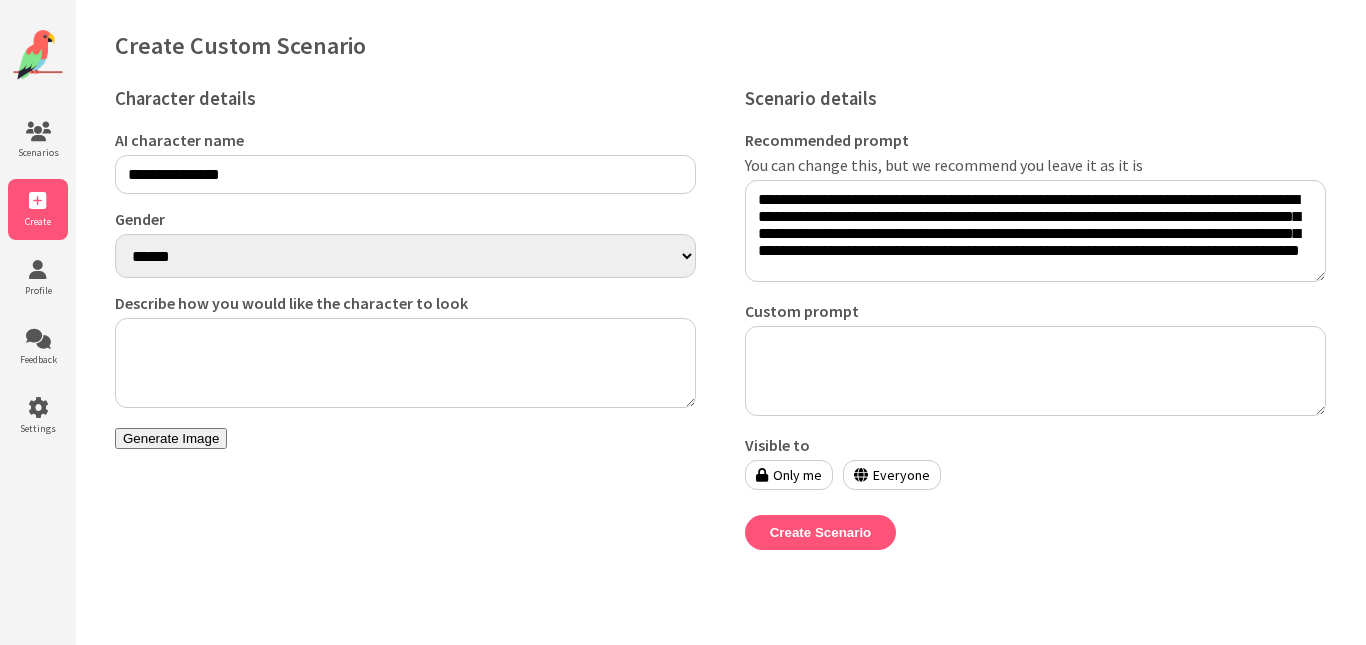 click on "****
******" at bounding box center (405, 256) 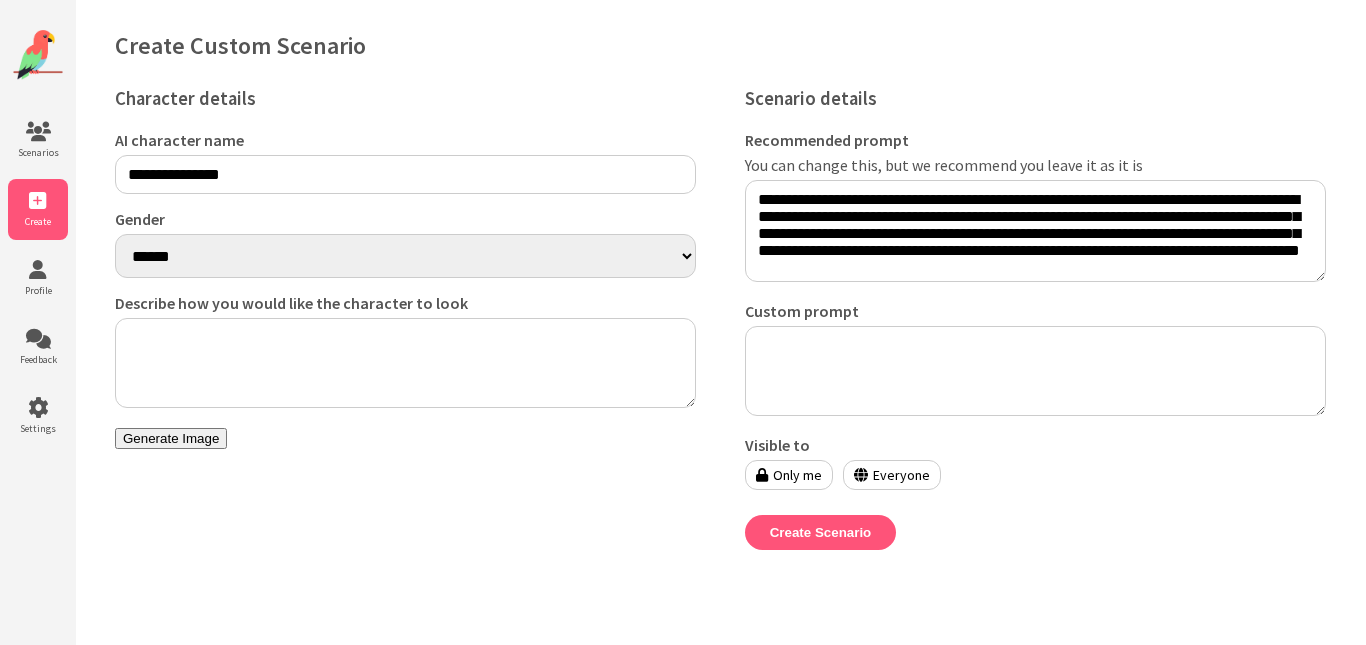 click on "Describe how you would like the character to look" at bounding box center (405, 363) 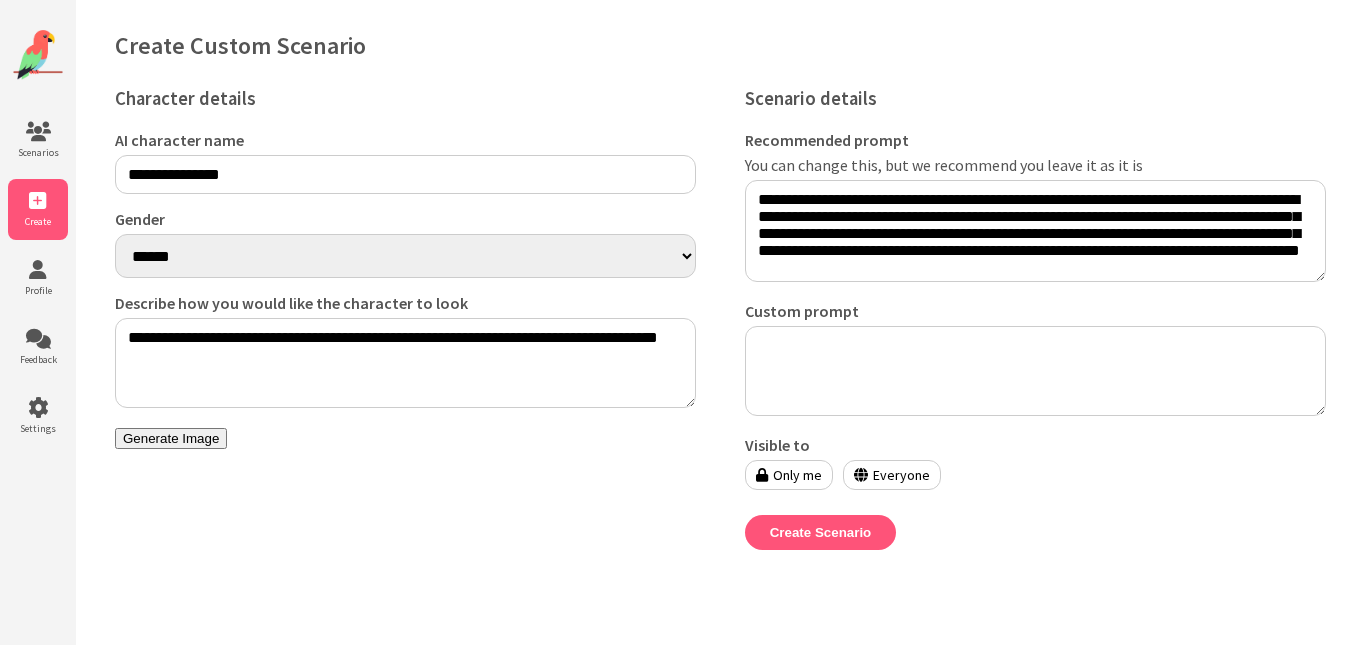 type on "**********" 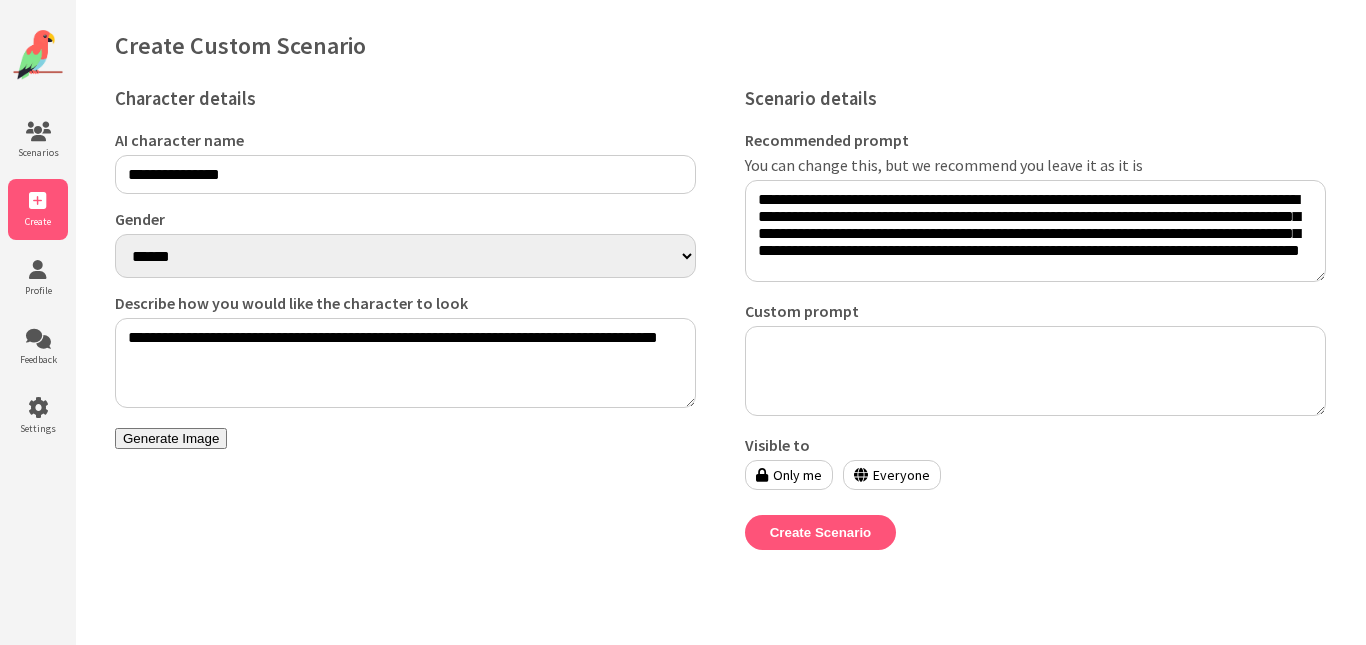 click on "Custom prompt" at bounding box center [1035, 371] 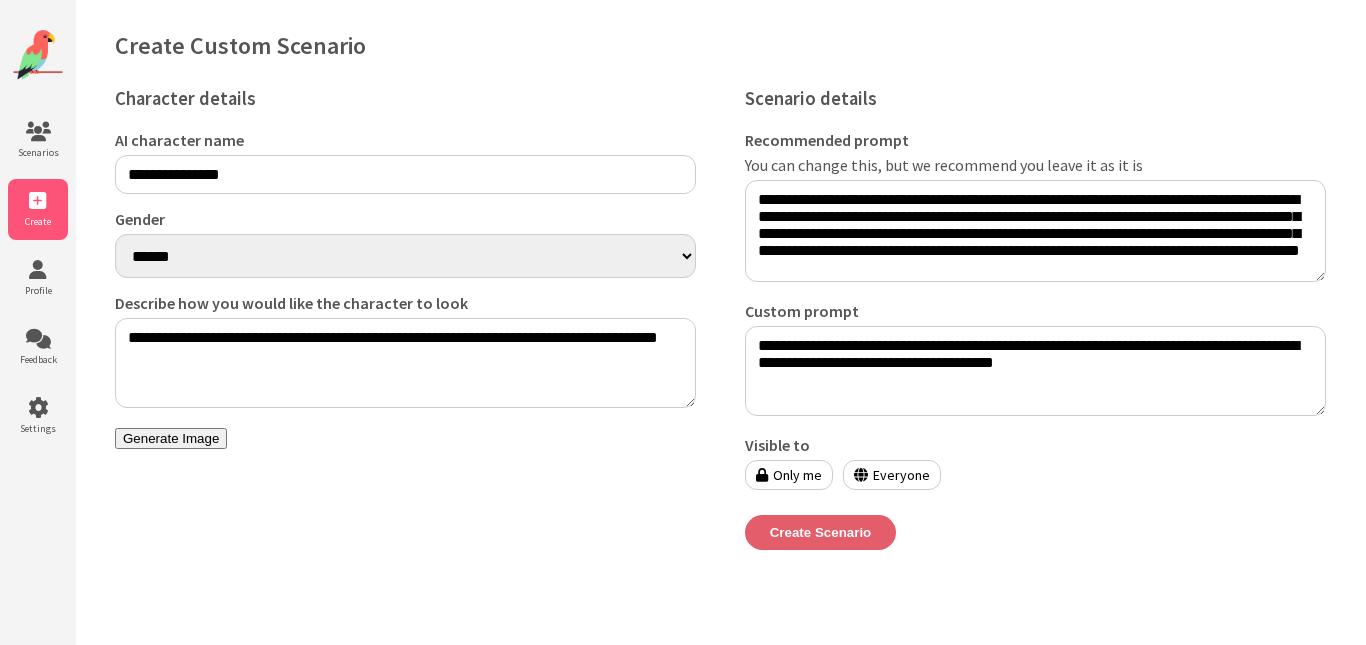 type on "**********" 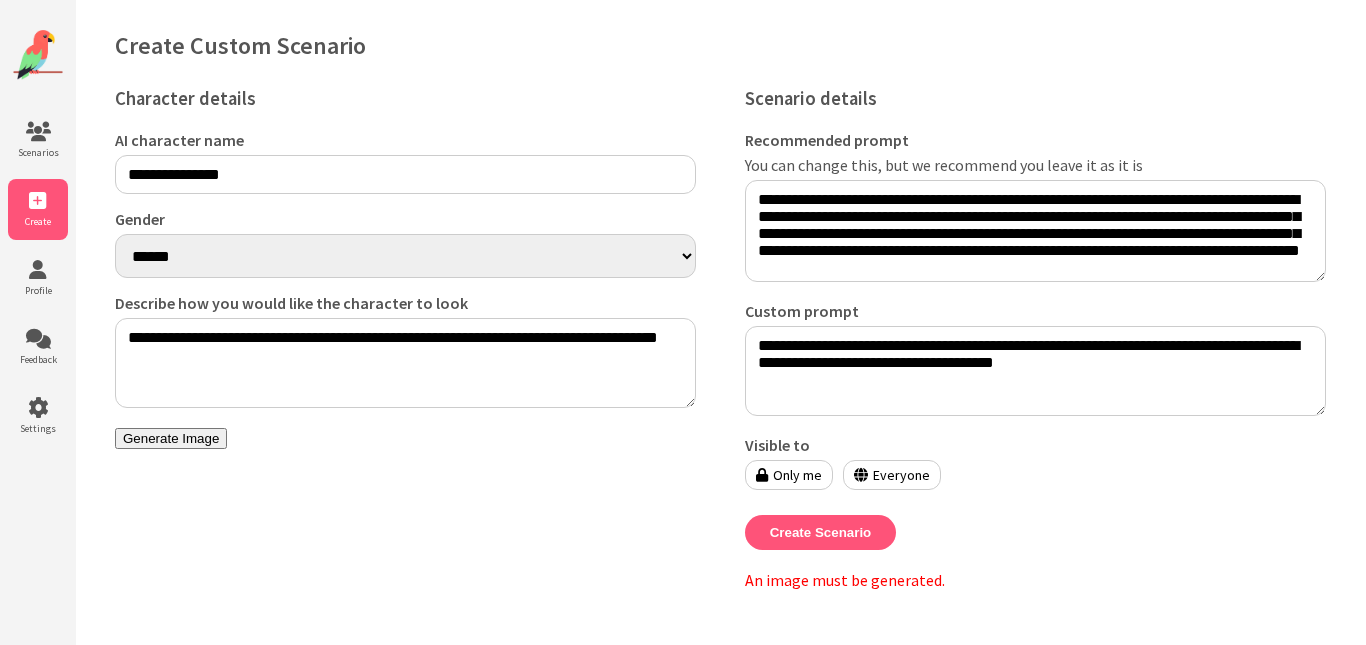 click on "Generate Image" at bounding box center [171, 438] 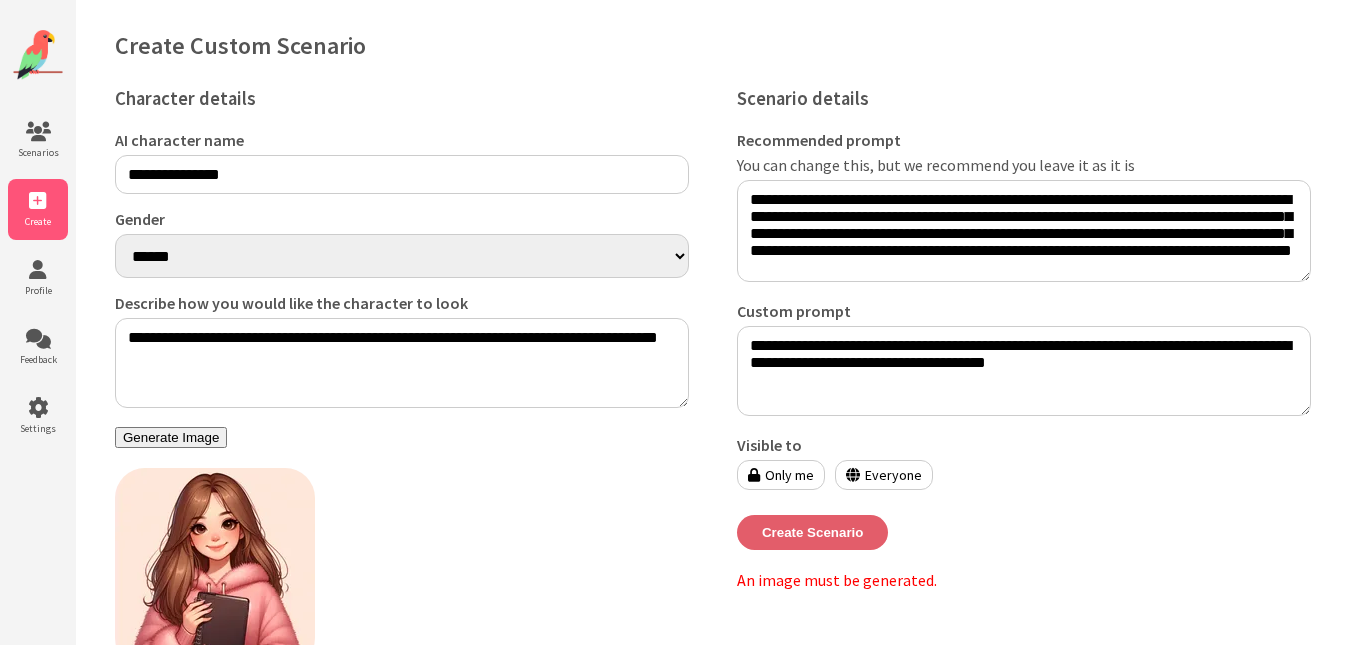 click on "Create Scenario" at bounding box center [813, 532] 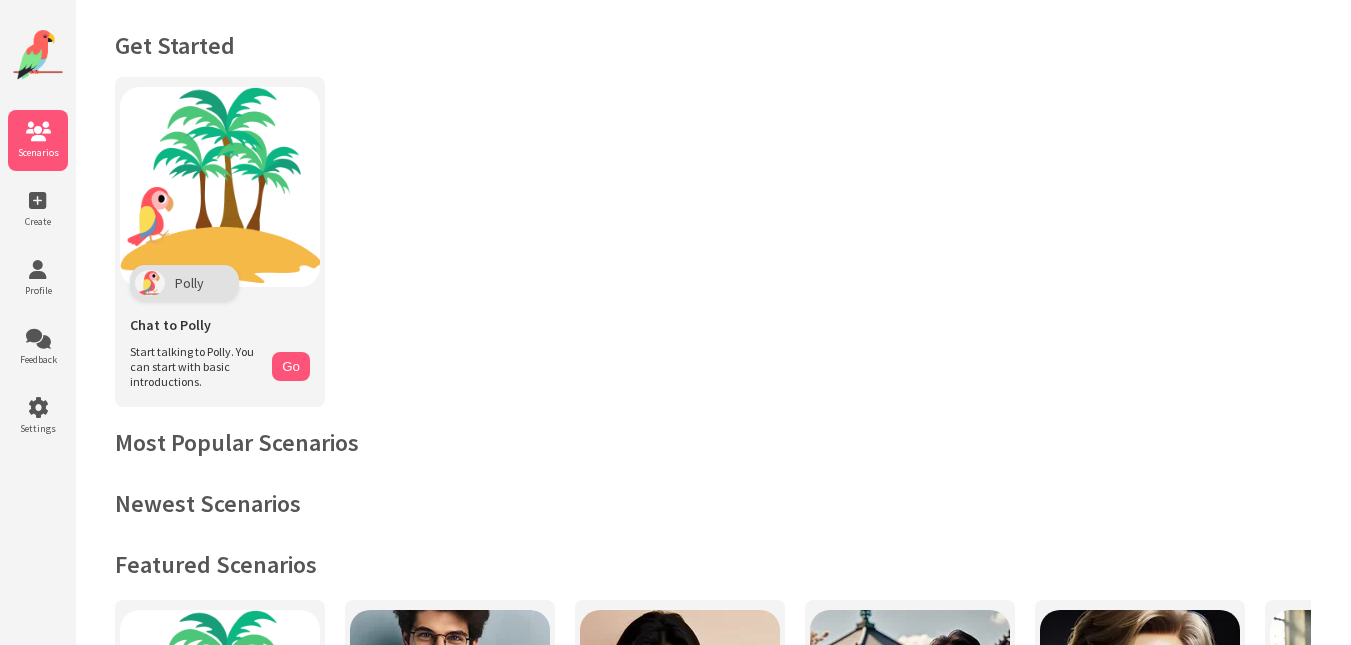 scroll, scrollTop: 0, scrollLeft: 0, axis: both 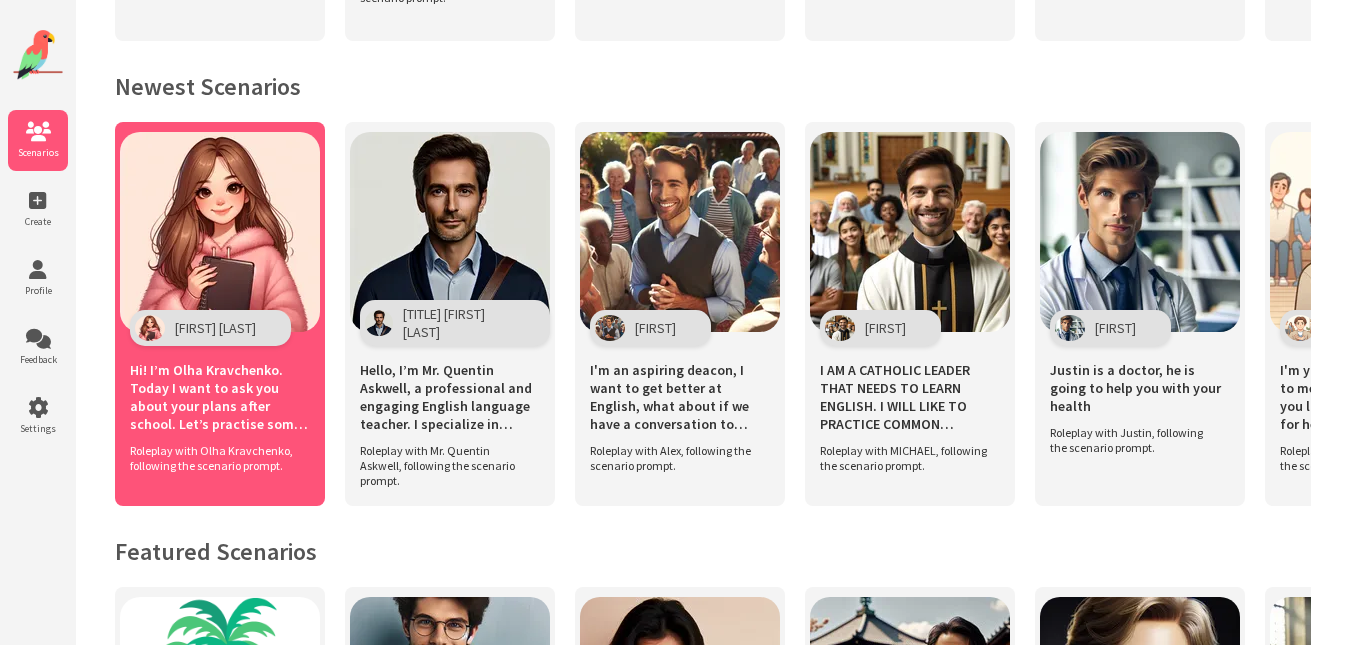 click on "Hi! I’m Olha Kravchenko. Today I want to ask you about your plans after school. Let’s practise some interview questions together!" at bounding box center [220, 394] 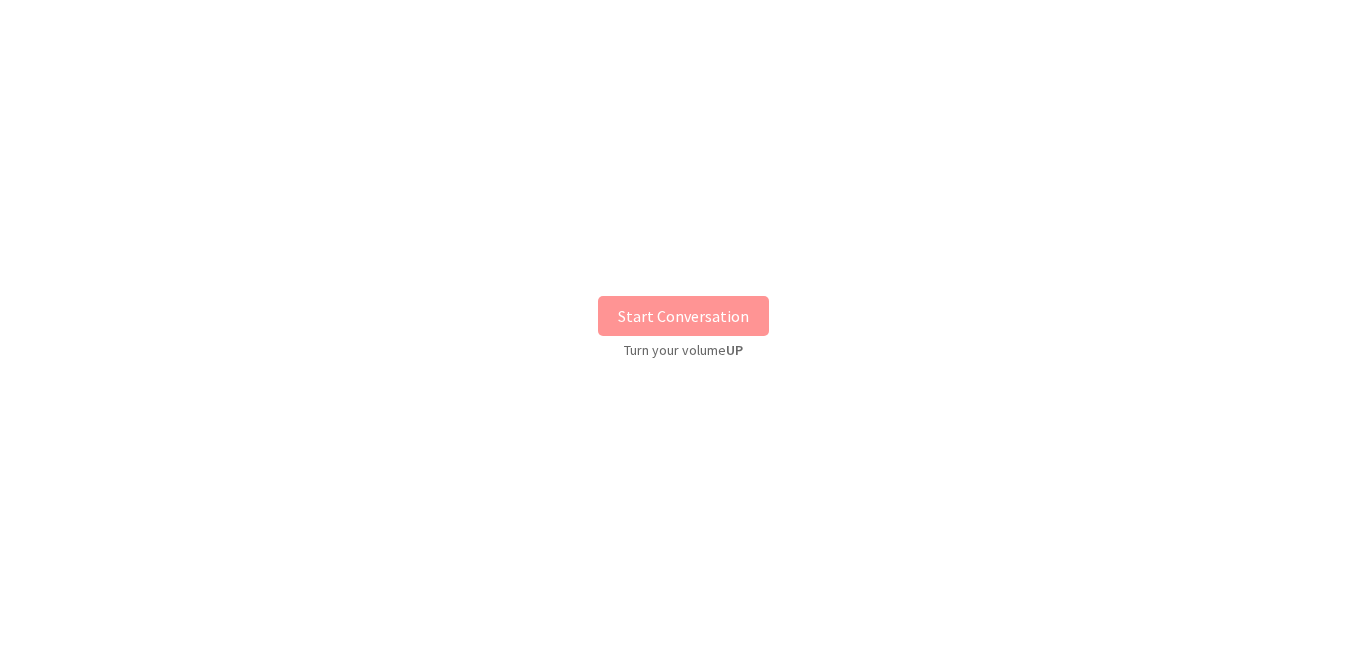 scroll, scrollTop: 0, scrollLeft: 0, axis: both 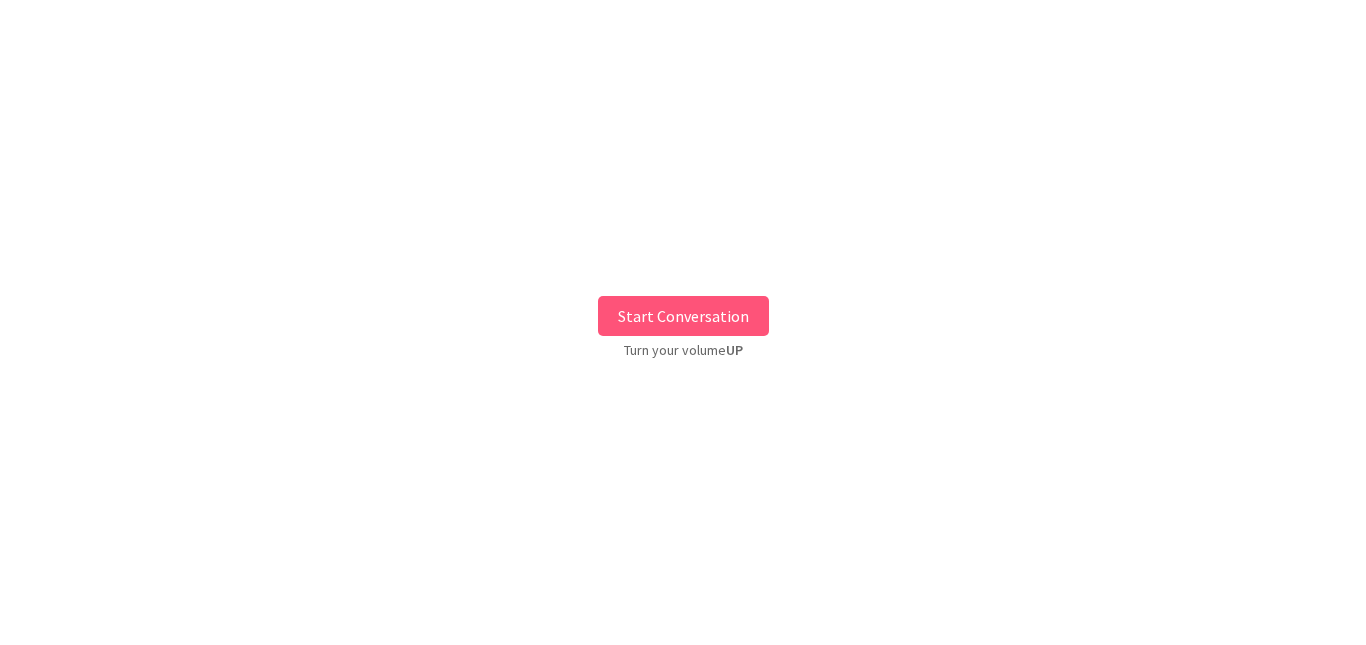 click on "Start Conversation" at bounding box center [683, 316] 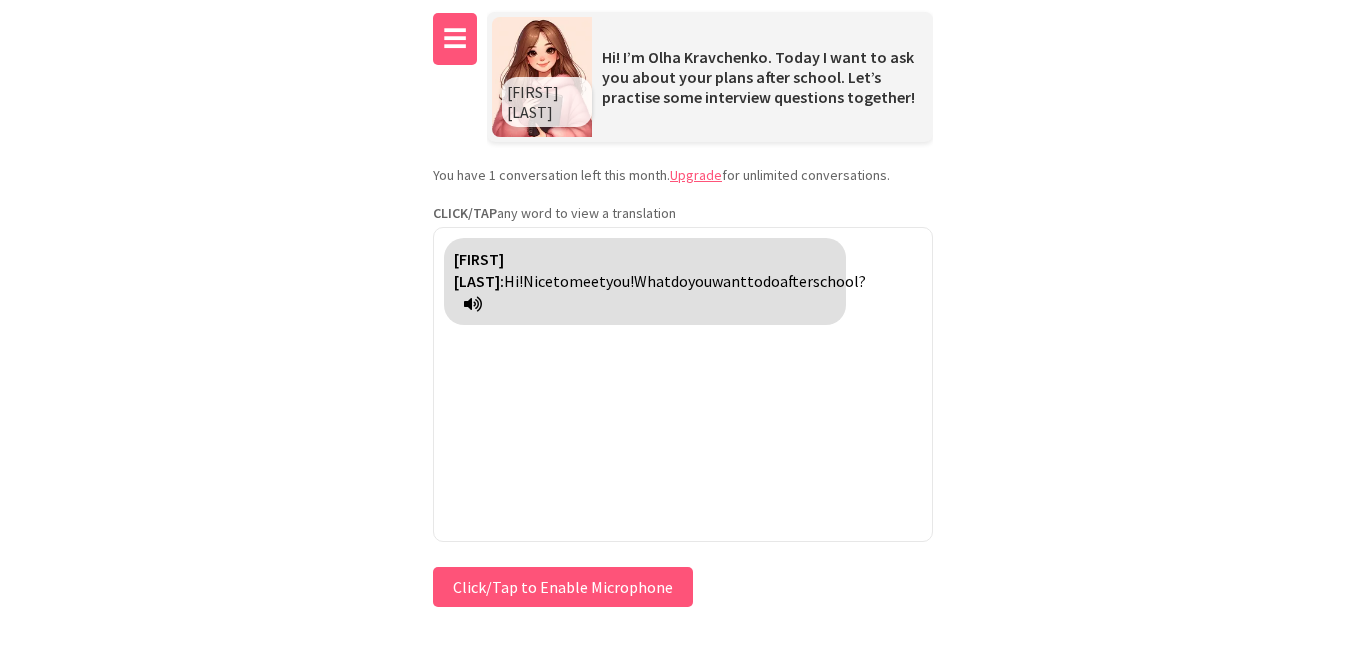 click on "☰" at bounding box center [455, 39] 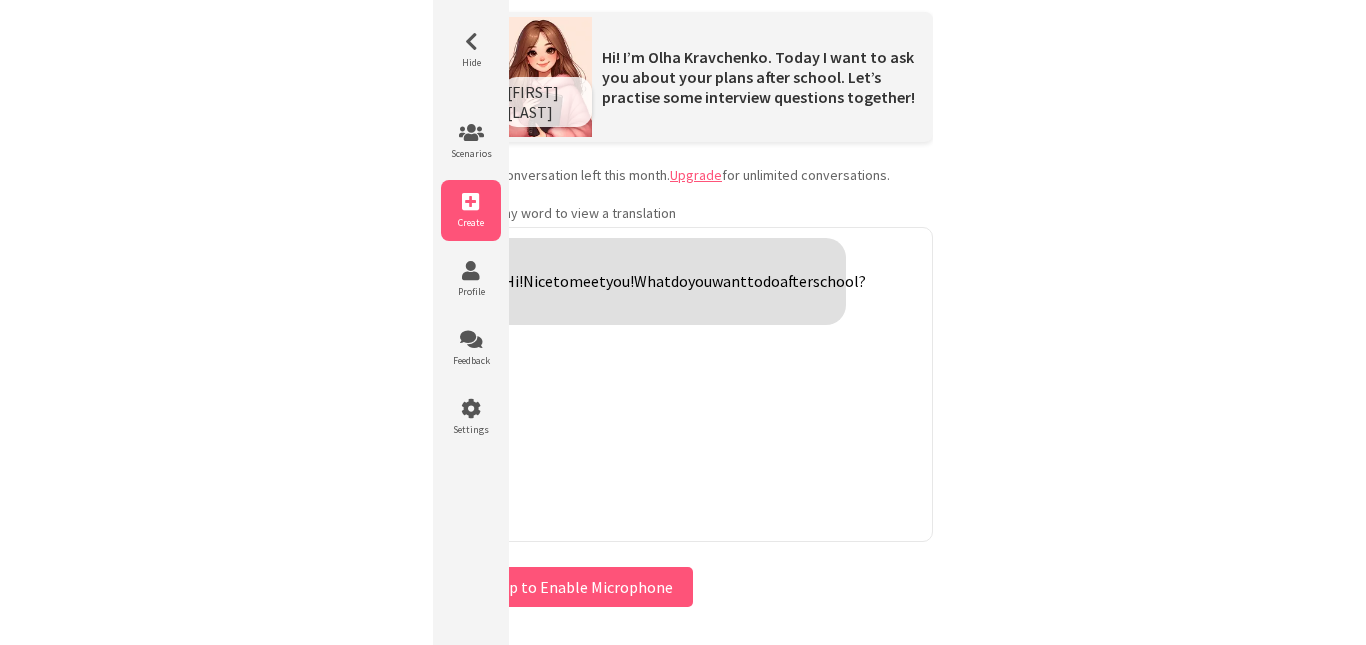 click at bounding box center (471, 202) 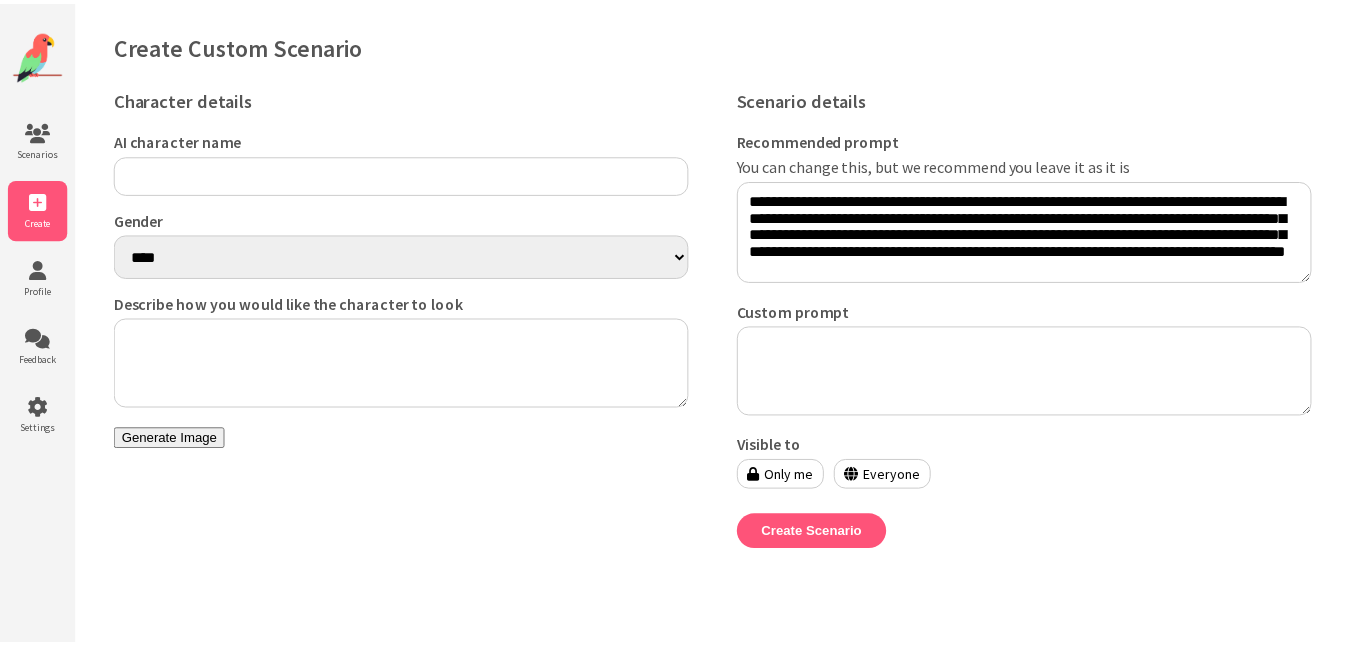 scroll, scrollTop: 0, scrollLeft: 0, axis: both 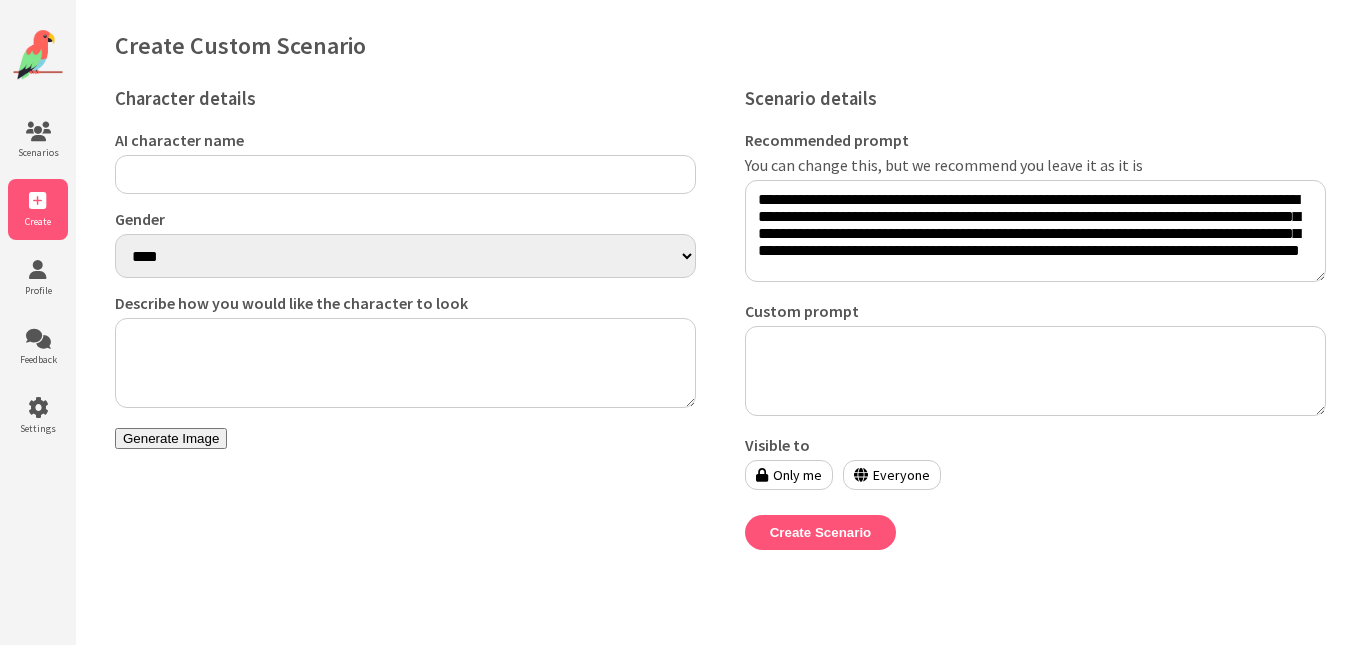 click on "AI character name" at bounding box center [405, 174] 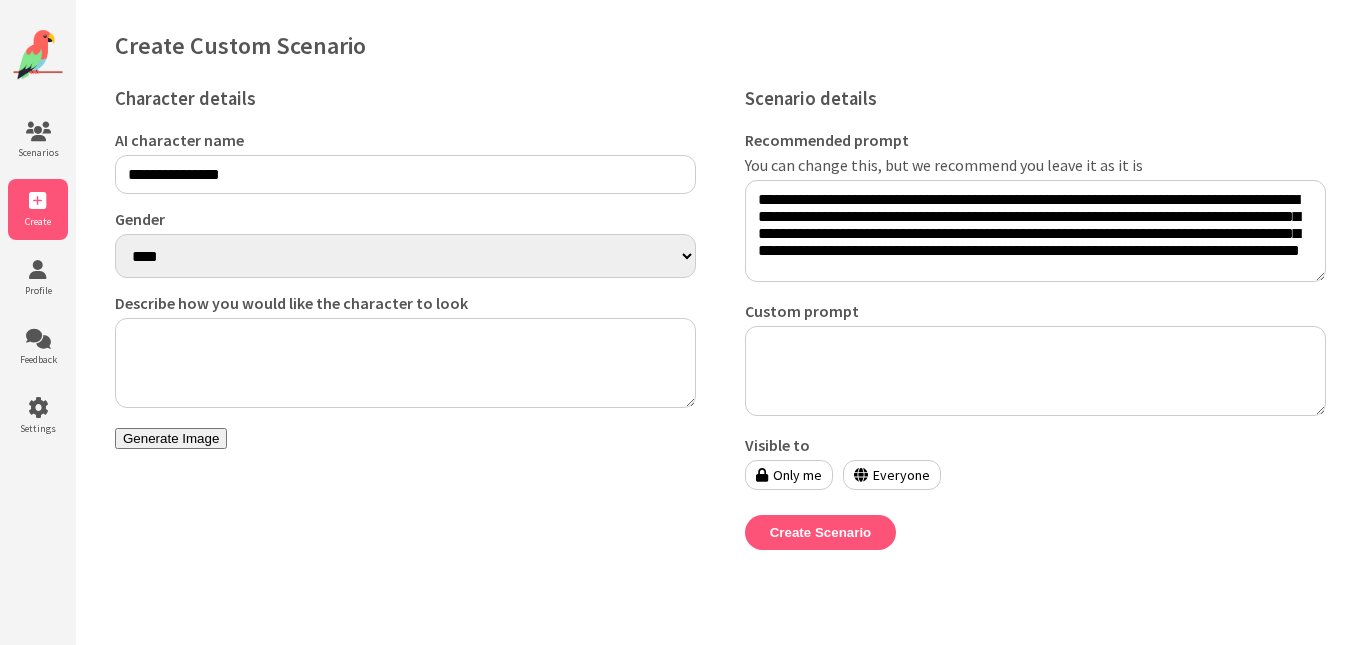 type on "**********" 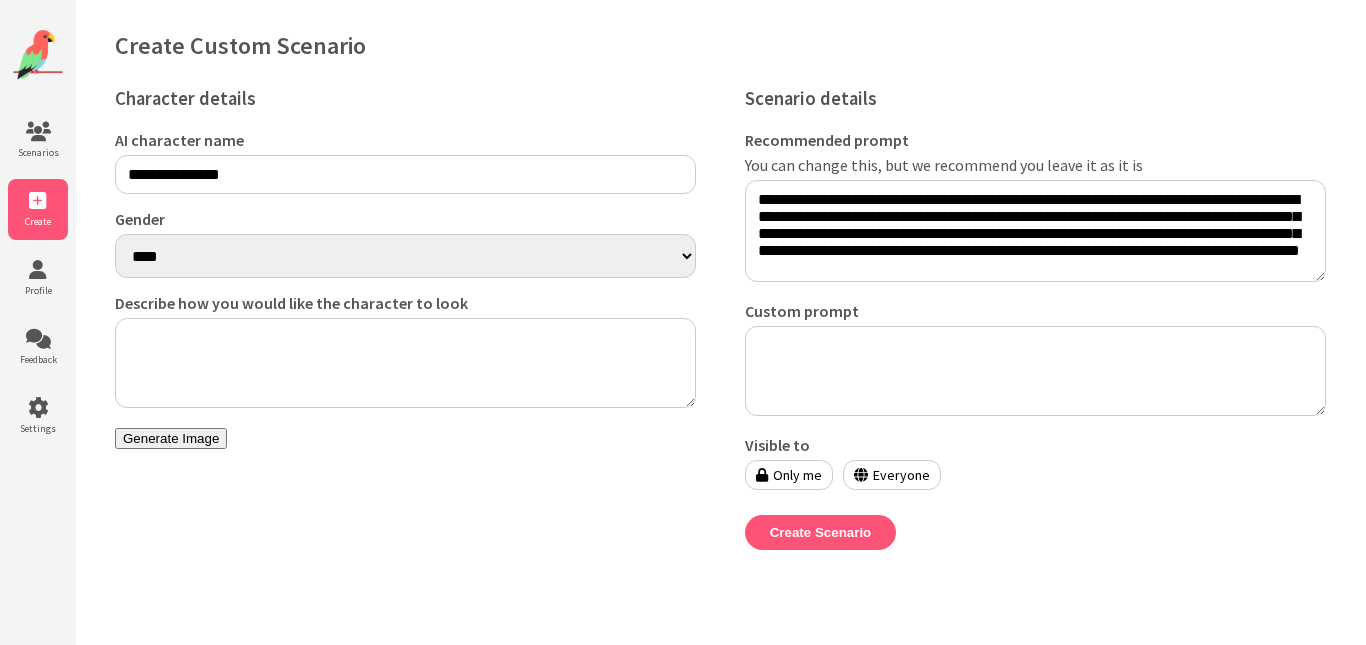 click on "****
******" at bounding box center (405, 256) 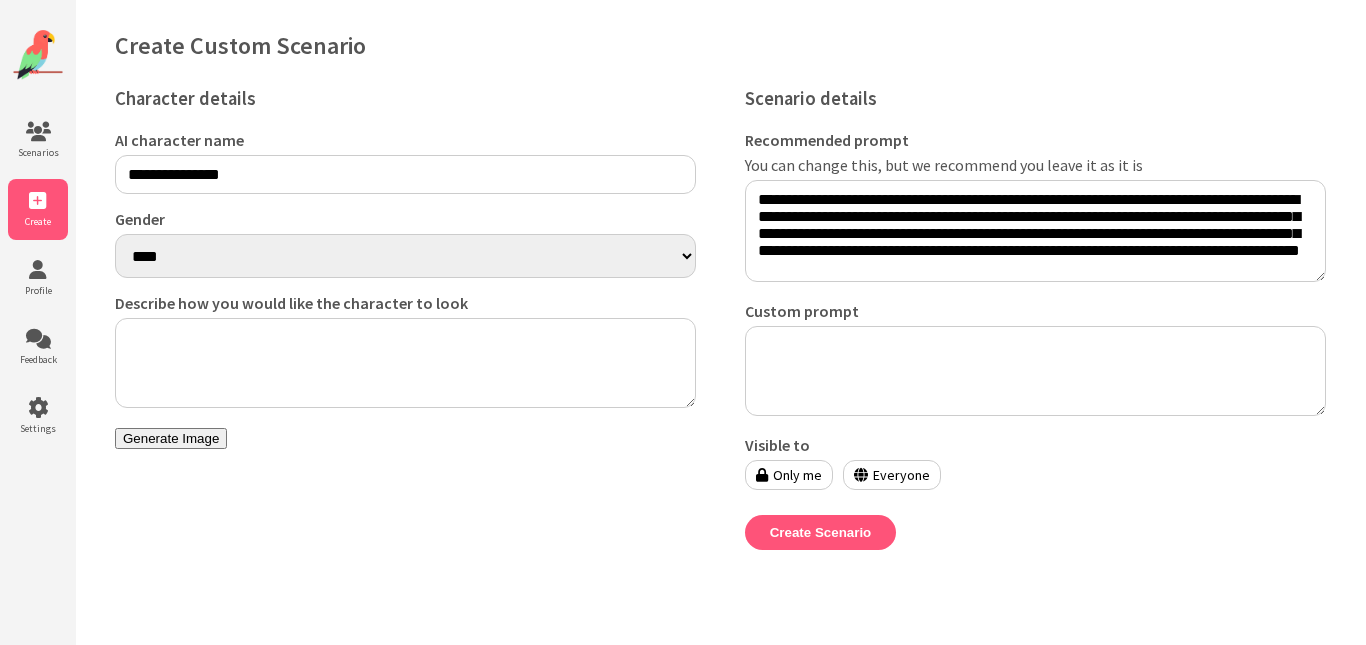 click on "****
******" at bounding box center (405, 256) 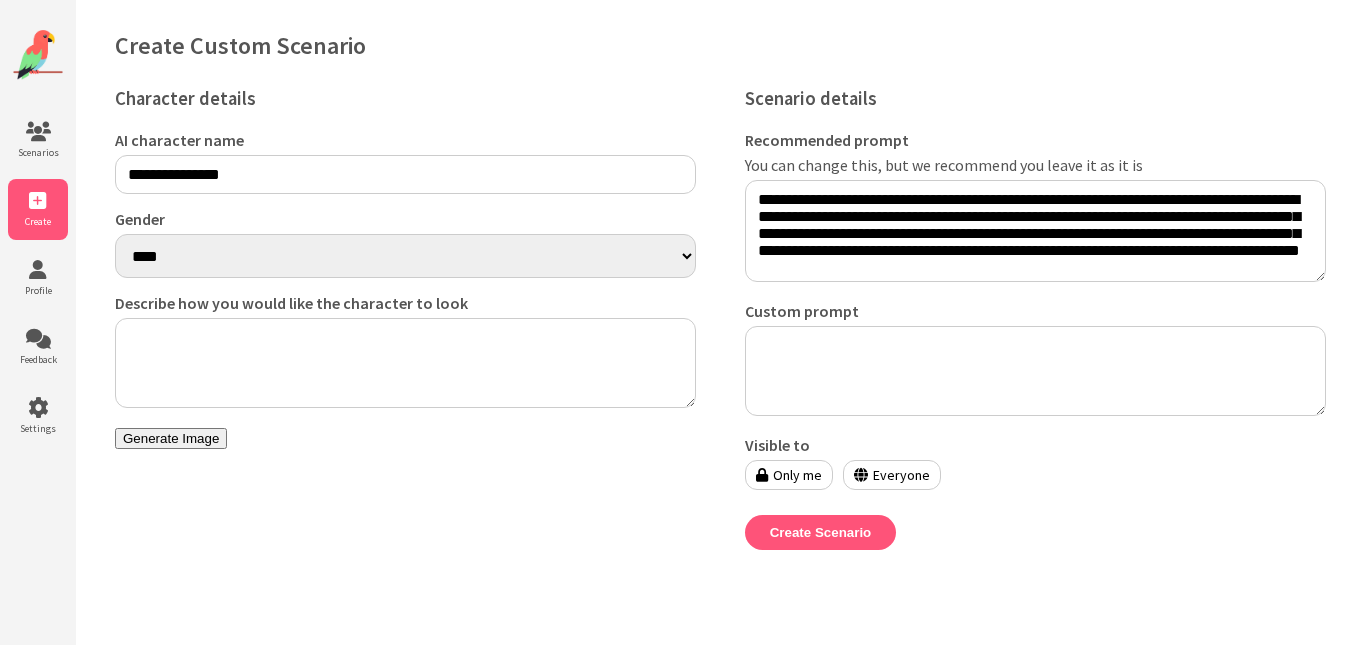 click on "Describe how you would like the character to look" at bounding box center (405, 363) 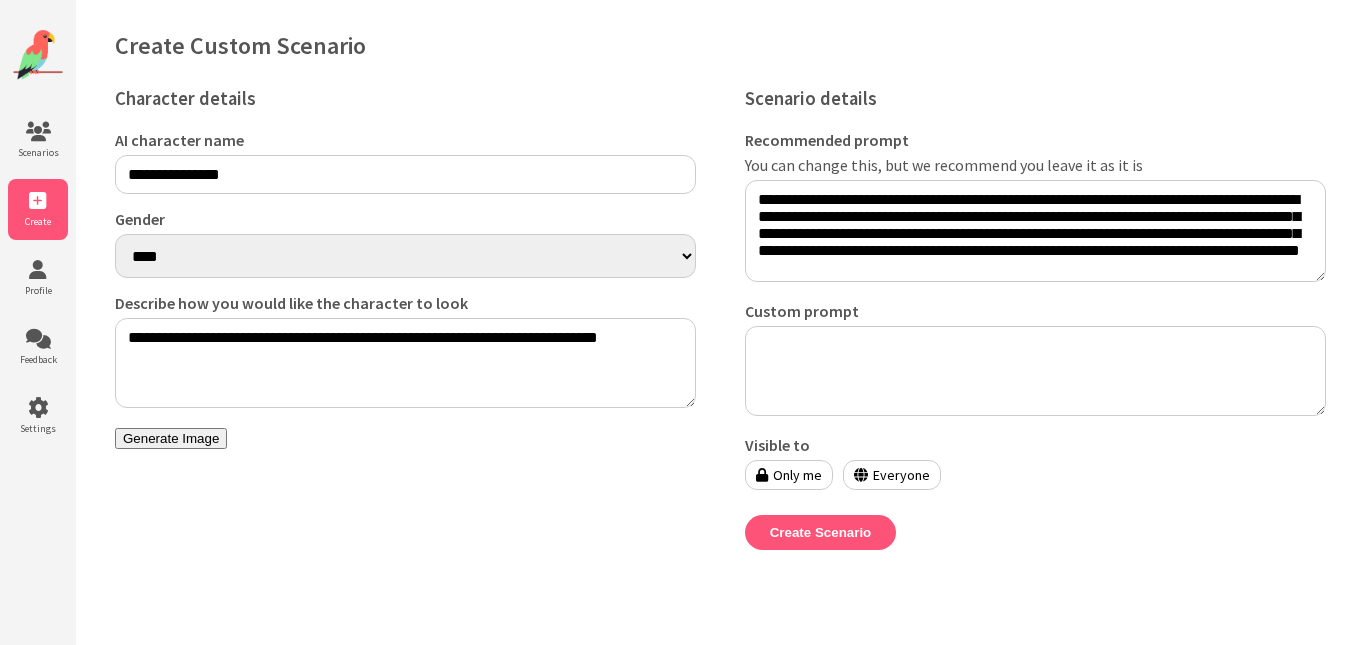 type on "**********" 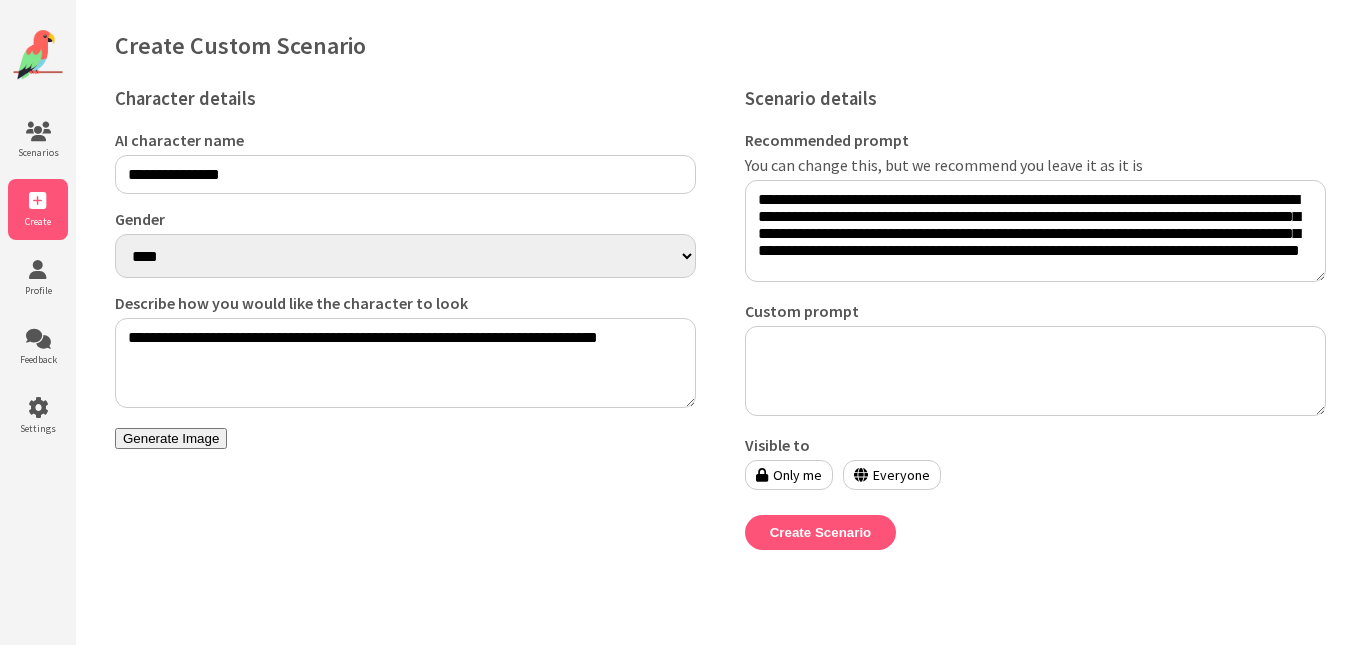 click on "Custom prompt" at bounding box center (1035, 371) 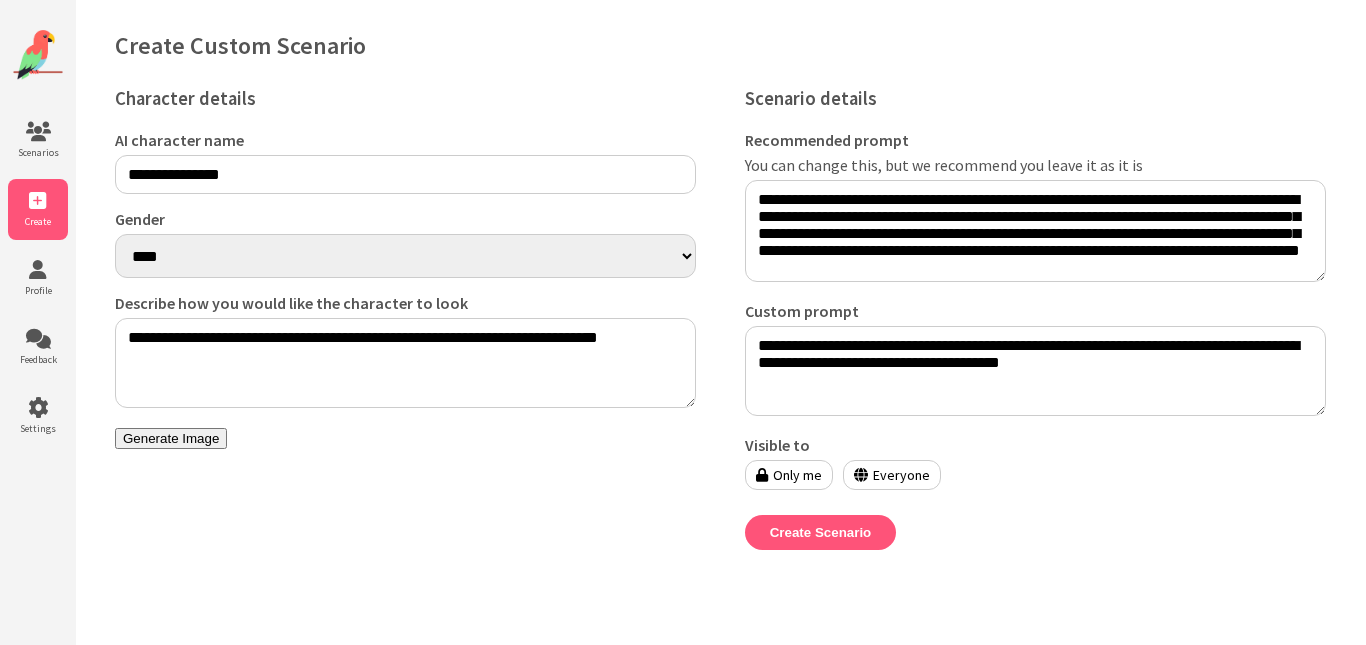type on "**********" 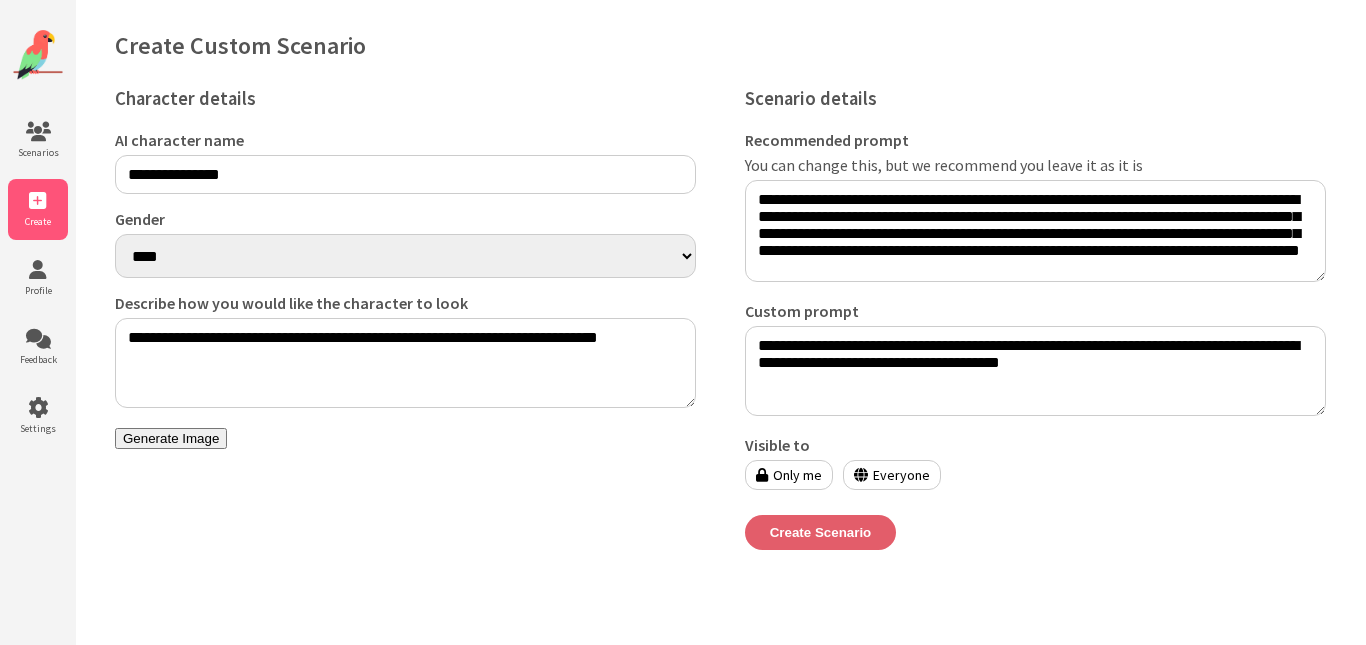 click on "Create Scenario" at bounding box center (821, 532) 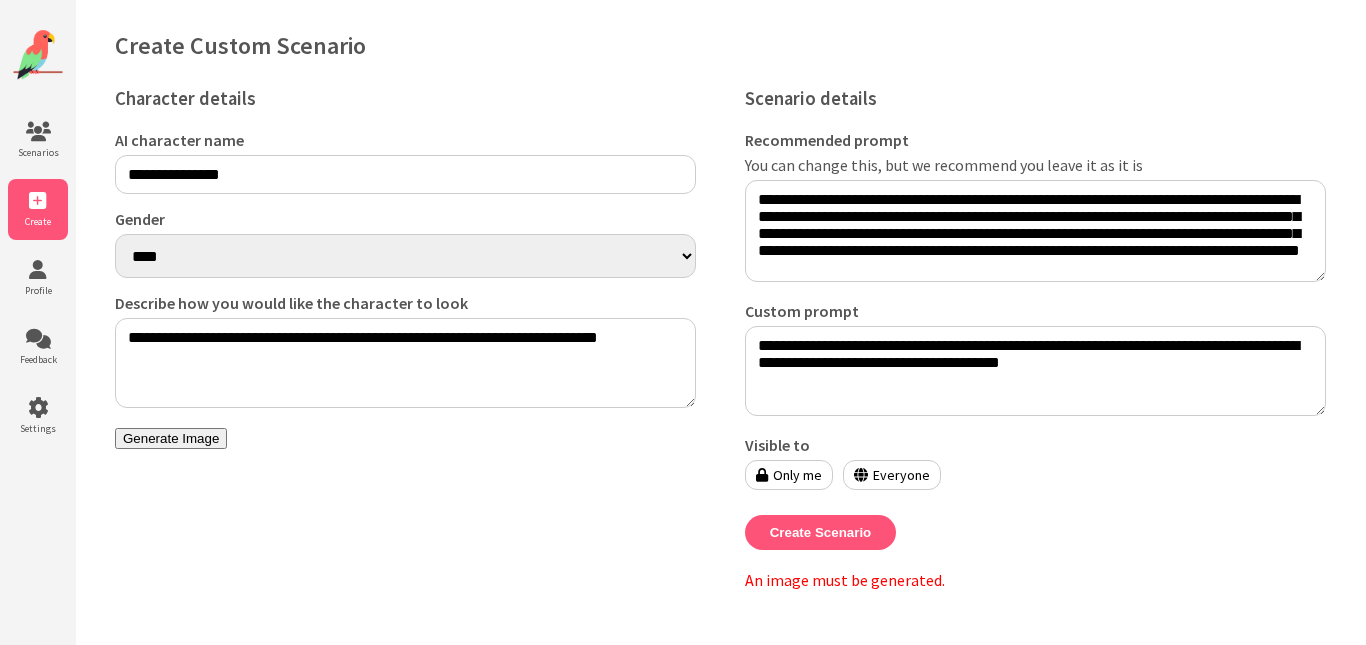 click on "Generate Image" at bounding box center [171, 438] 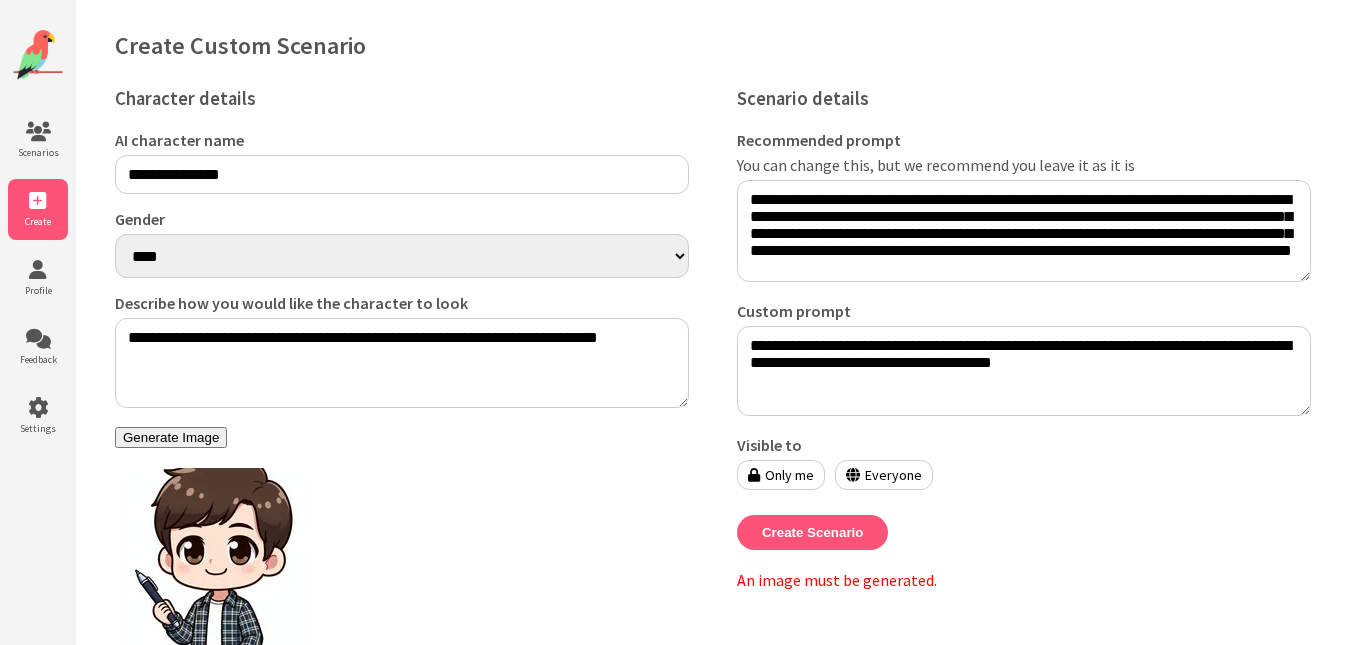 click on "Generate Image" at bounding box center [171, 437] 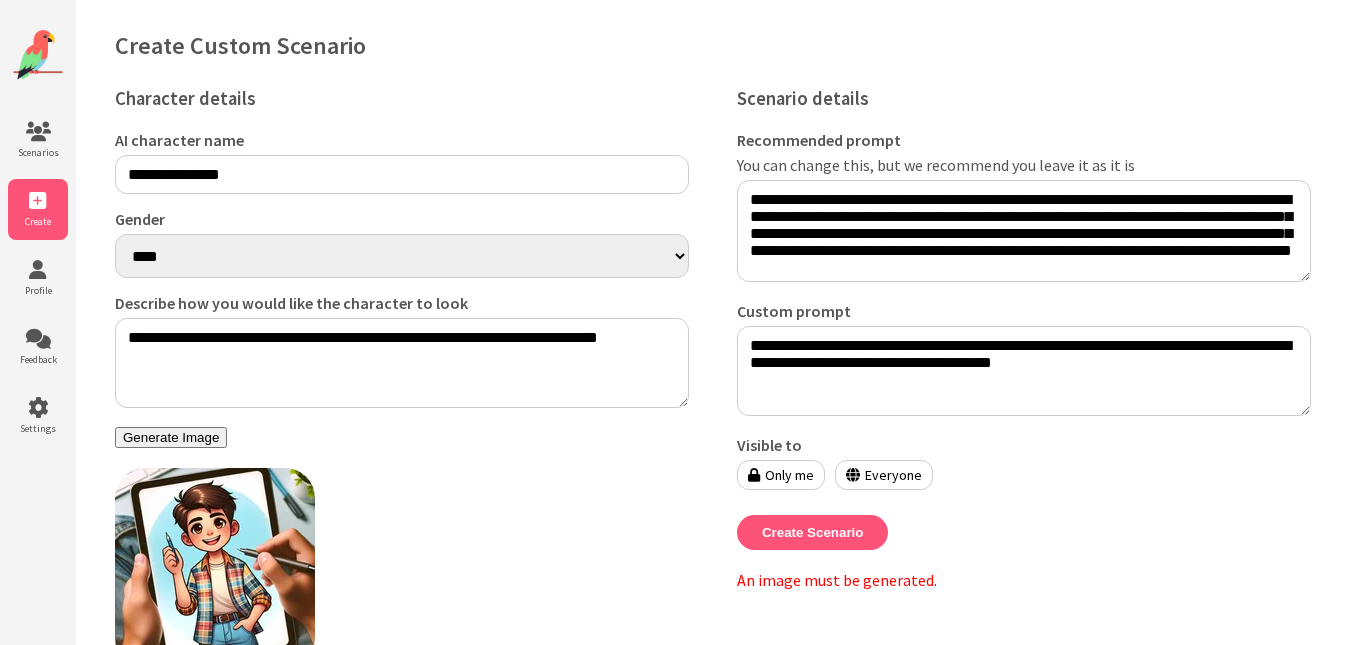 click on "Generate Image" at bounding box center [171, 437] 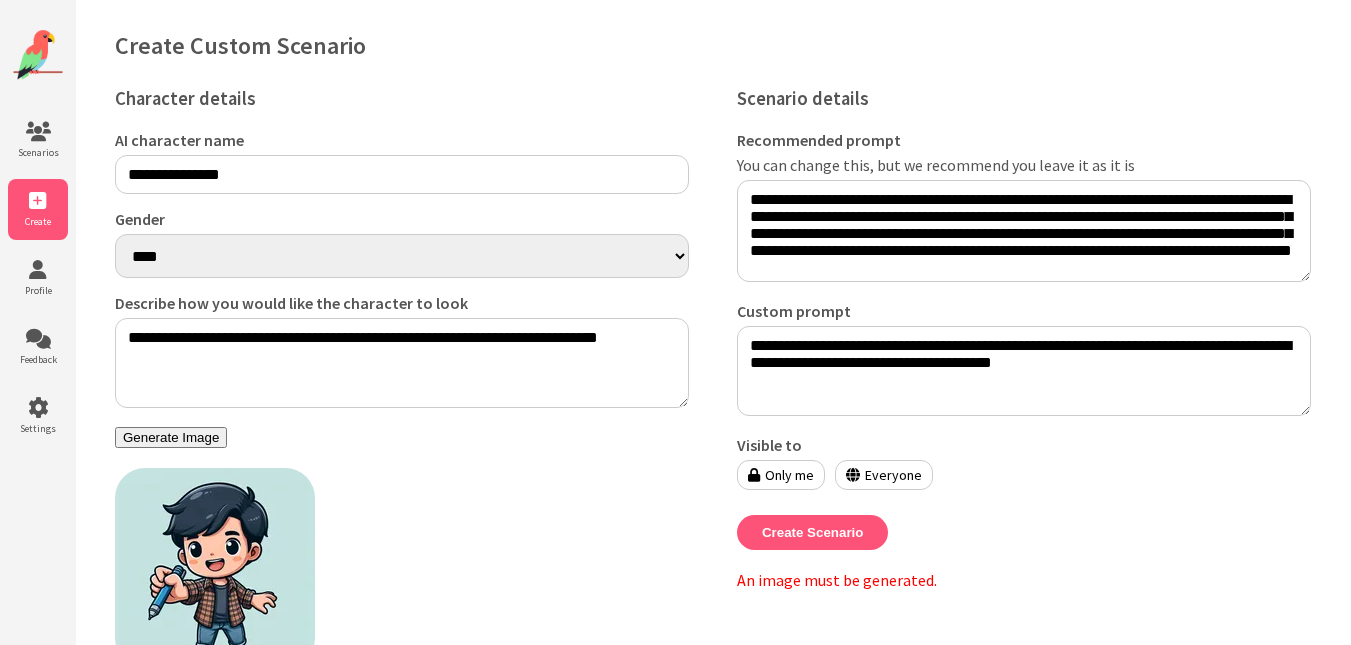 click on "**********" at bounding box center [402, 363] 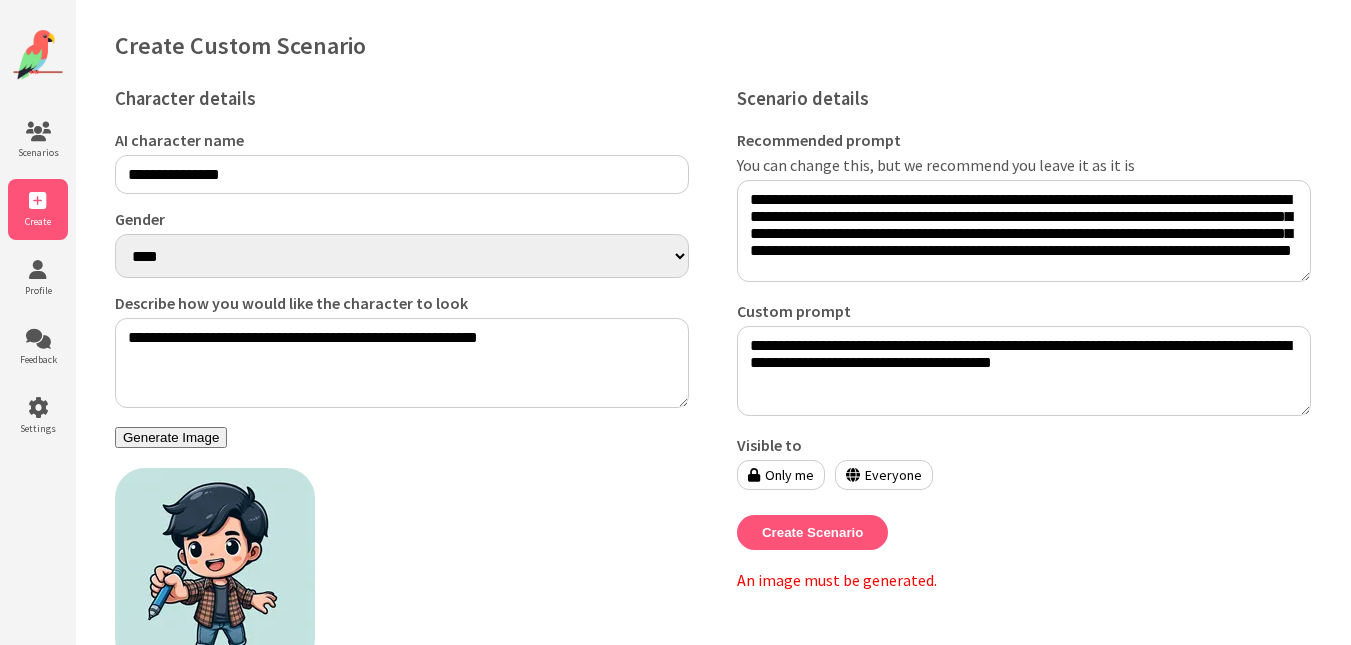type on "**********" 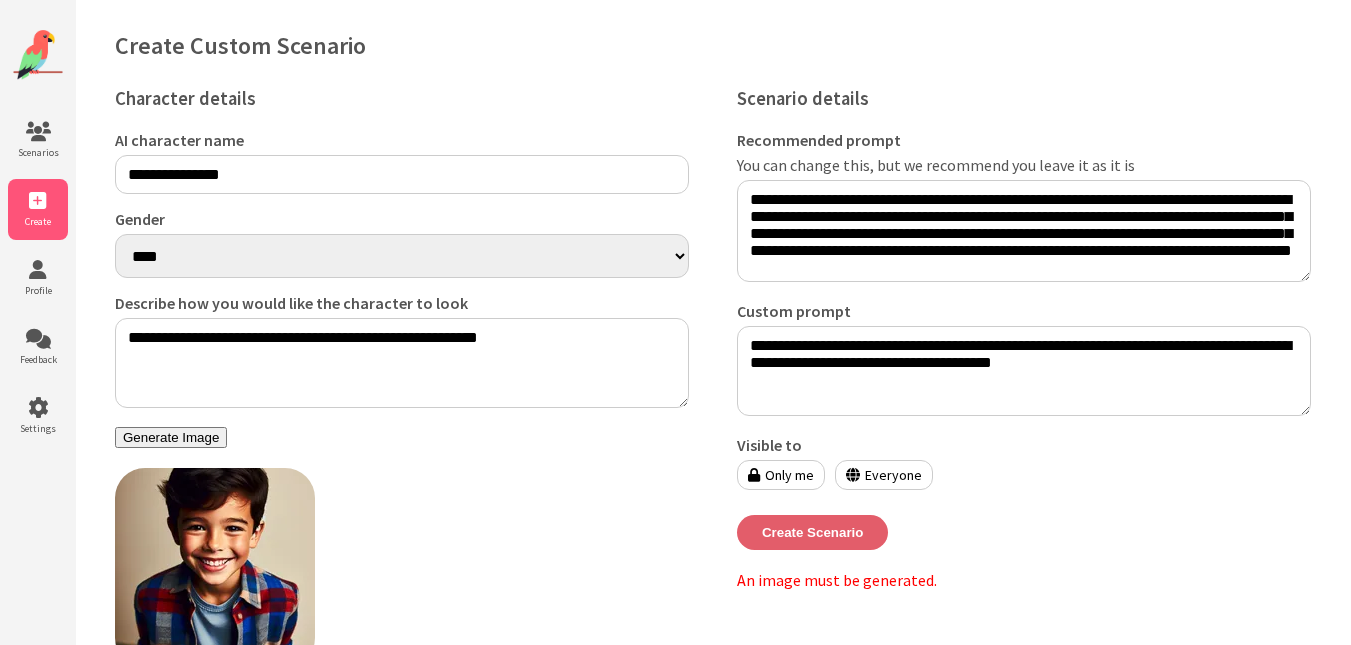 click on "Create Scenario" at bounding box center [813, 532] 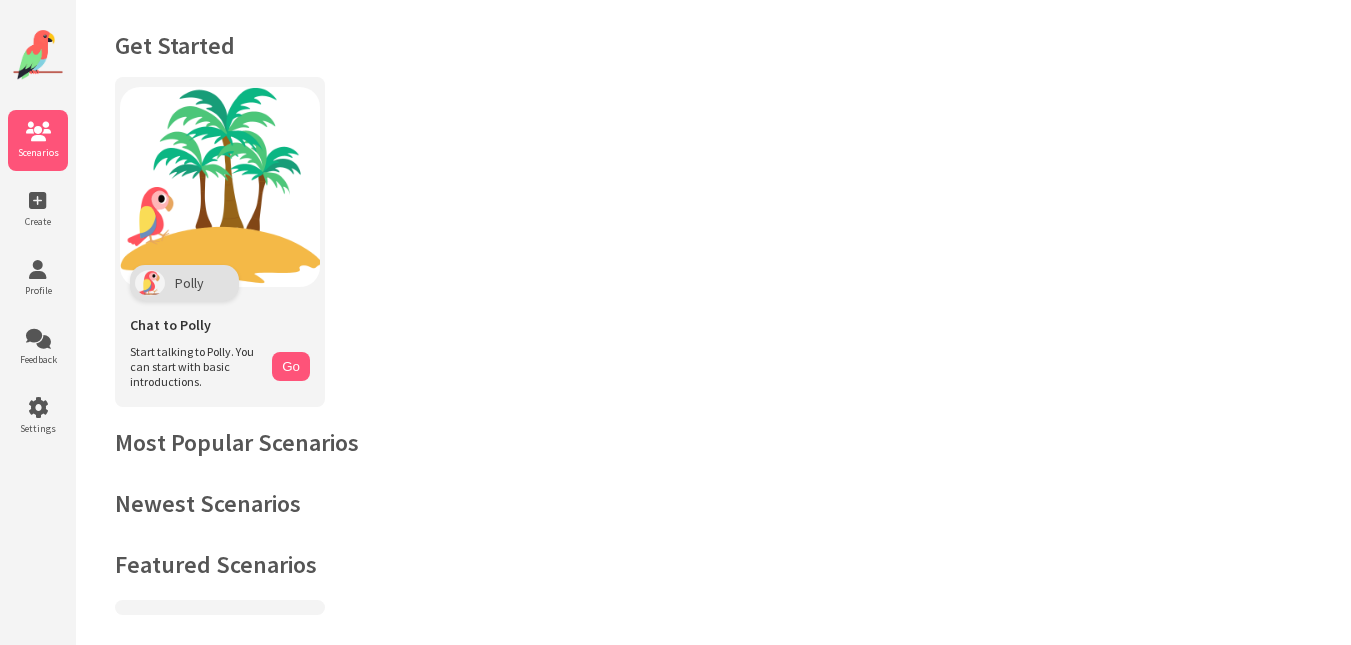 scroll, scrollTop: 0, scrollLeft: 0, axis: both 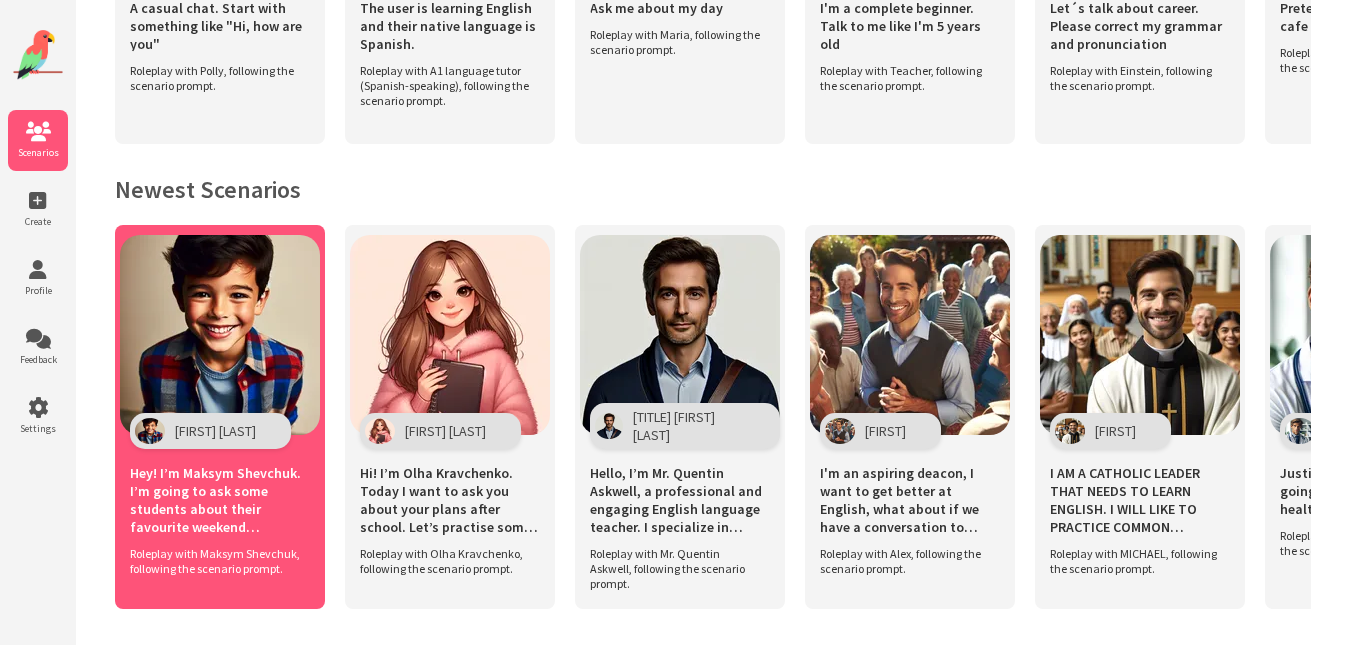 click on "Hey! I’m Maksym Shevchuk. I’m going to ask some students about their favourite weekend activities. Let’s talk about what they say!" at bounding box center (220, 500) 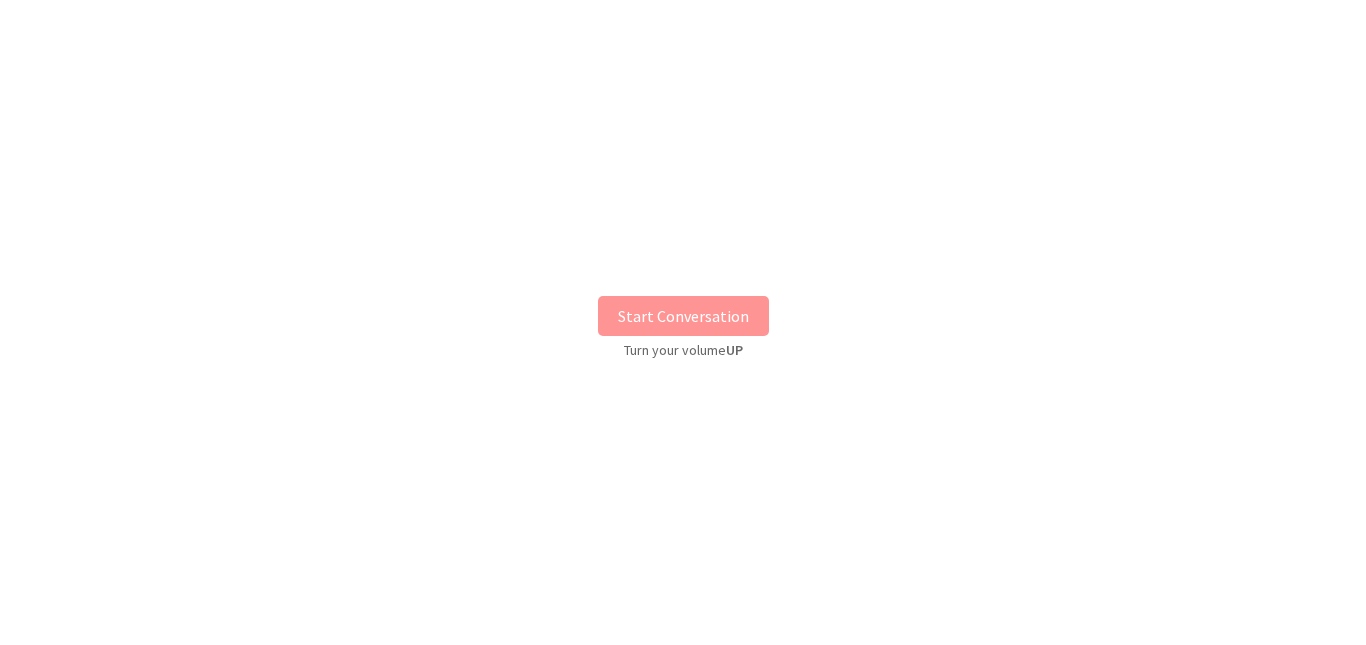 scroll, scrollTop: 0, scrollLeft: 0, axis: both 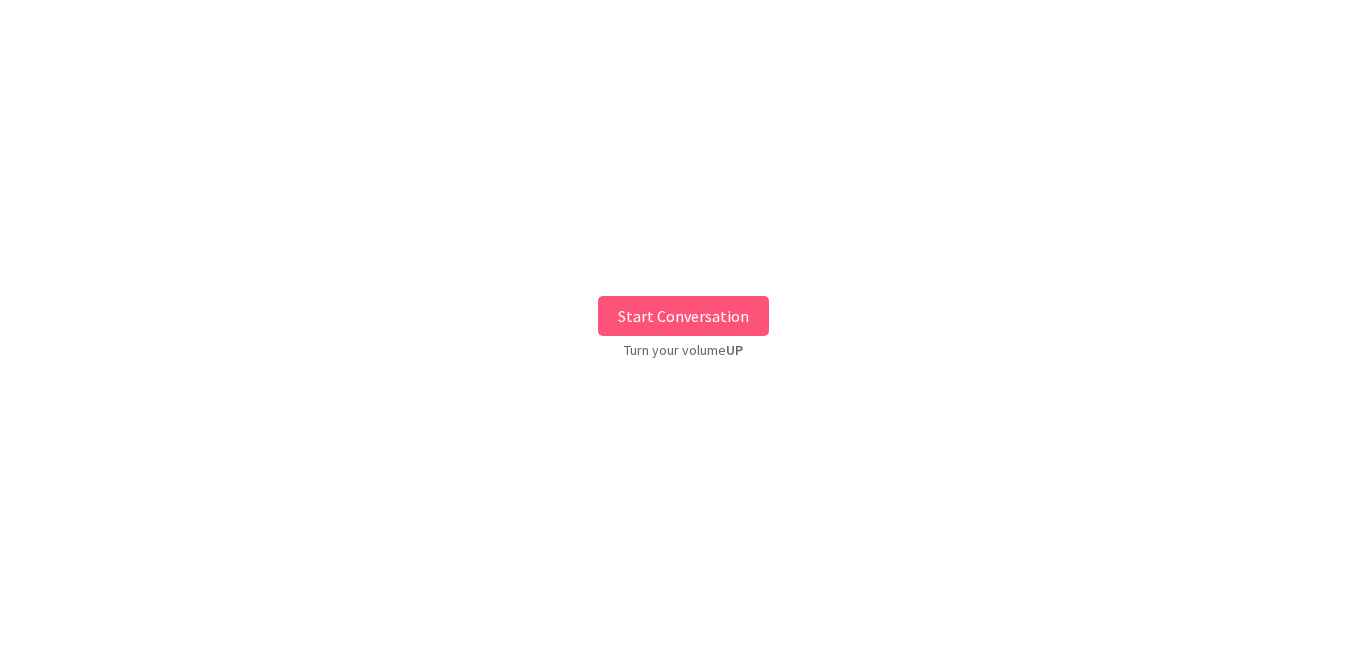 click on "Start Conversation" at bounding box center [683, 316] 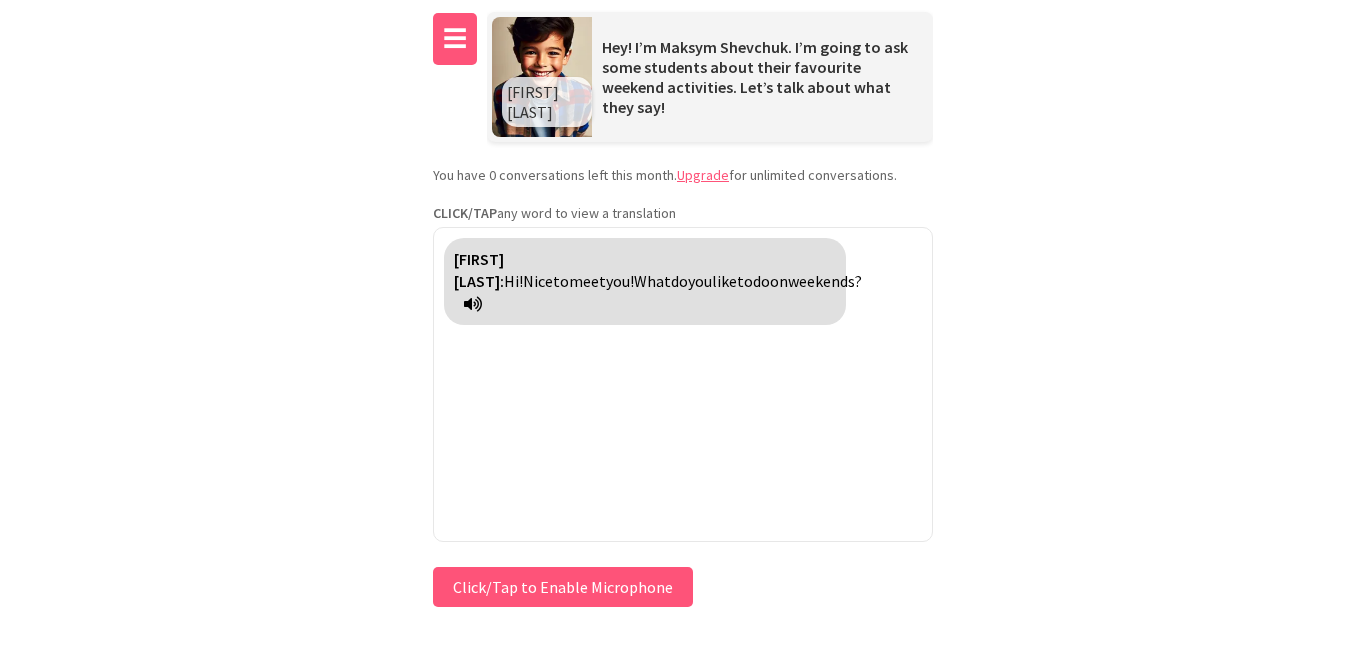 click on "☰" at bounding box center [455, 39] 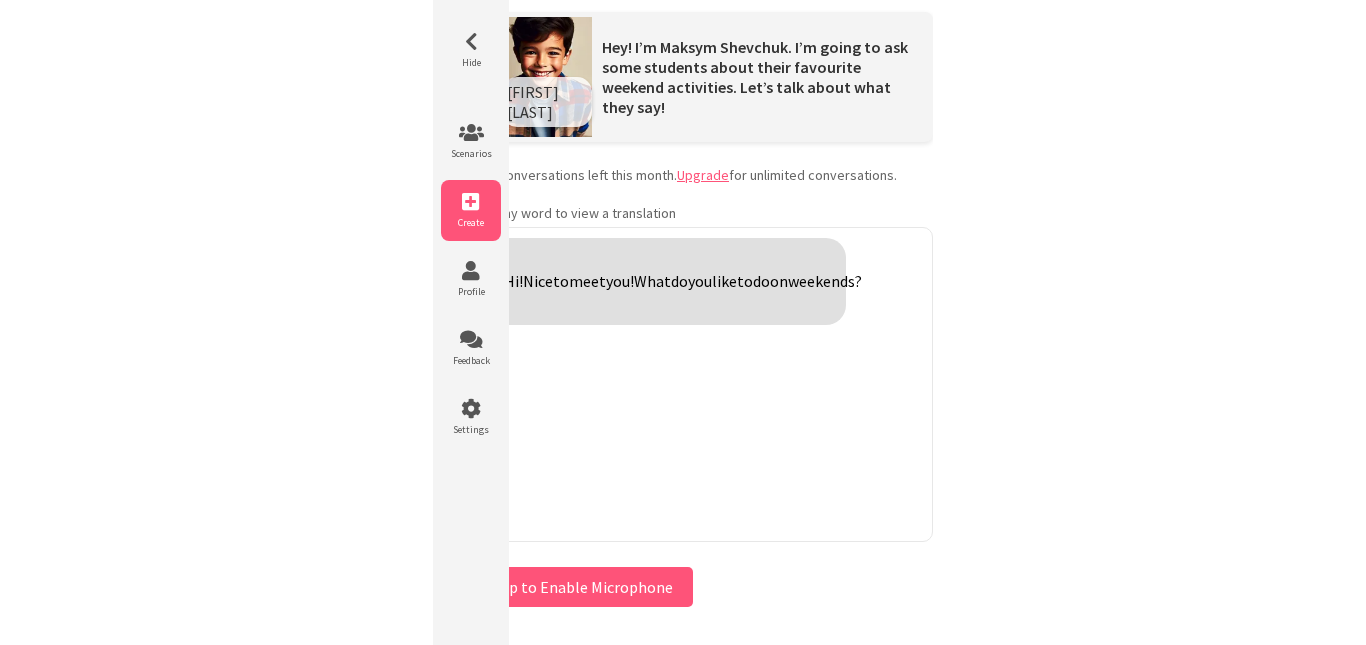 click on "Create" at bounding box center [471, 222] 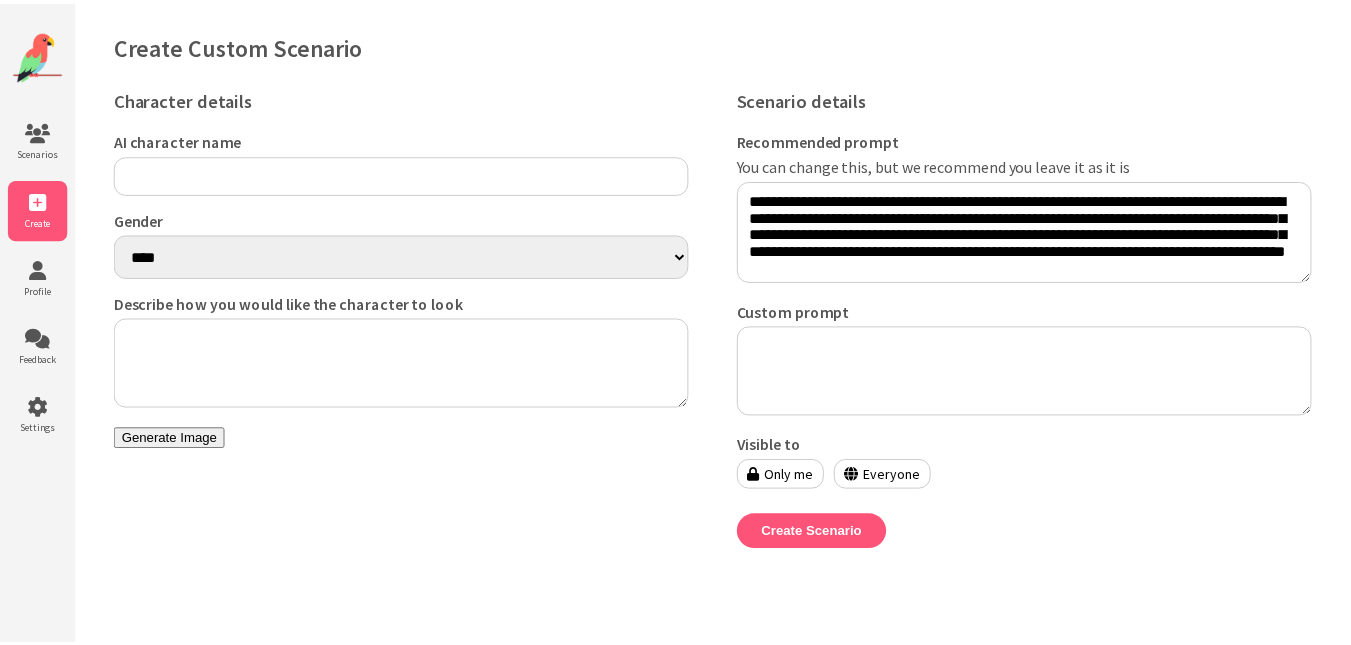 scroll, scrollTop: 0, scrollLeft: 0, axis: both 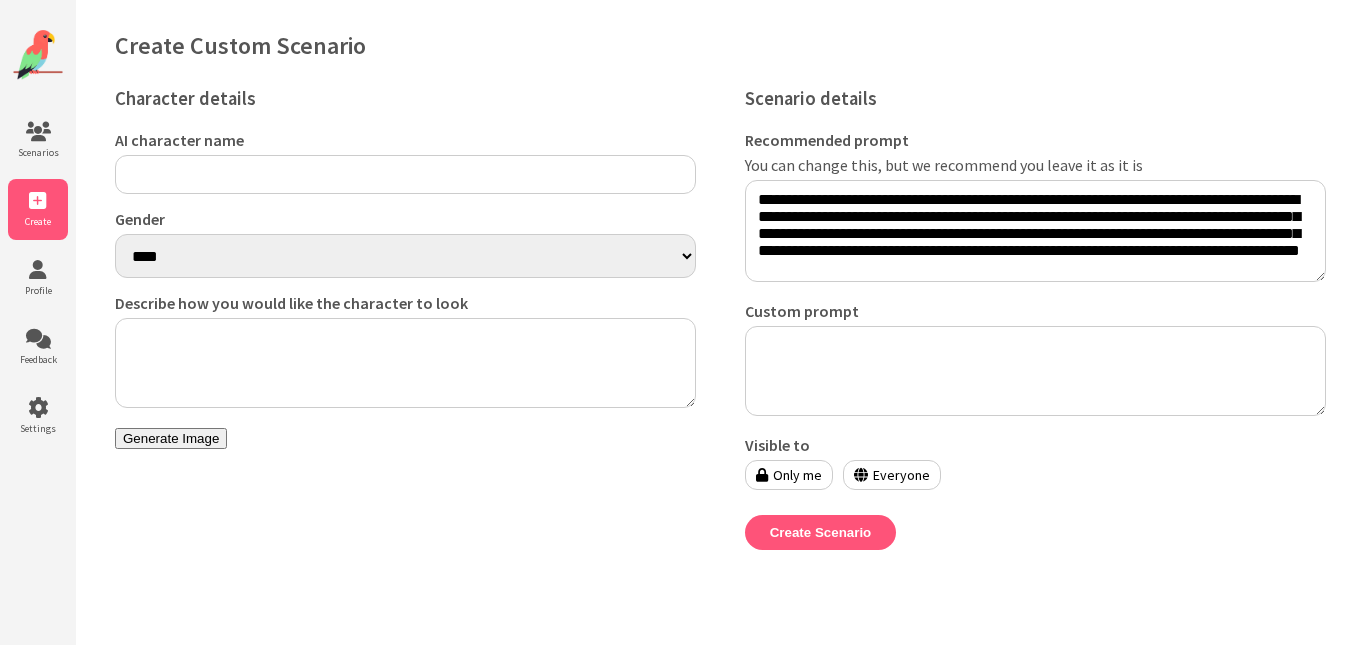 click on "AI character name" at bounding box center (405, 174) 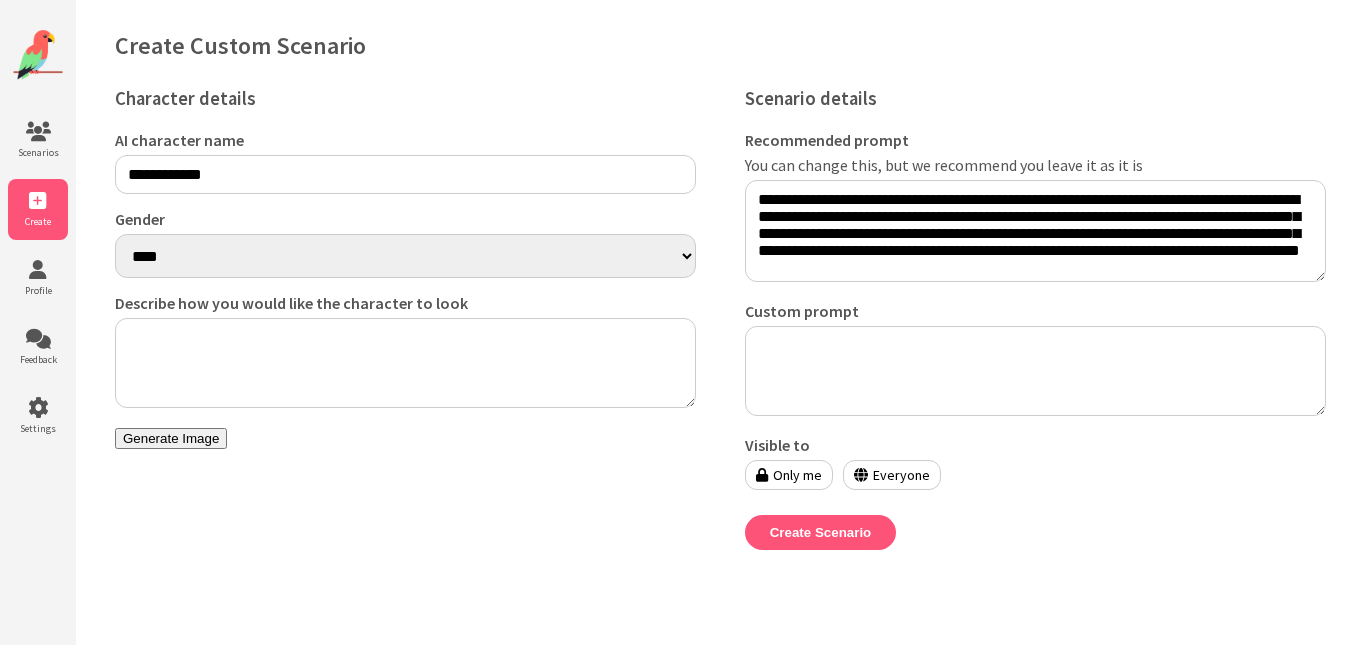 type on "**********" 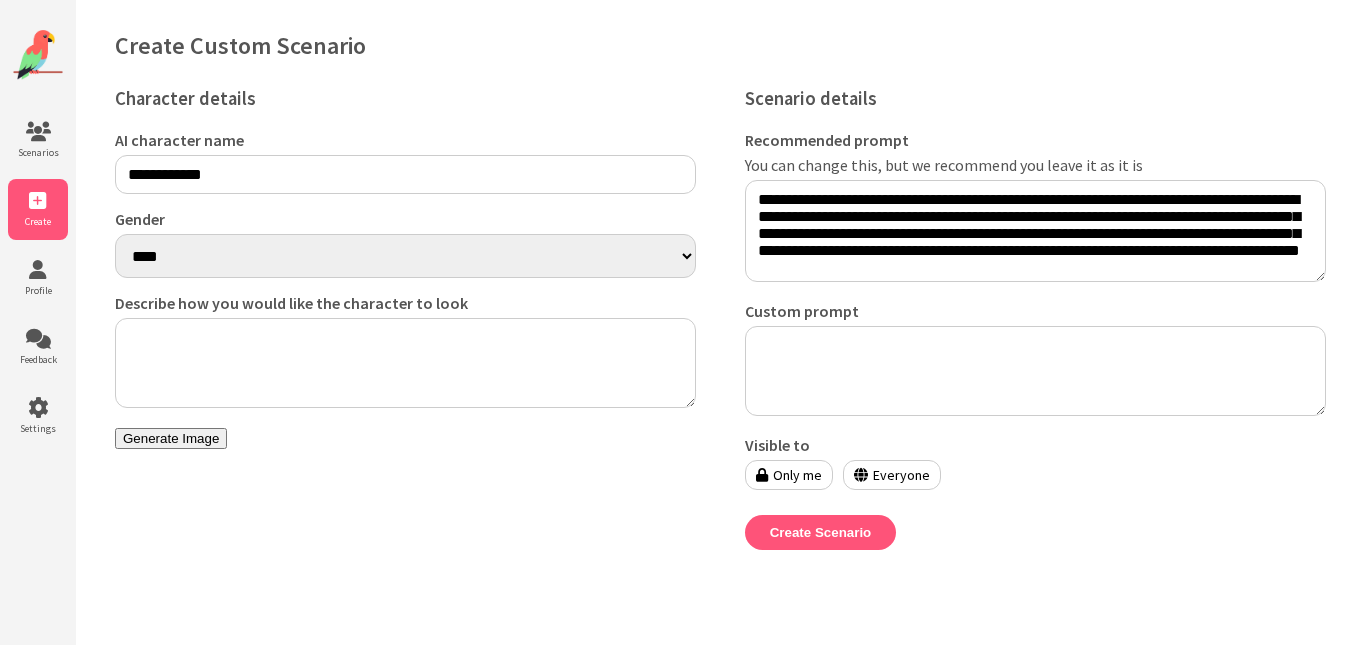 click on "****
******" at bounding box center (405, 256) 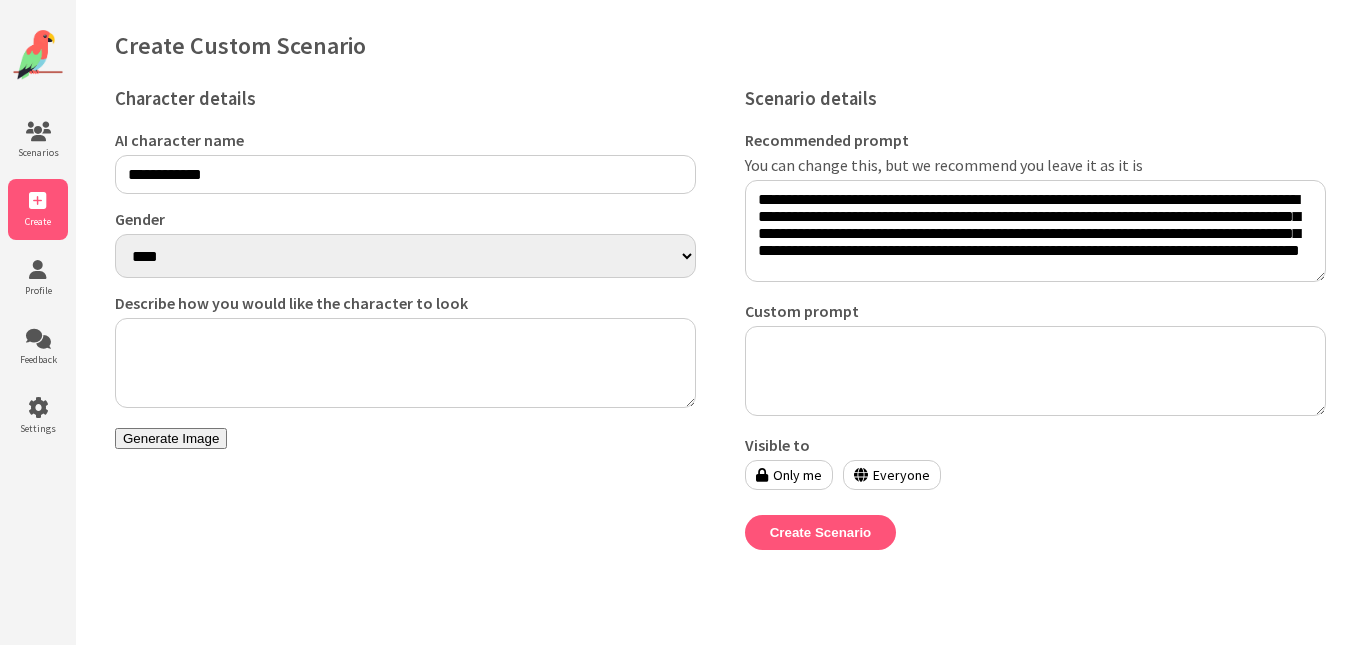 select on "******" 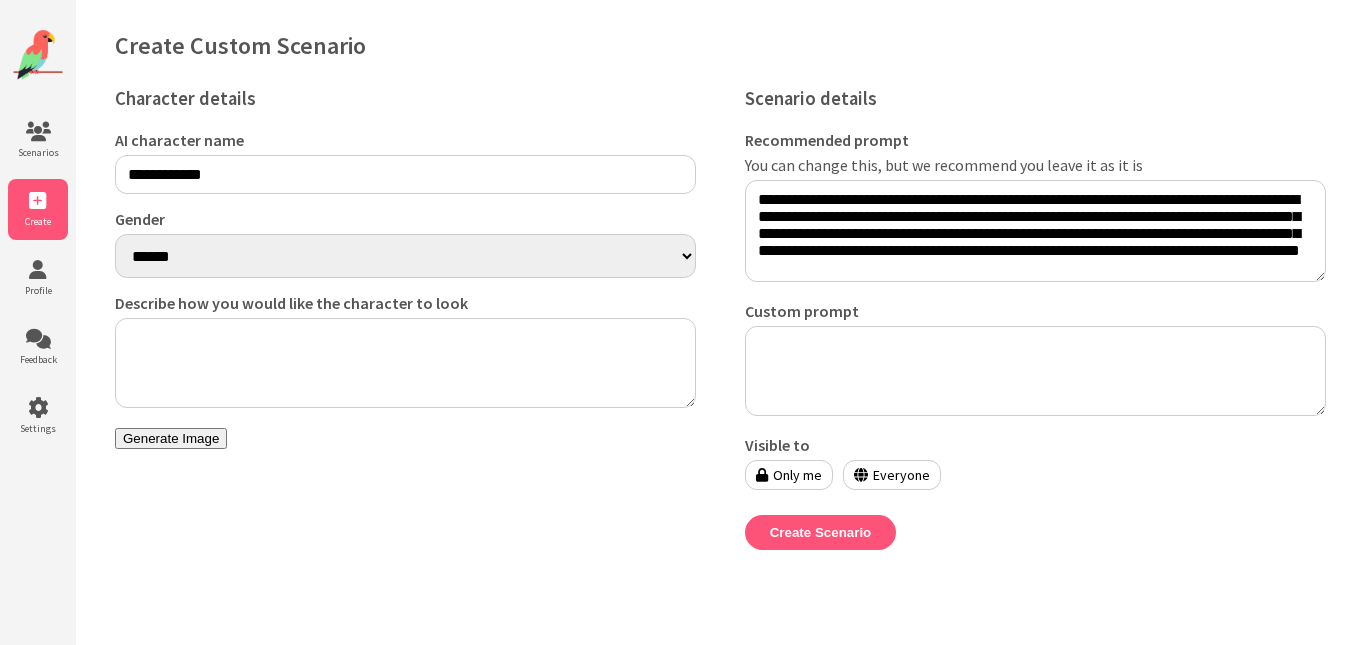 click on "Describe how you would like the character to look" at bounding box center [405, 363] 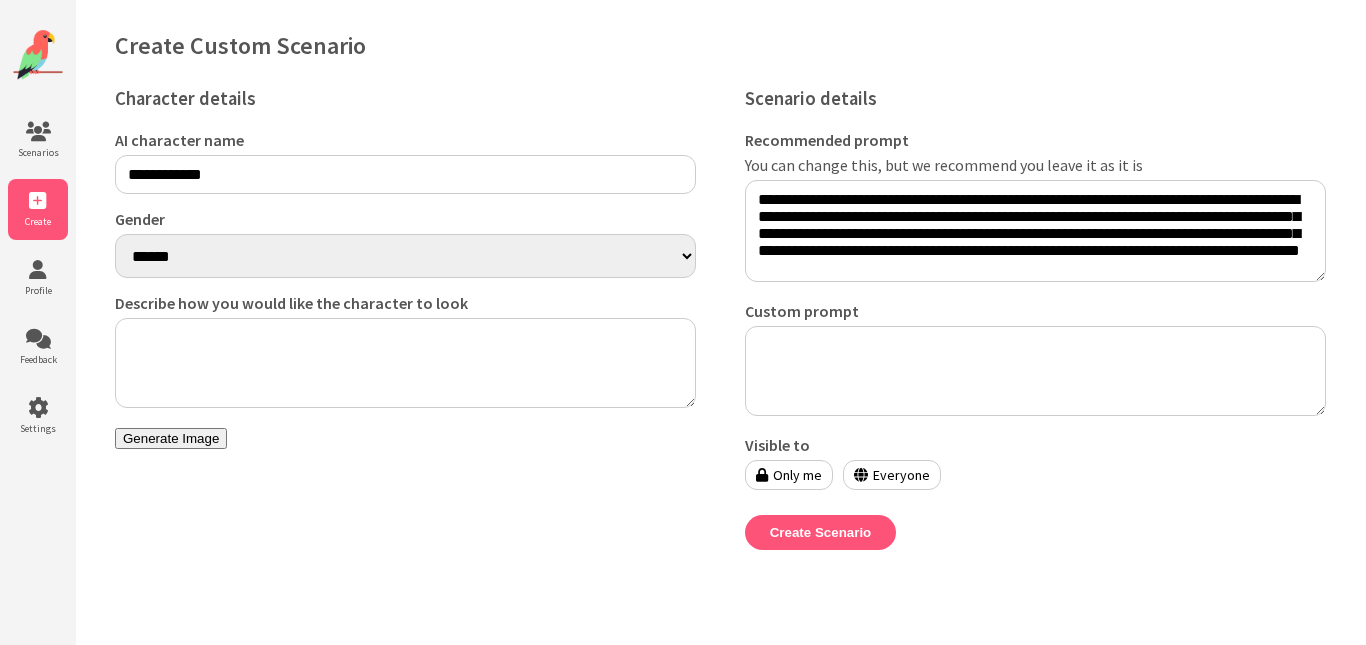 paste on "**********" 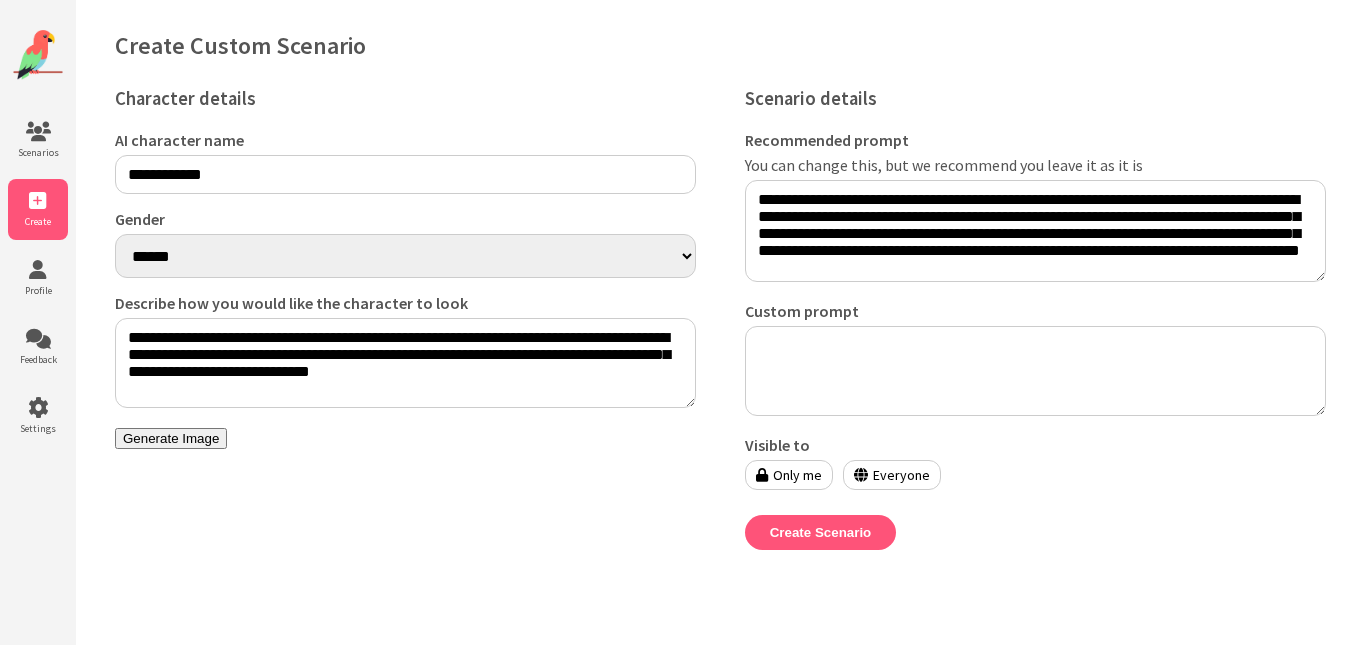 type on "**********" 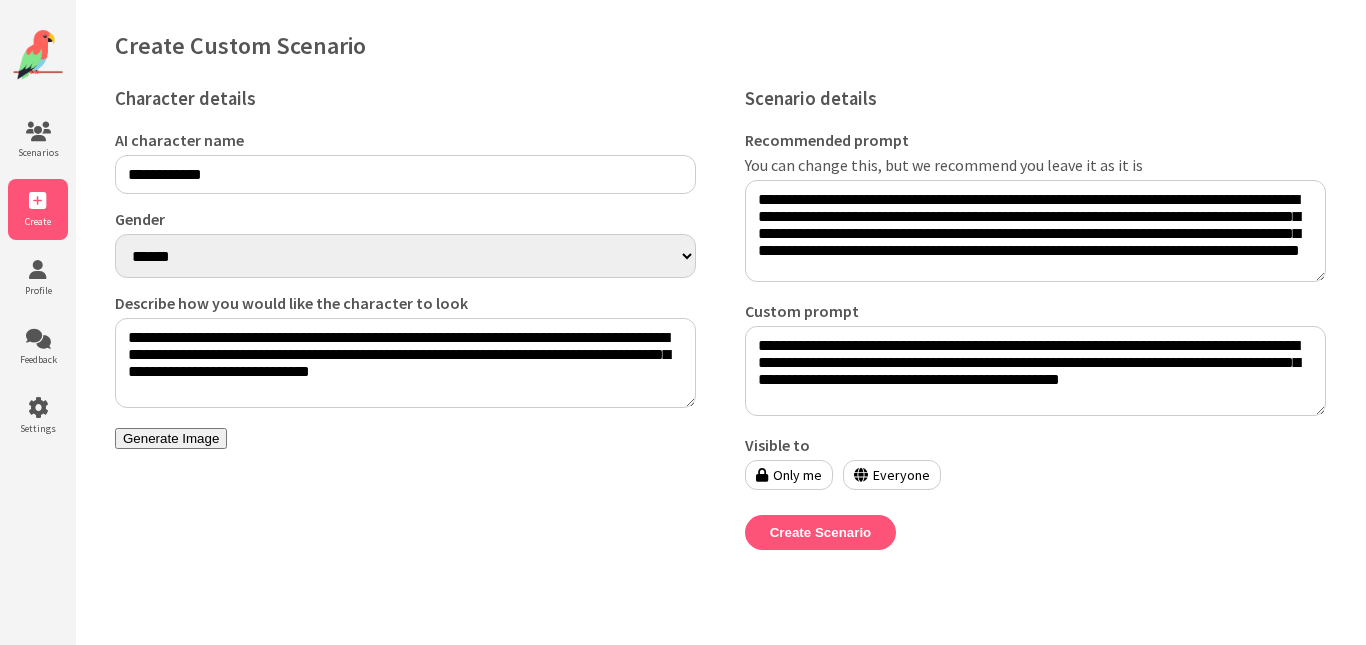 type on "**********" 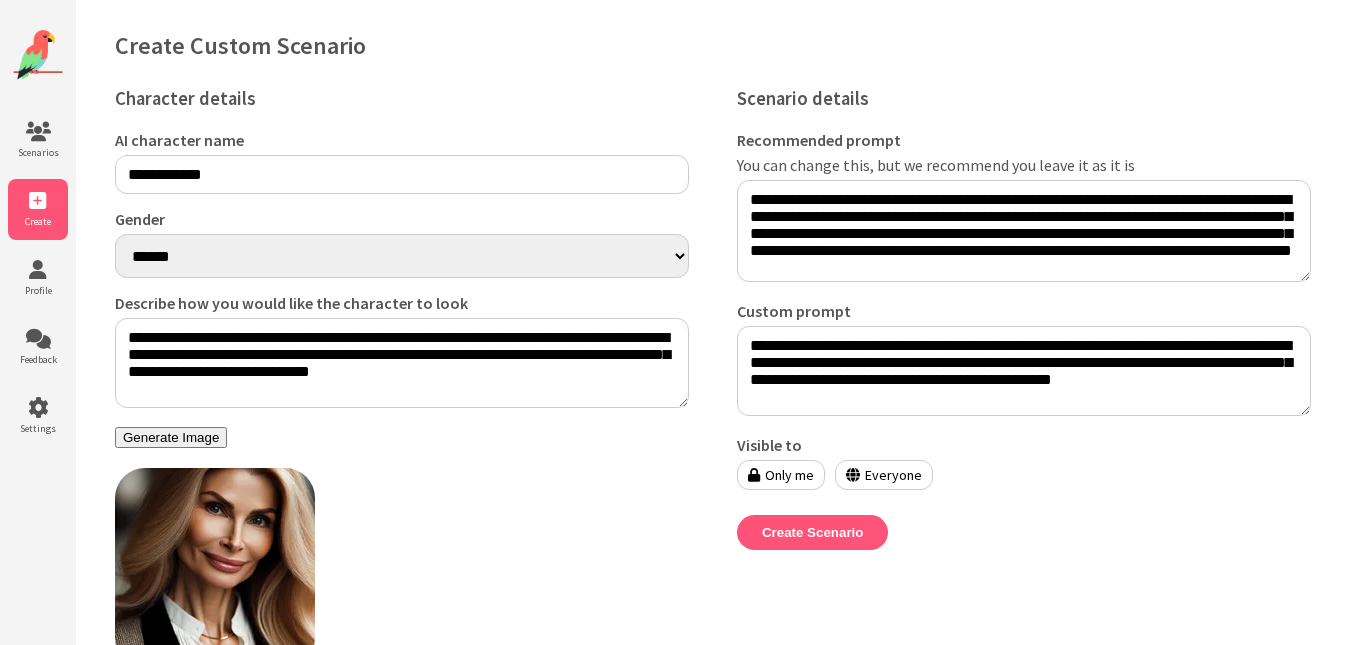 click on "Generate Image" at bounding box center (171, 437) 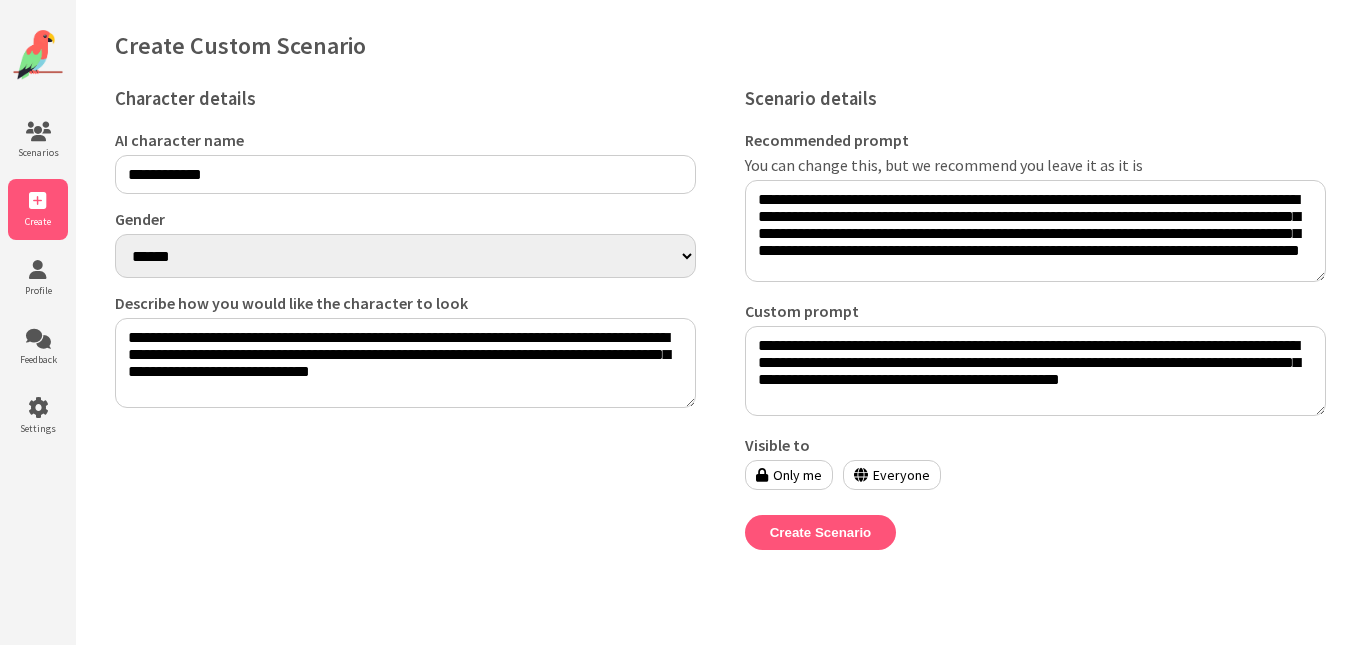 click on "**********" at bounding box center (405, 323) 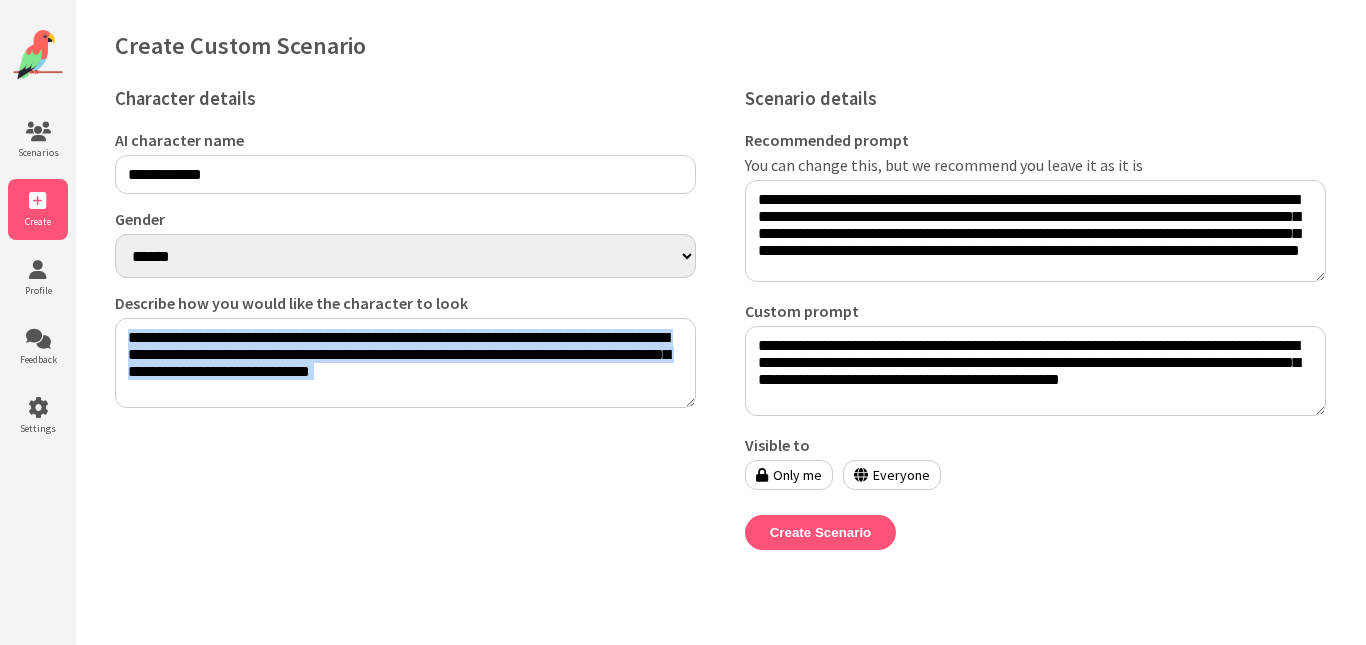 click on "**********" at bounding box center [405, 323] 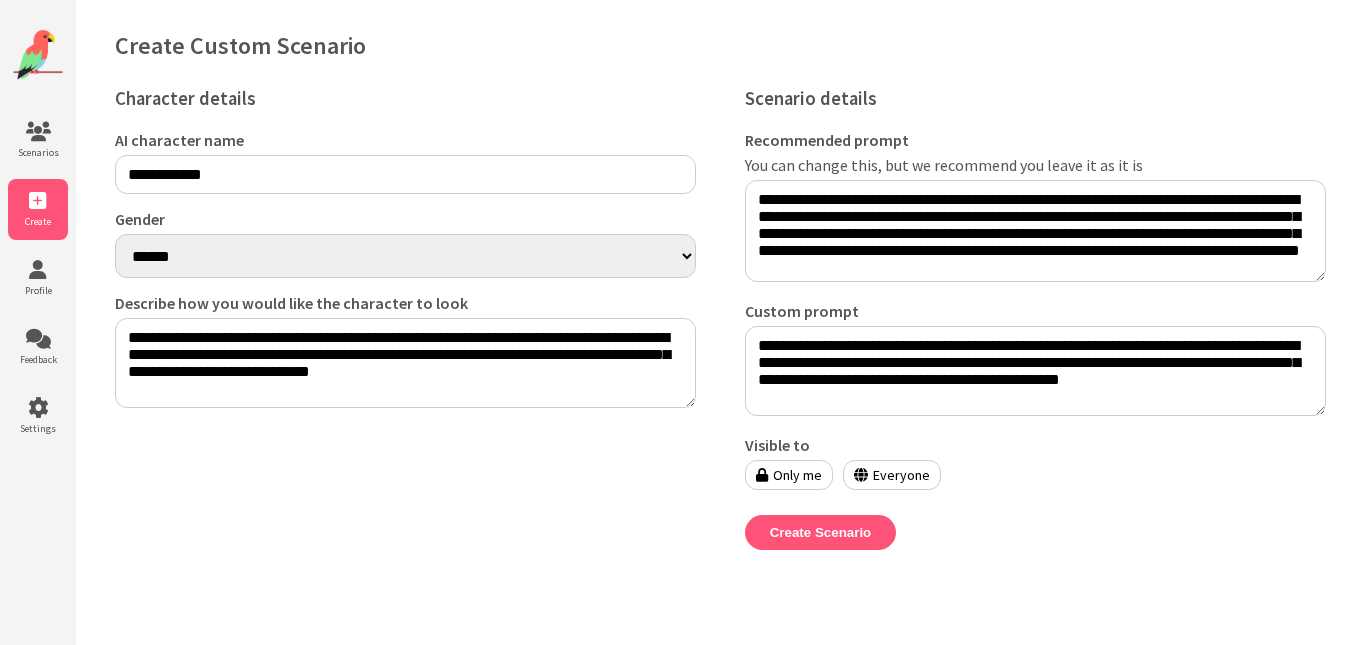 click on "**********" at bounding box center [720, 305] 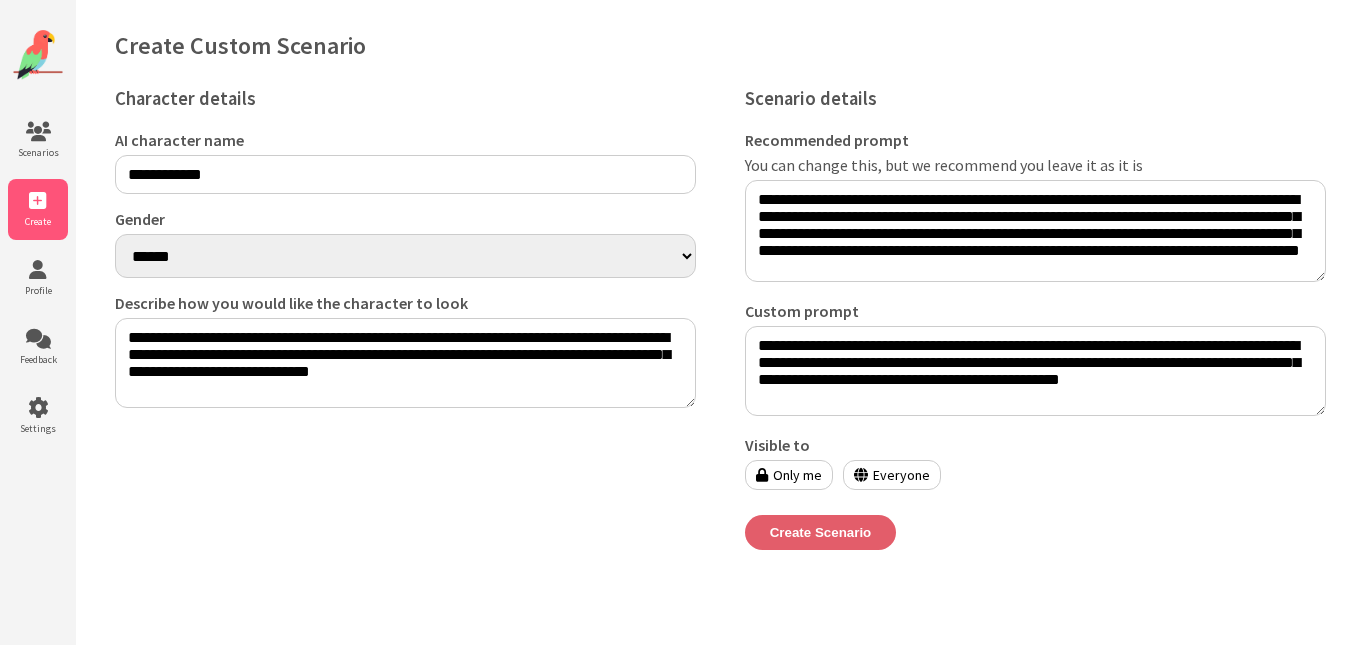click on "Create Scenario" at bounding box center (821, 532) 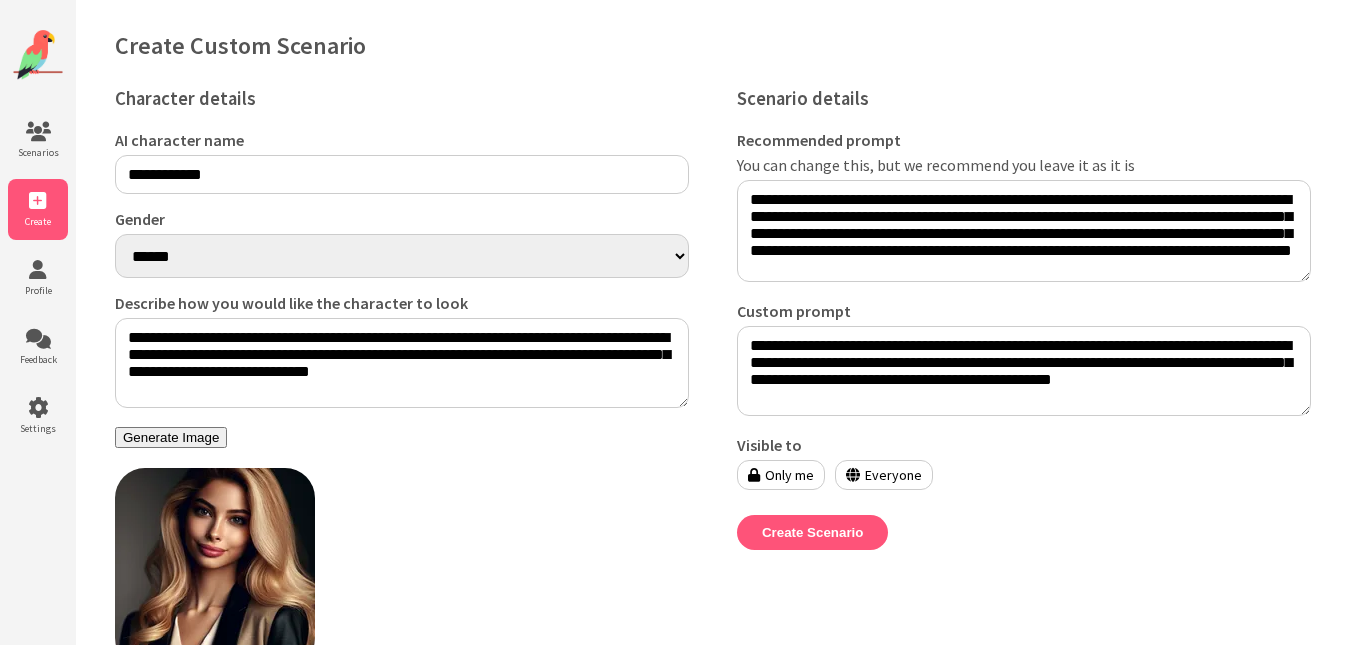 click on "Everyone" at bounding box center (884, 475) 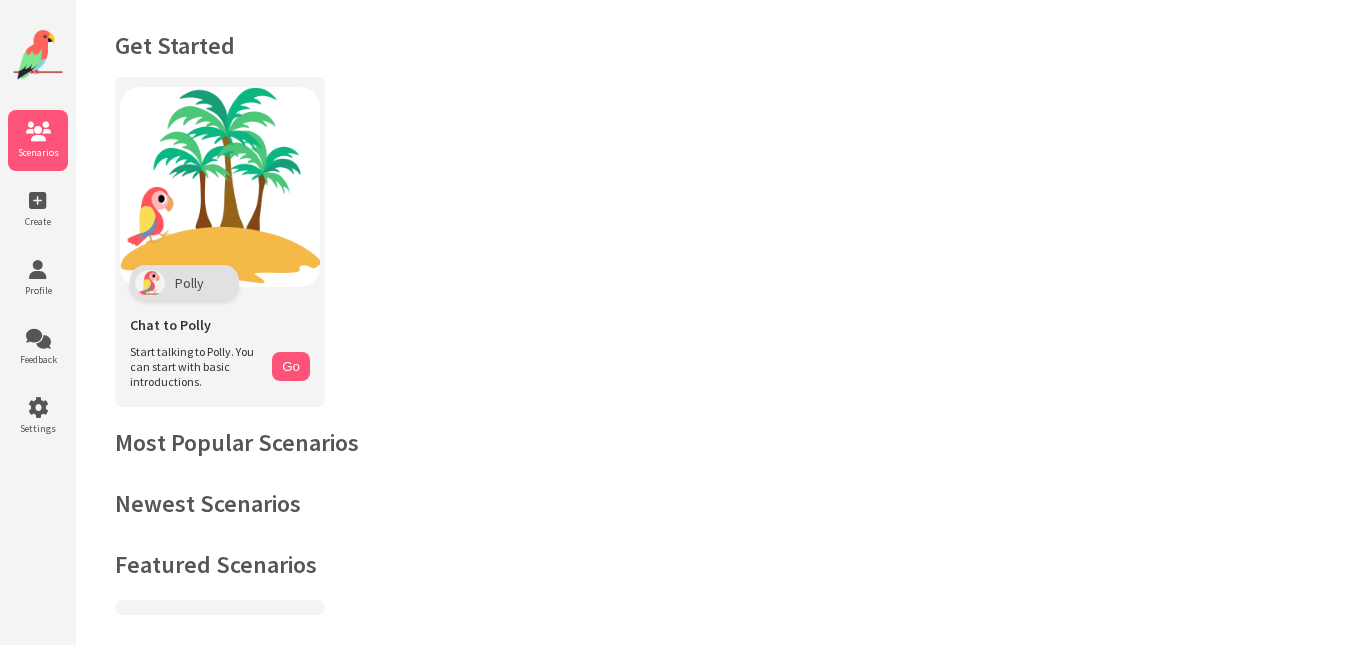 scroll, scrollTop: 0, scrollLeft: 0, axis: both 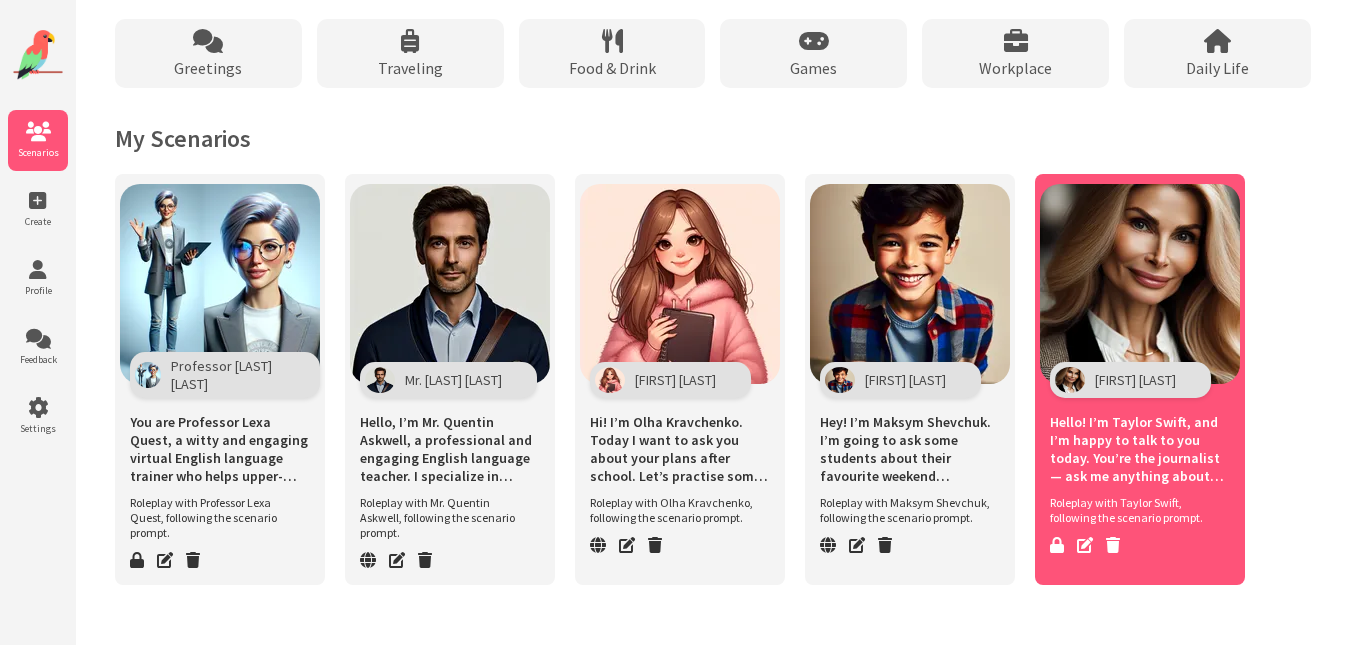 click on "Hello! I’m Taylor Swift, and I’m happy to talk to you today. You’re the journalist — ask me anything about my music, my career, my life, or future plans. I’ll try to give honest and interesting answers. Let’s start your interview!" at bounding box center (1140, 449) 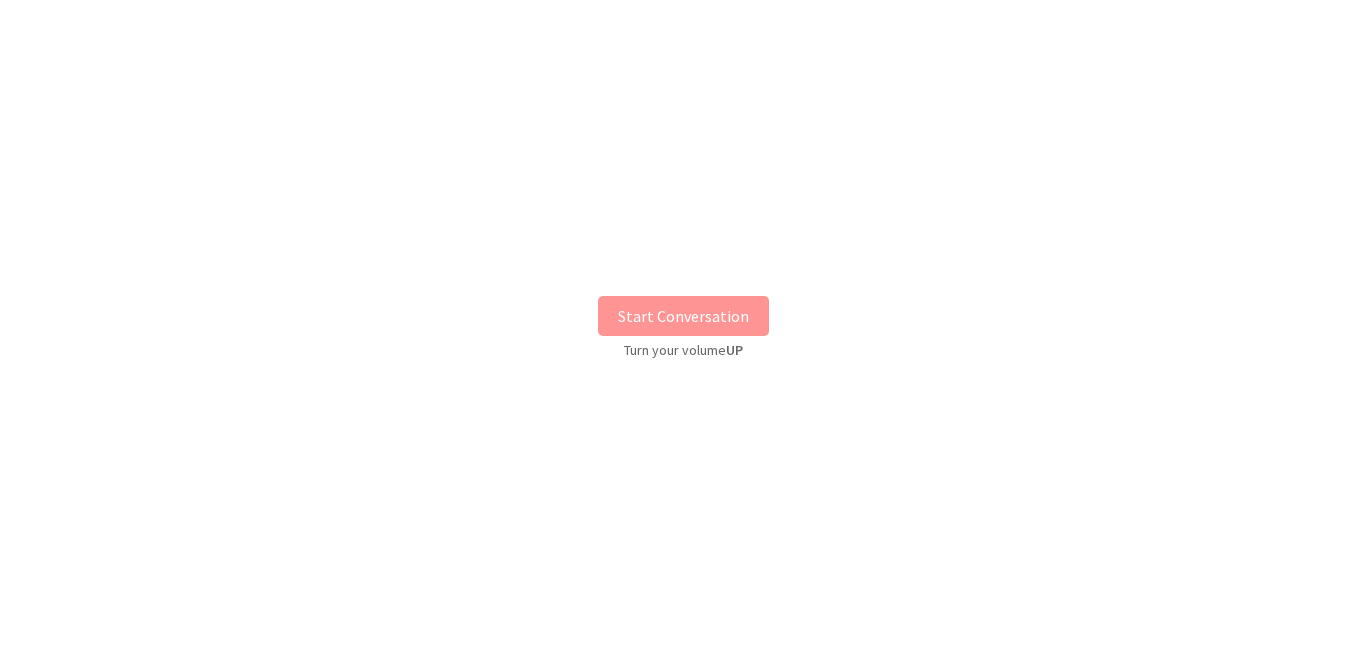 scroll, scrollTop: 0, scrollLeft: 0, axis: both 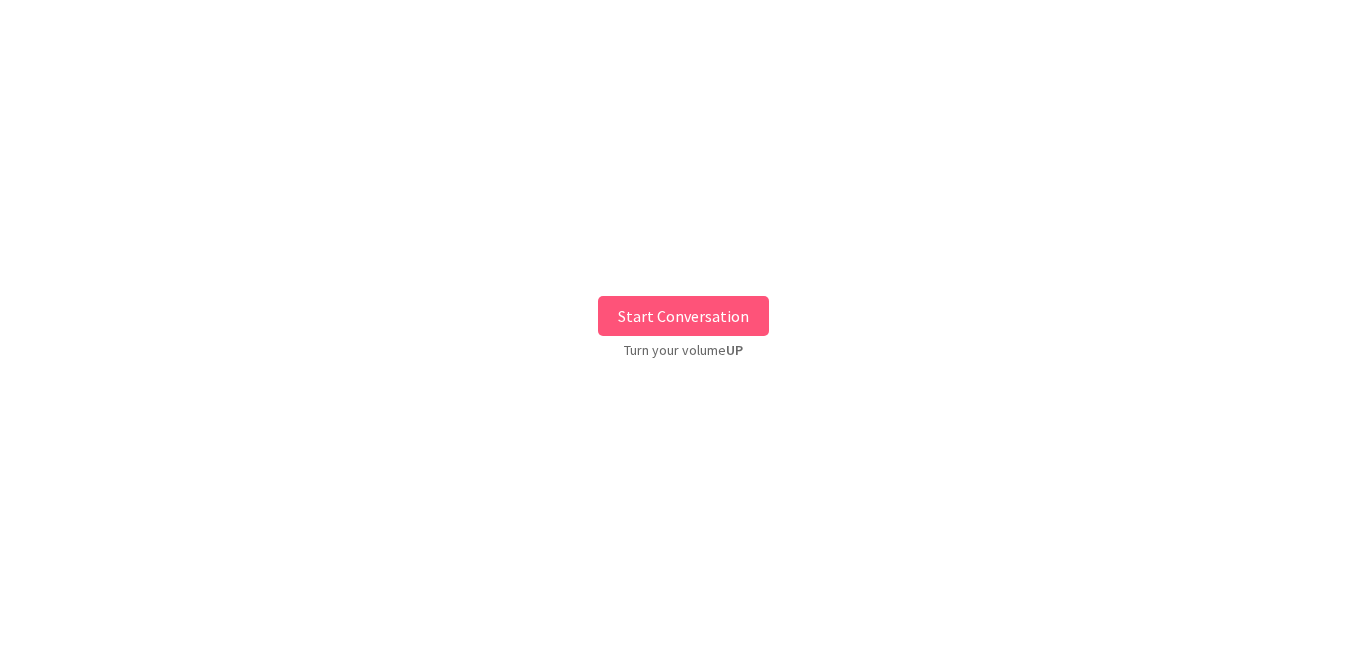 click on "Start Conversation" at bounding box center (683, 316) 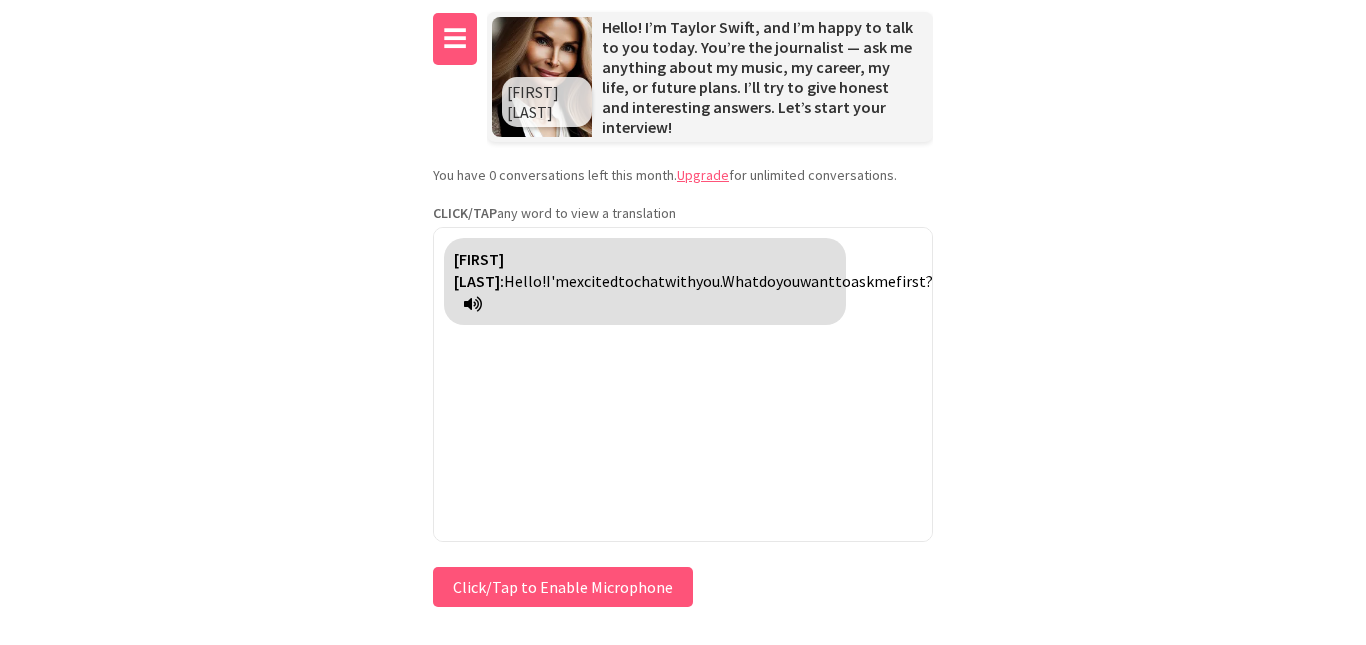 click on "☰" at bounding box center [455, 39] 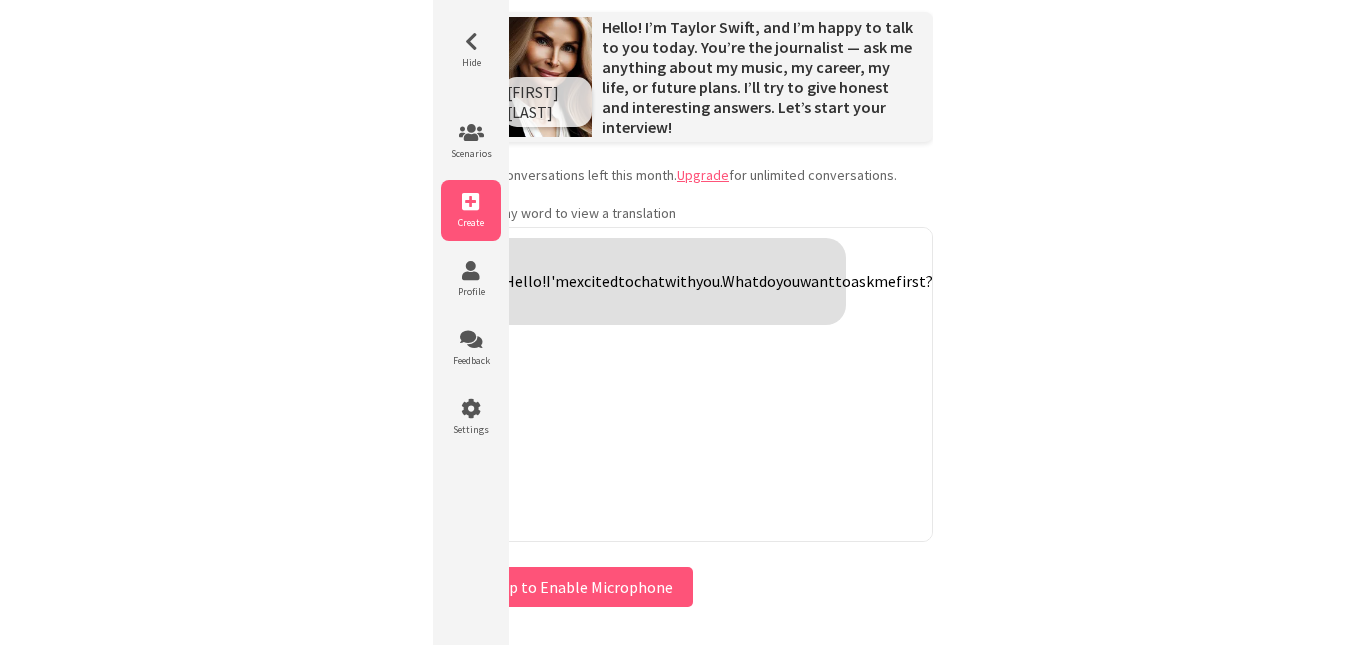 click at bounding box center (471, 202) 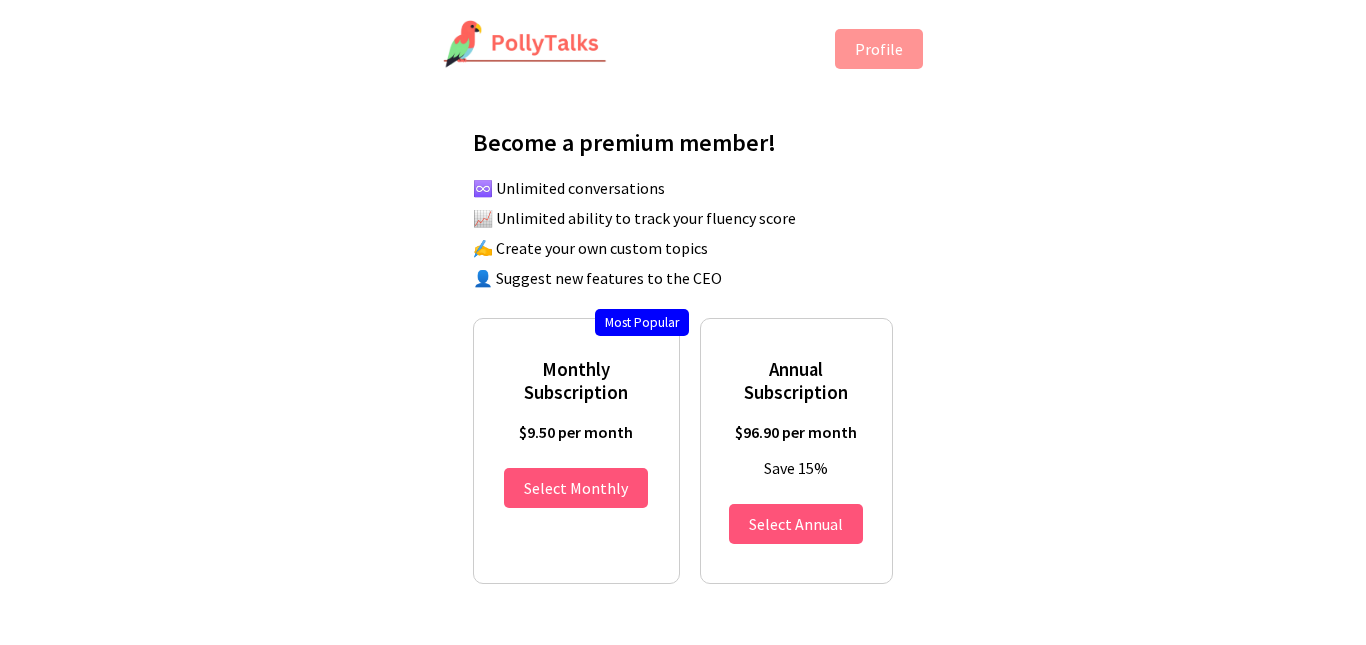 scroll, scrollTop: 0, scrollLeft: 0, axis: both 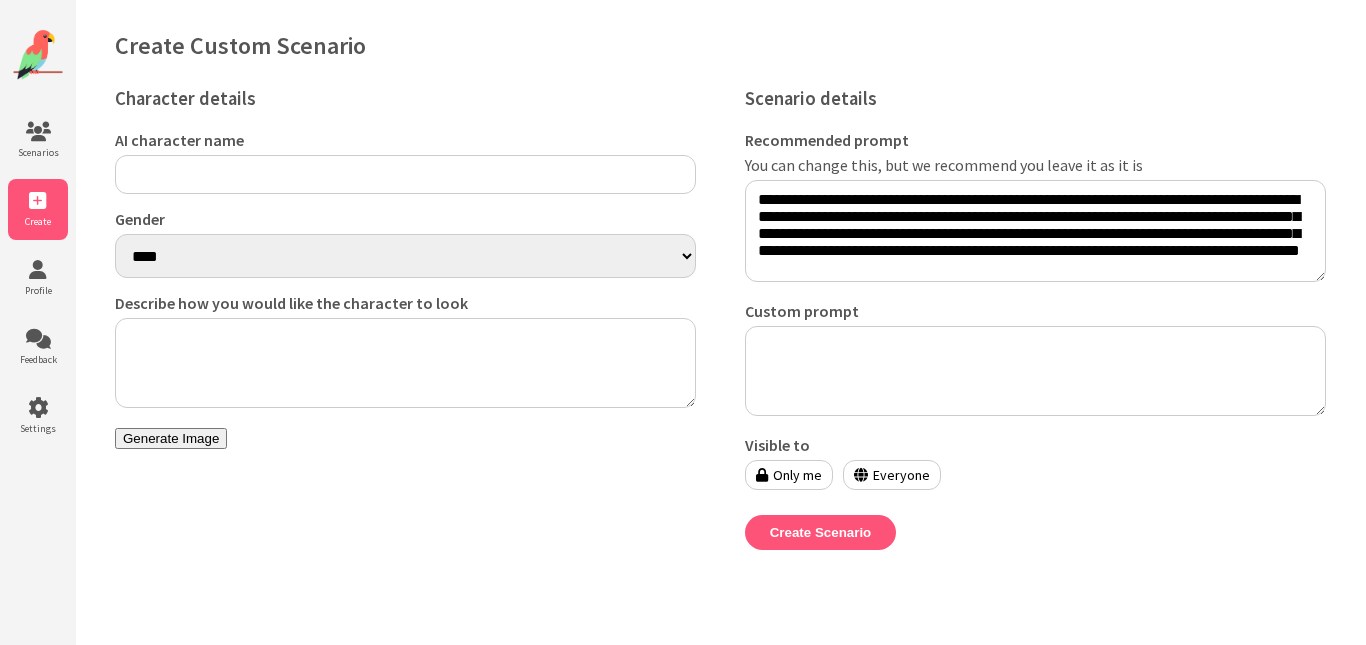 click on "AI character name" at bounding box center [405, 174] 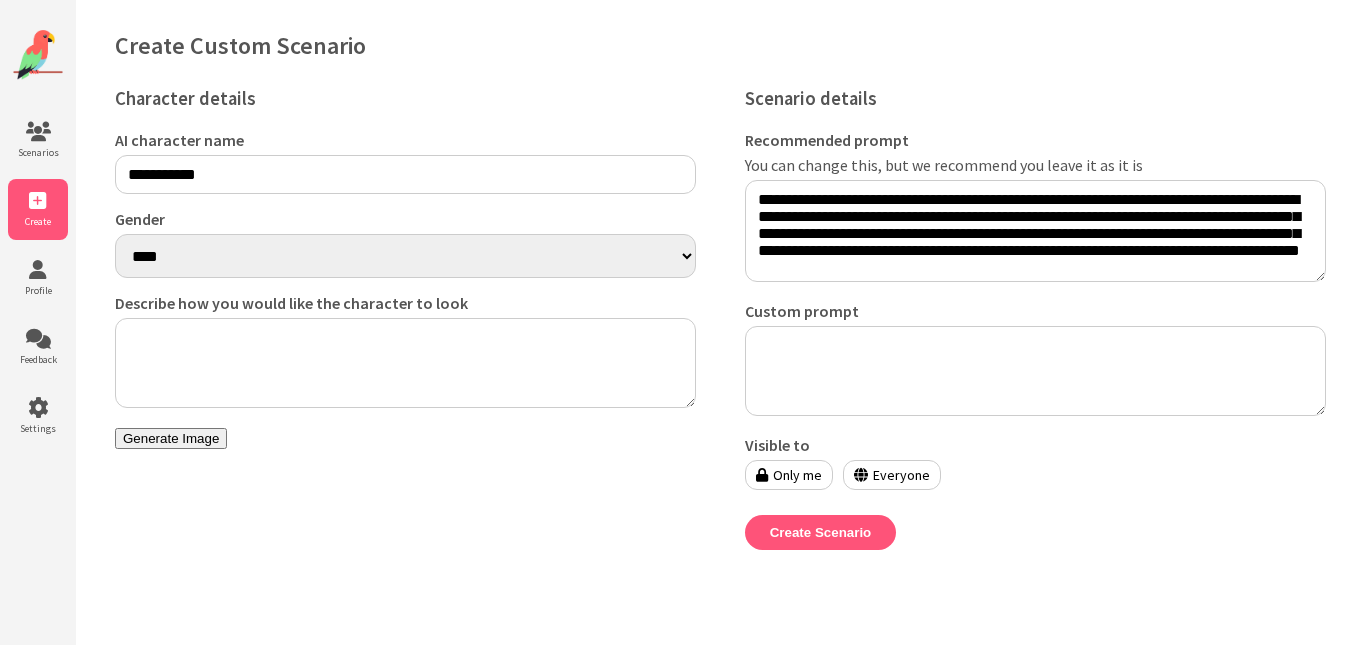type on "**********" 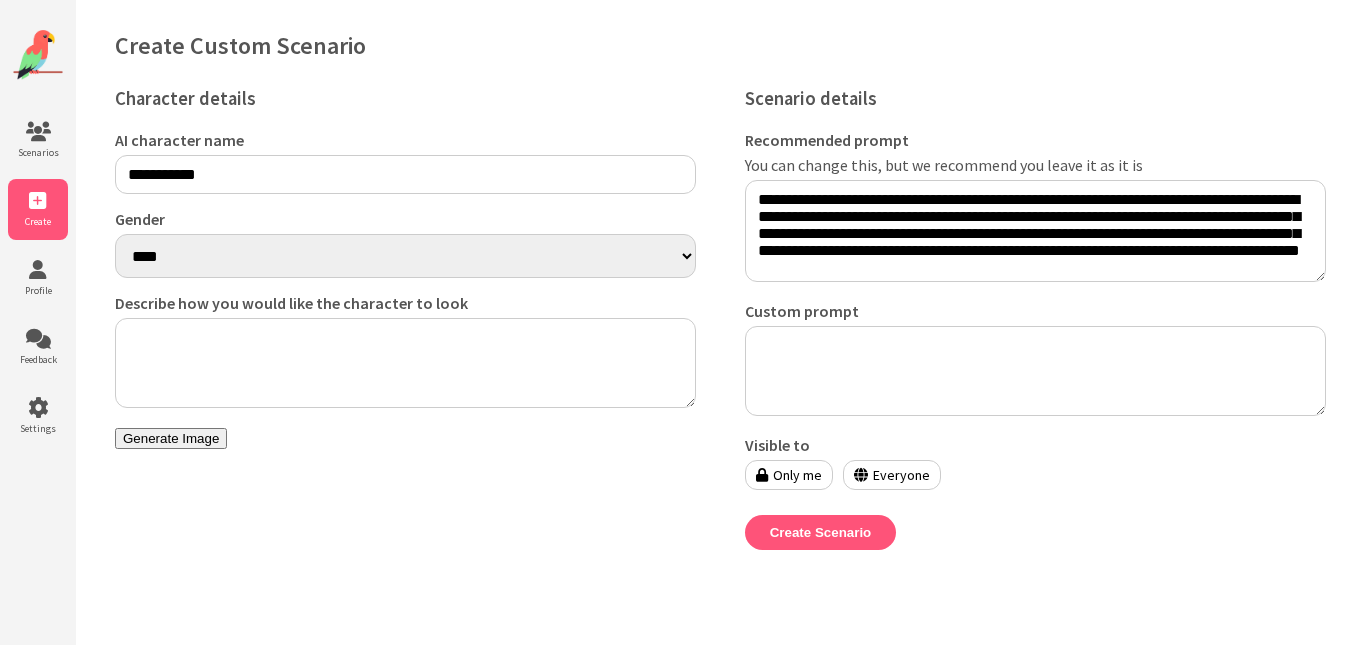 click on "****
******" at bounding box center [405, 256] 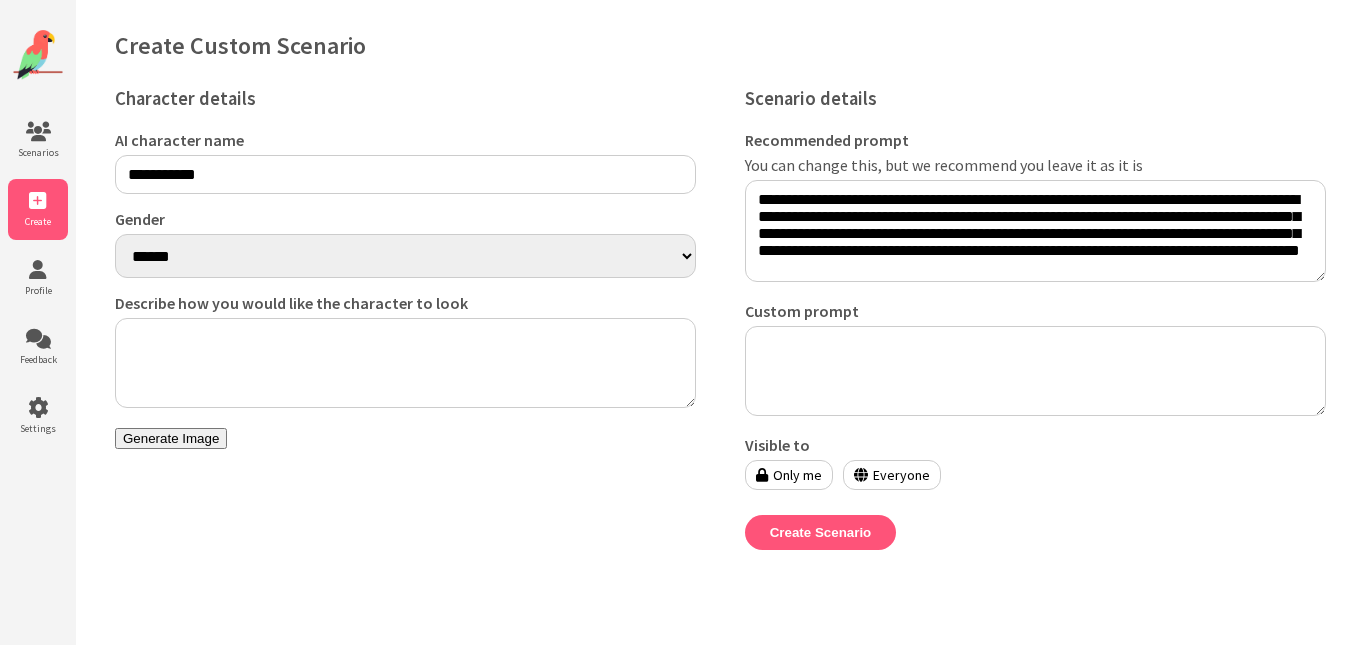 click on "****
******" at bounding box center (405, 256) 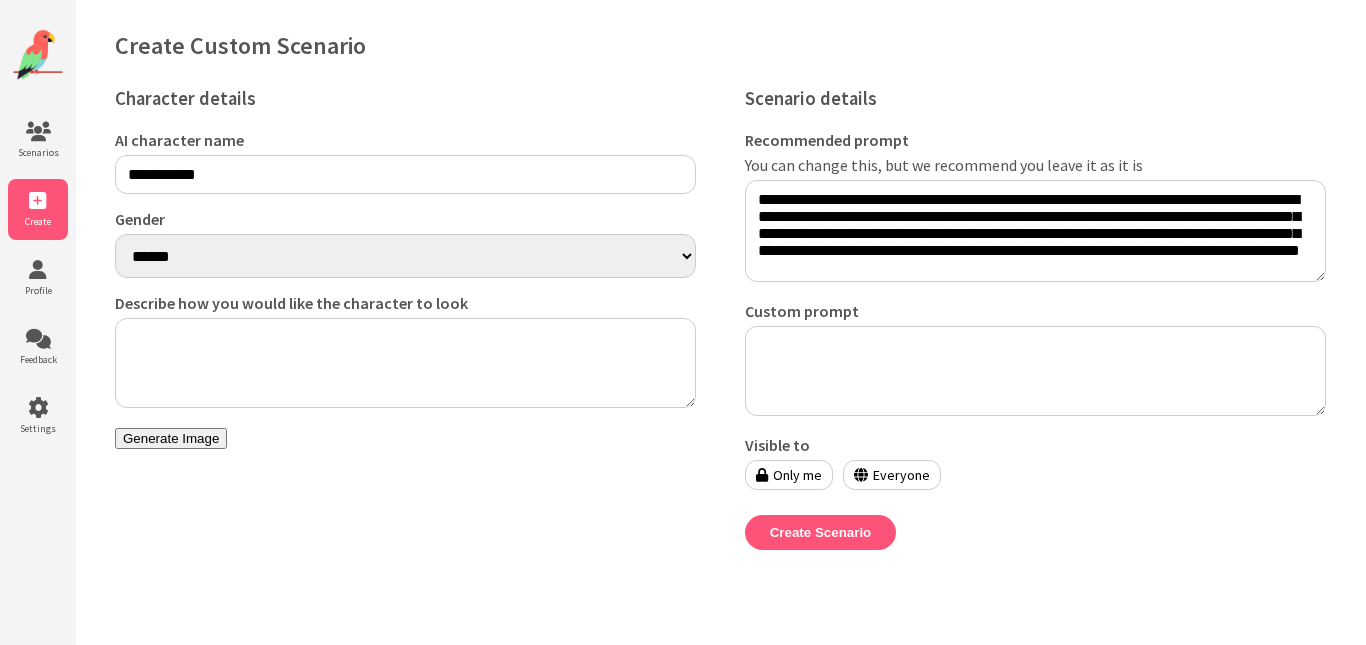 paste on "**********" 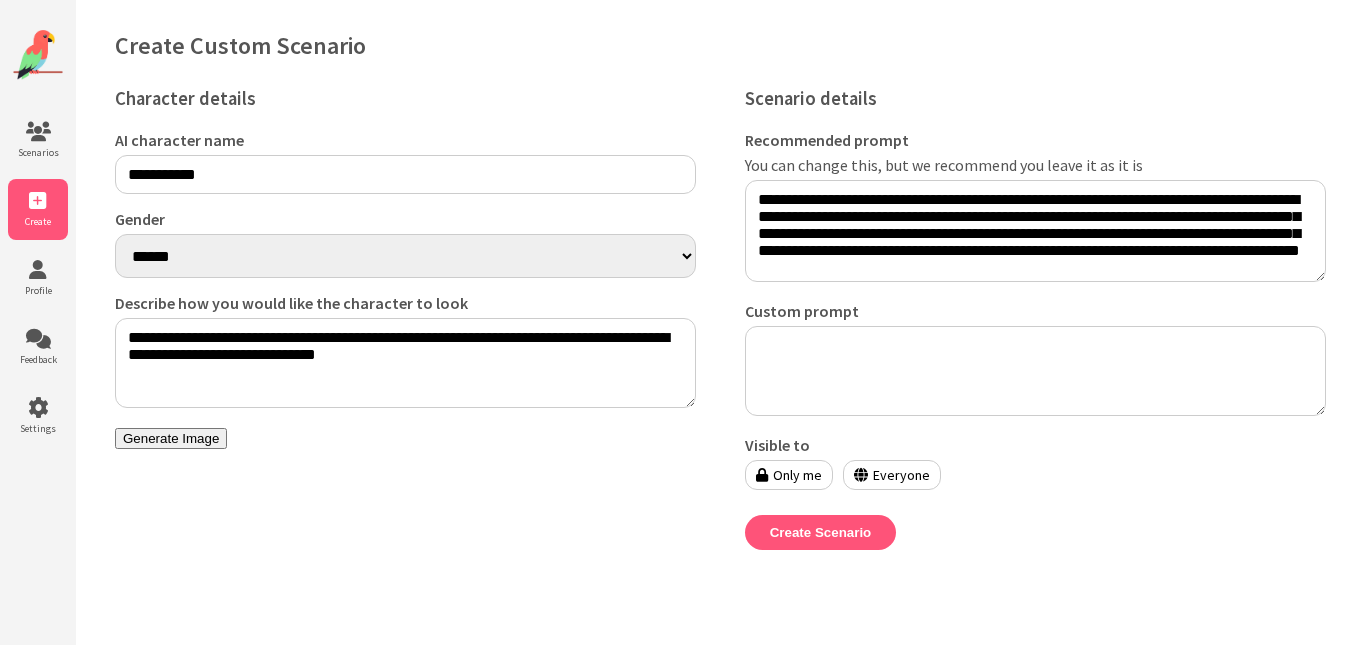 type on "**********" 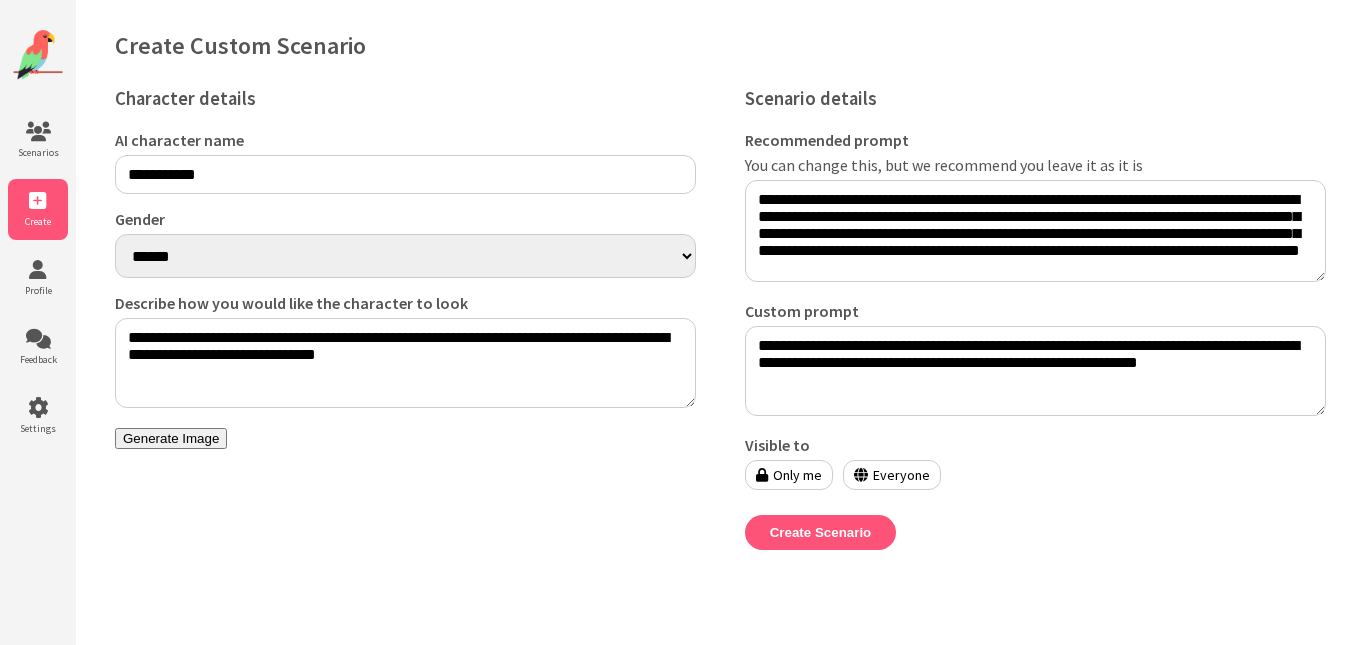 type on "**********" 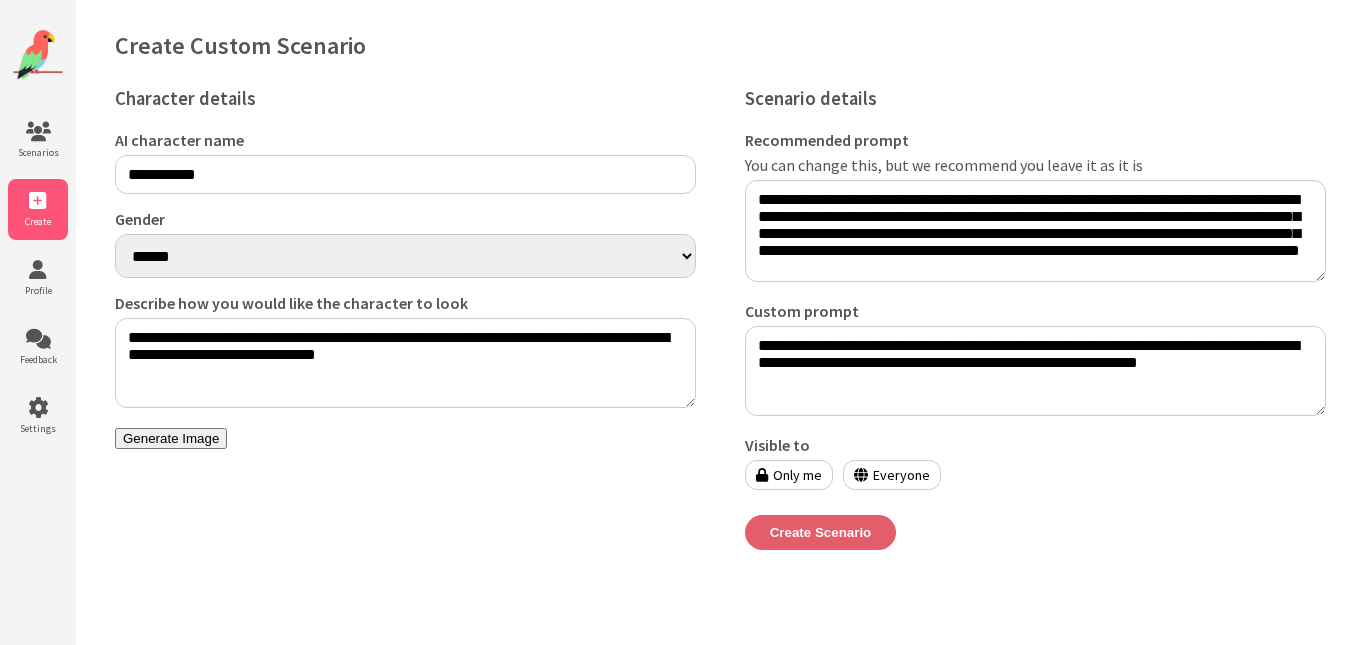 click on "Create Scenario" at bounding box center [821, 532] 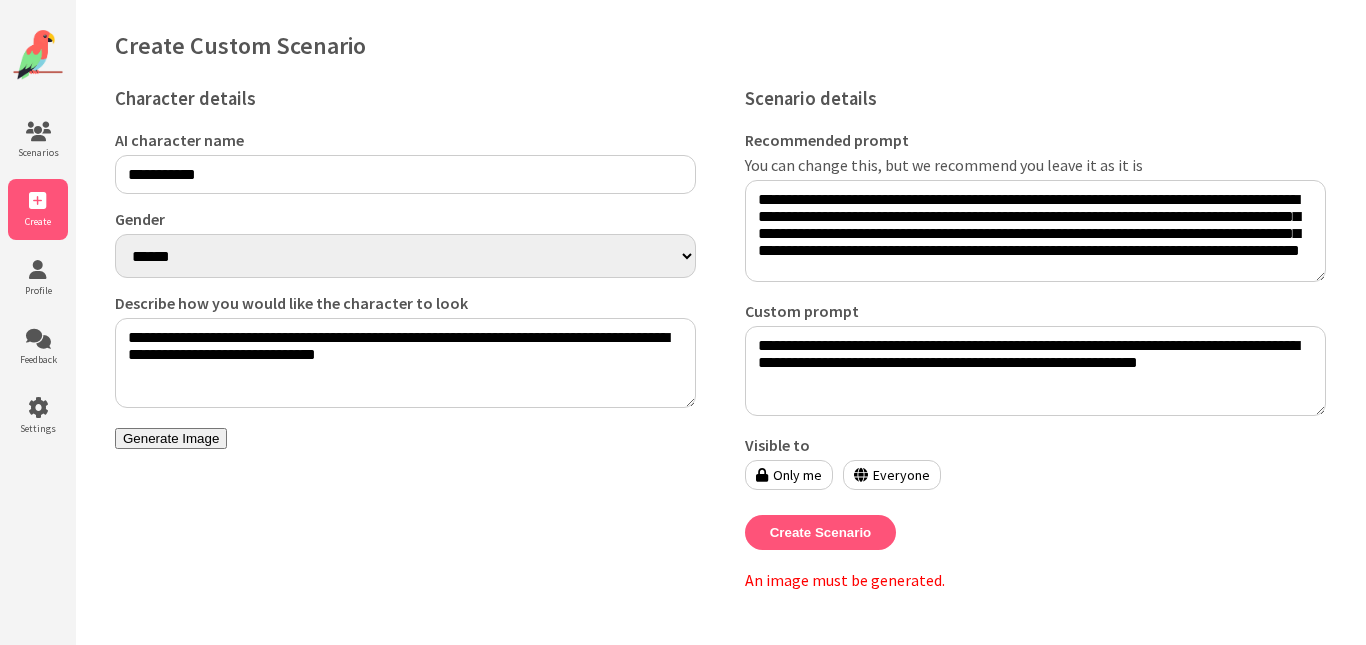 click on "Generate Image" at bounding box center (171, 438) 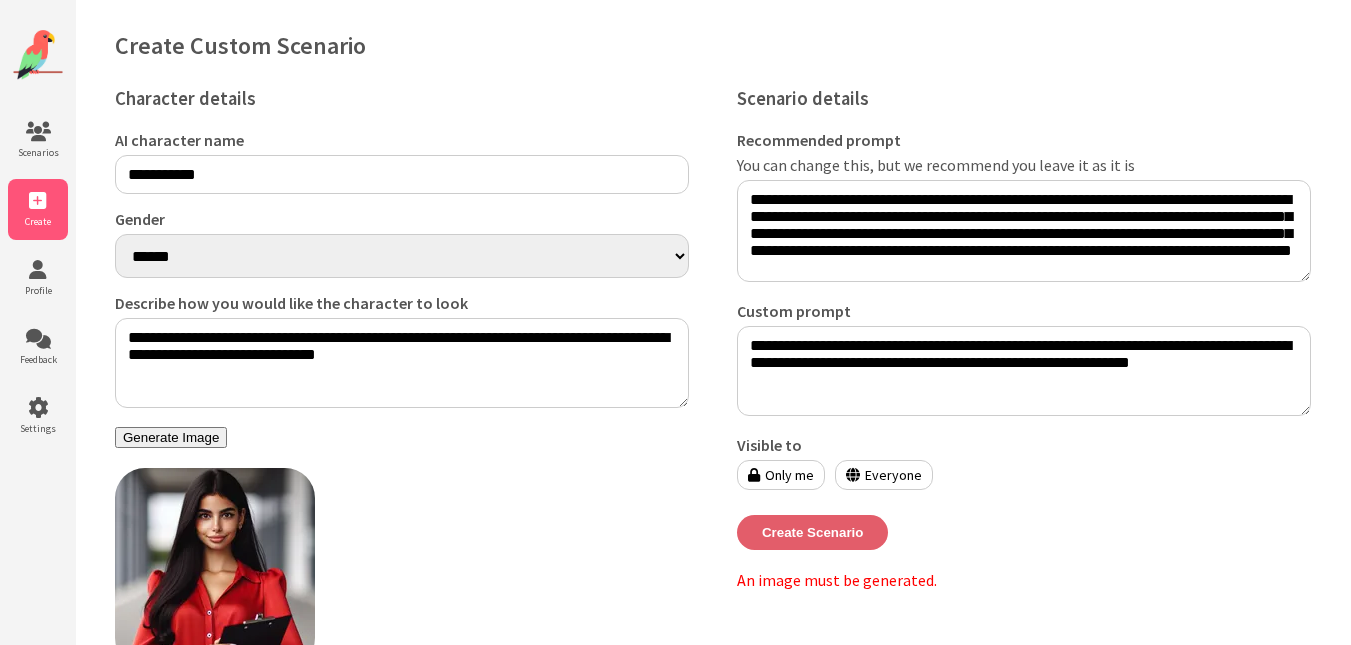 click on "Create Scenario" at bounding box center [813, 532] 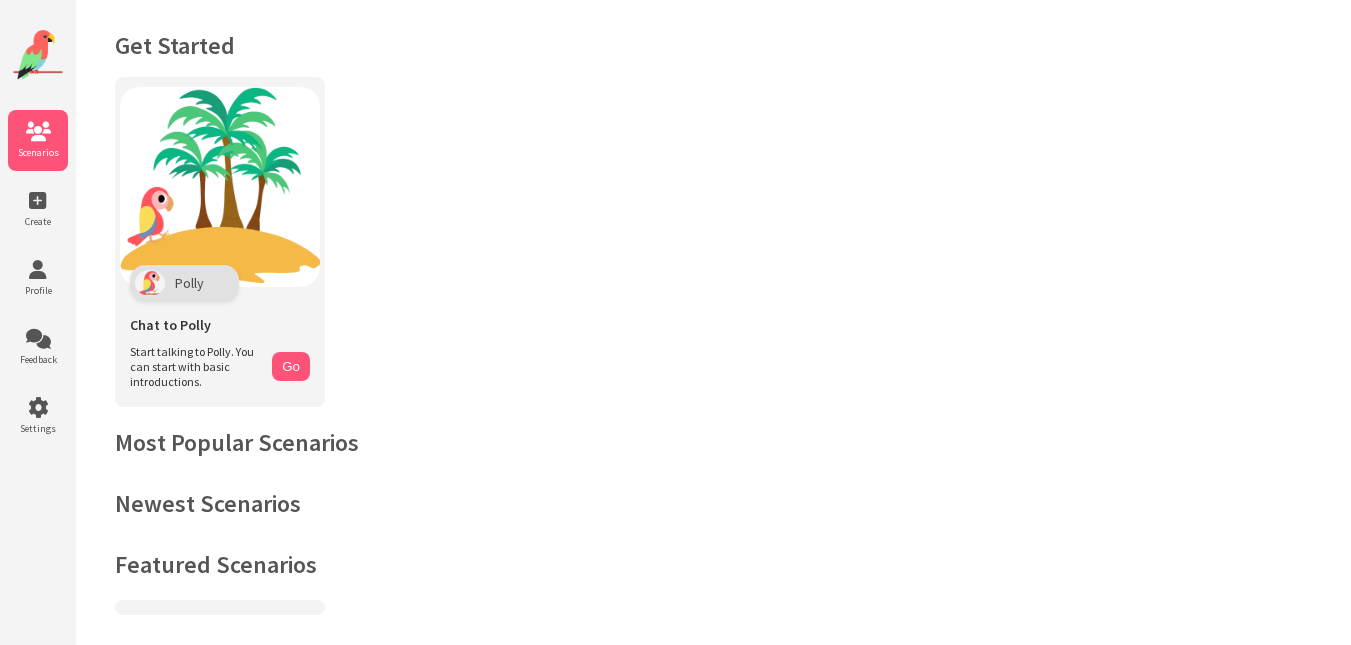 scroll, scrollTop: 0, scrollLeft: 0, axis: both 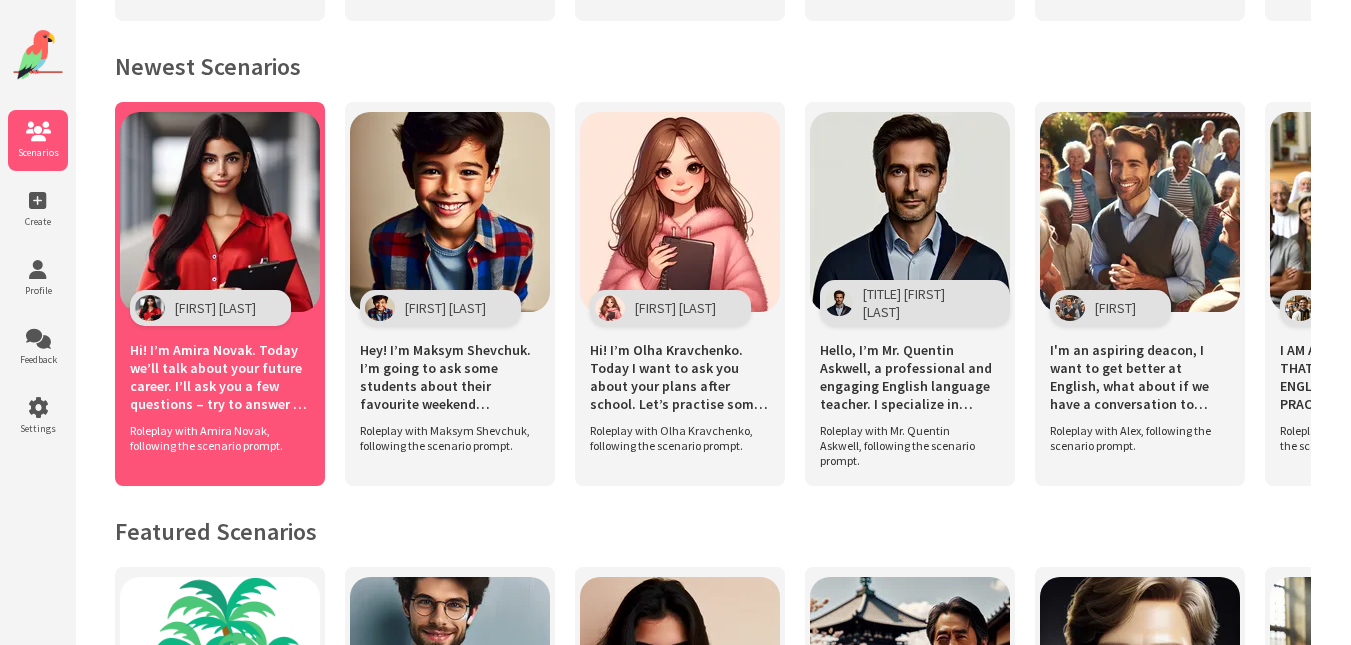click on "Hi! I’m Amira Novak. Today we’ll talk about your future career. I’ll ask you a few questions – try to answer as naturally as you can. Ready? Let’s begin!" at bounding box center [220, 377] 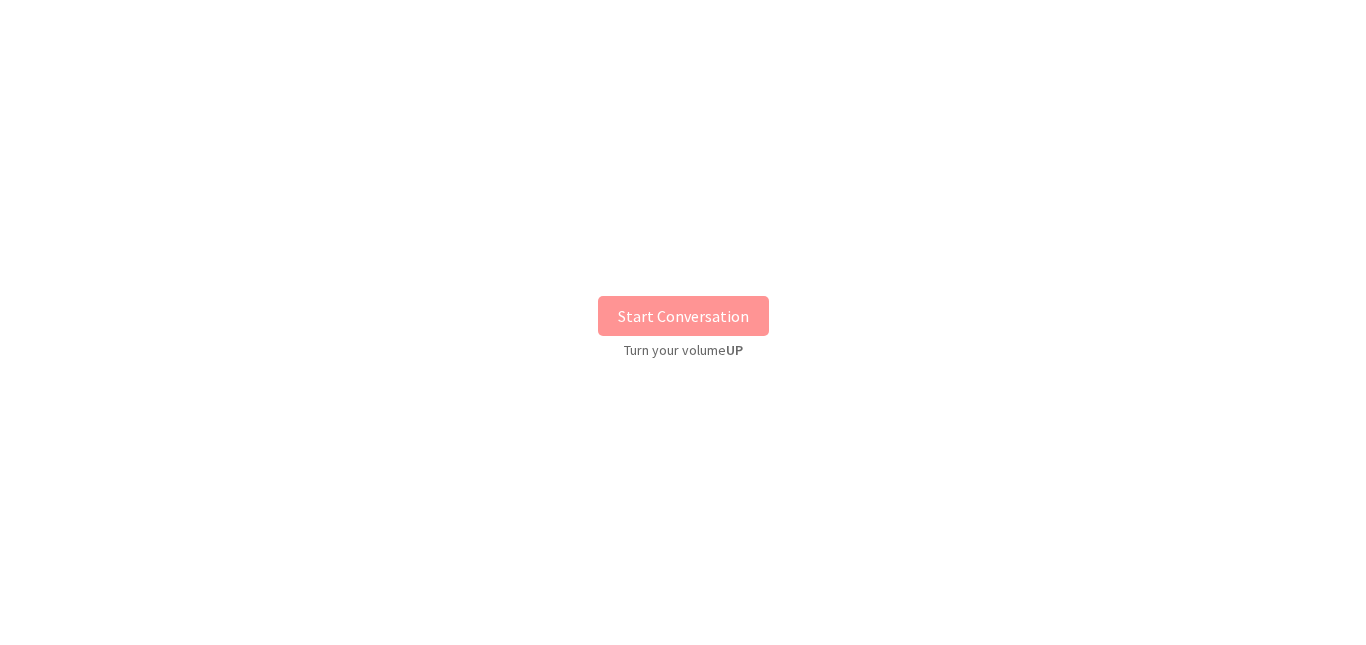 scroll, scrollTop: 0, scrollLeft: 0, axis: both 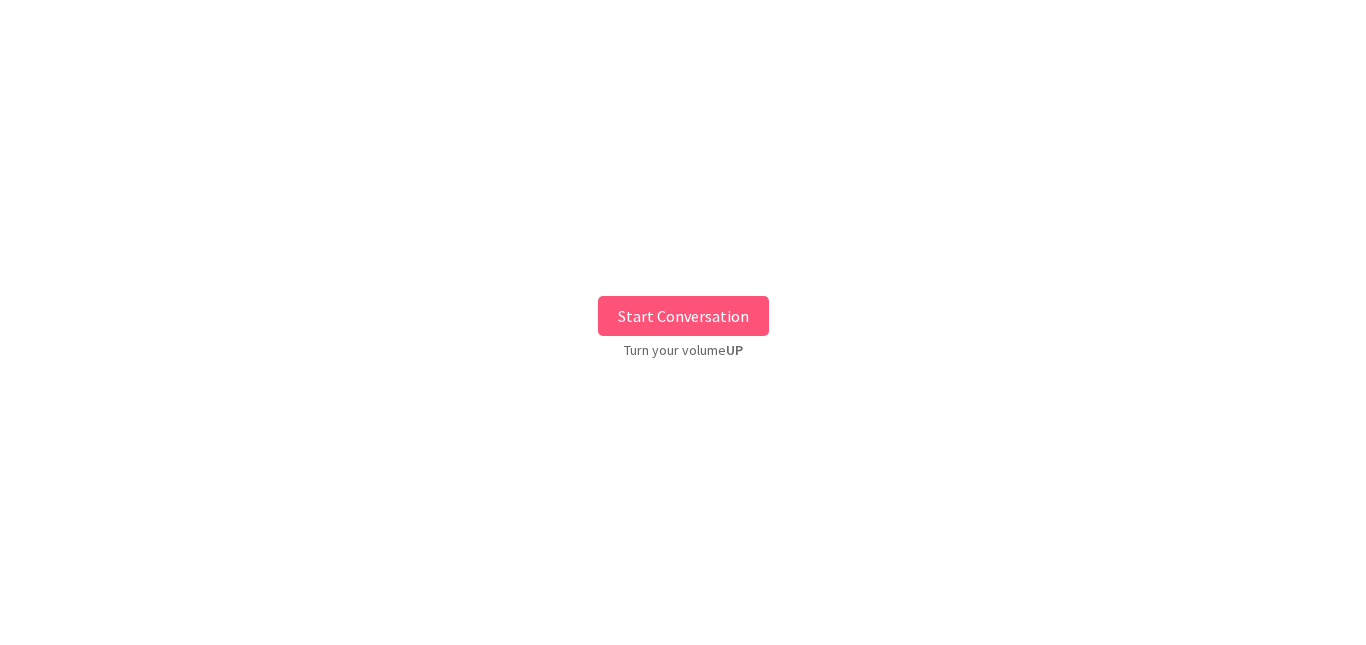 click on "Start Conversation" at bounding box center [683, 316] 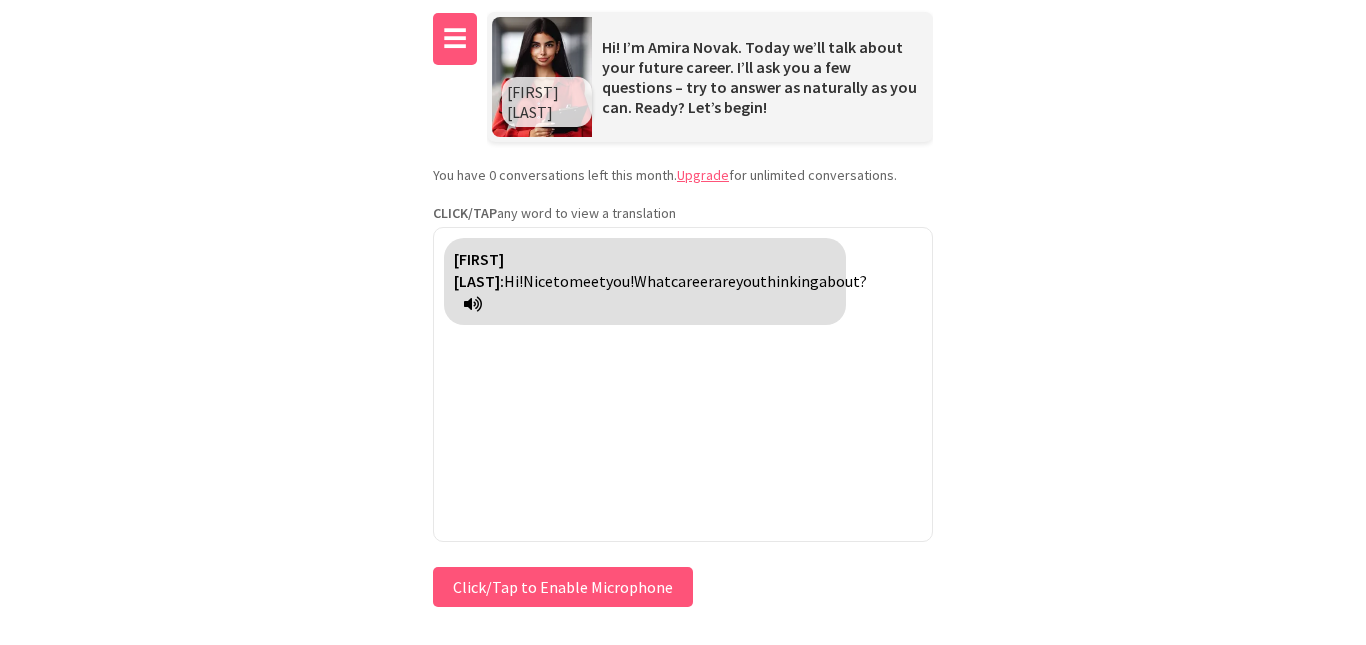 click on "☰" at bounding box center (455, 39) 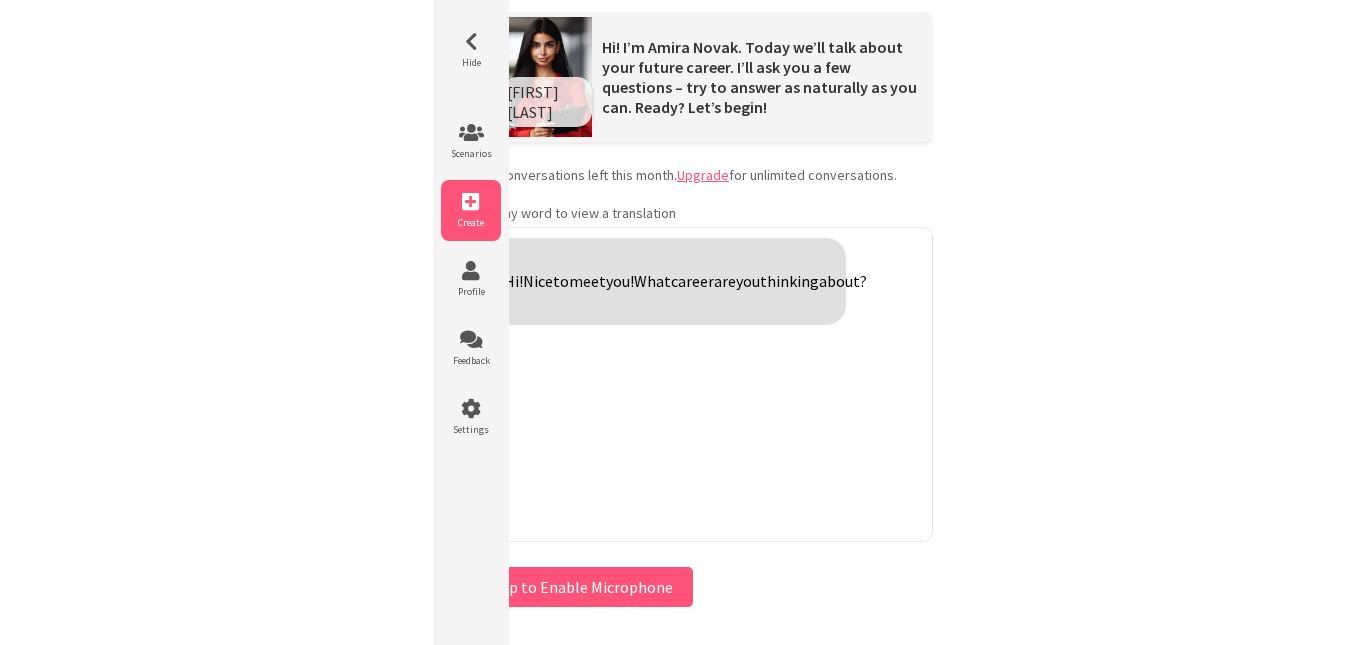 click on "Create" at bounding box center (471, 222) 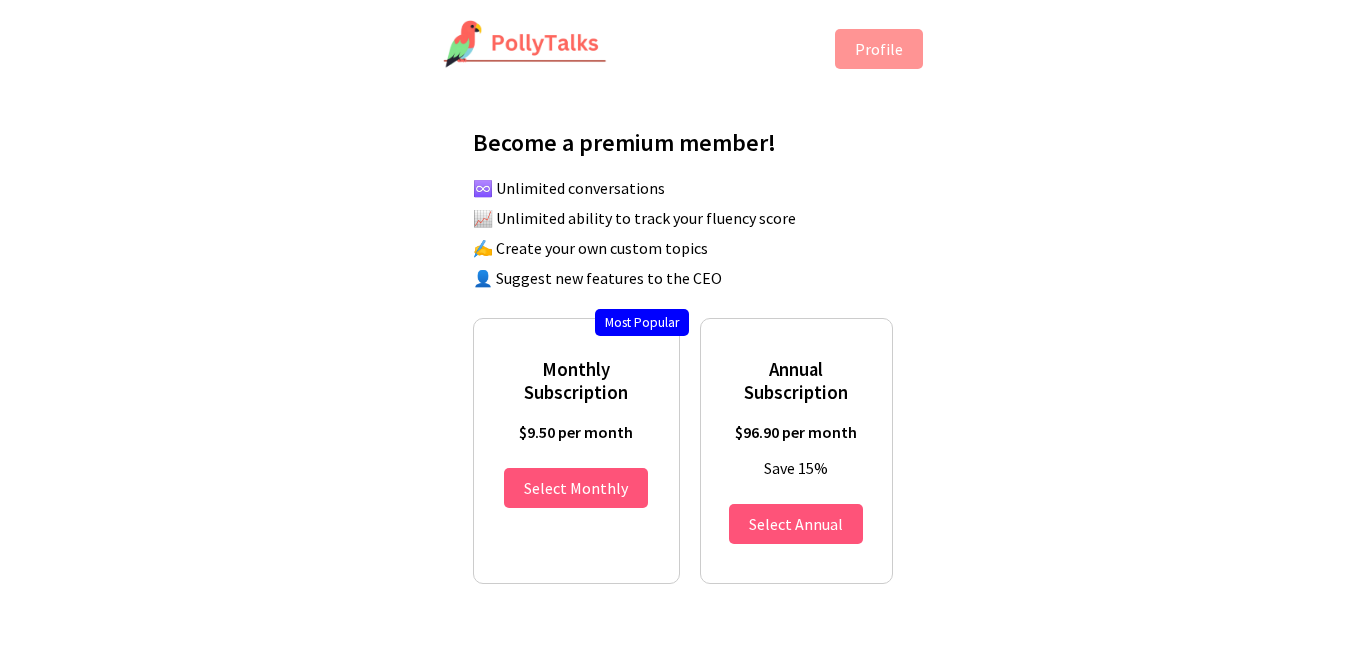 scroll, scrollTop: 0, scrollLeft: 0, axis: both 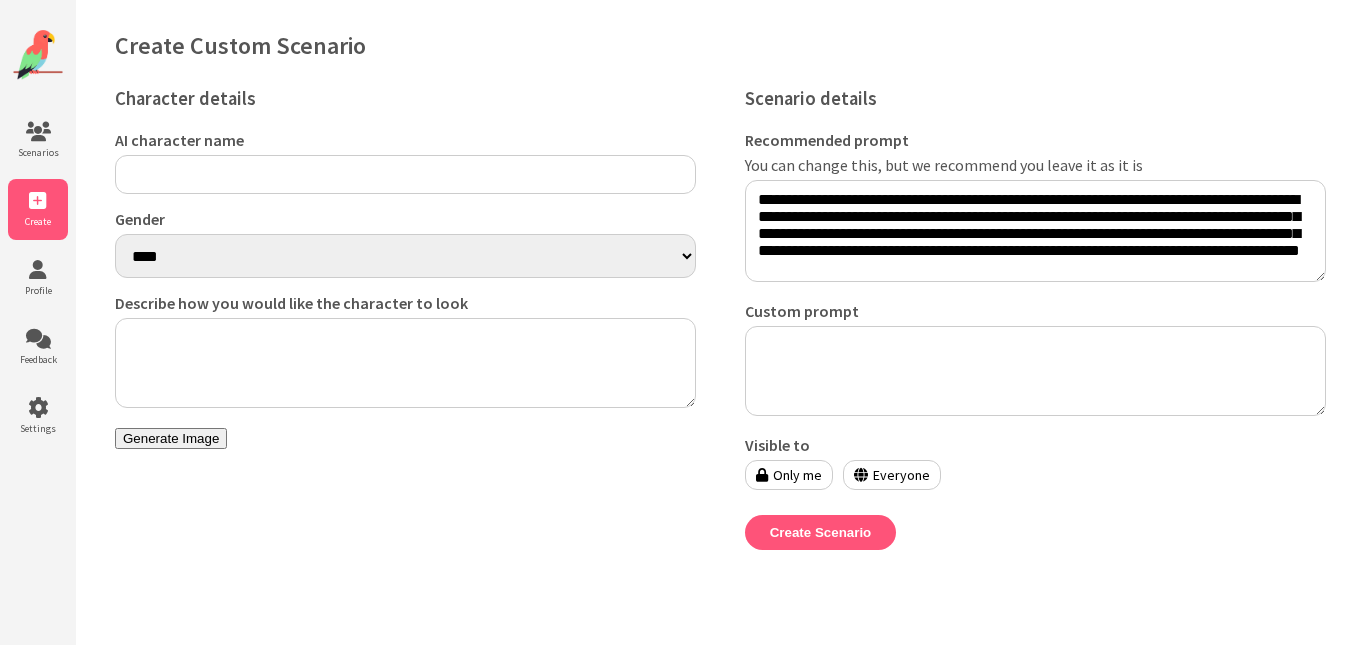 click on "AI character name" at bounding box center [405, 174] 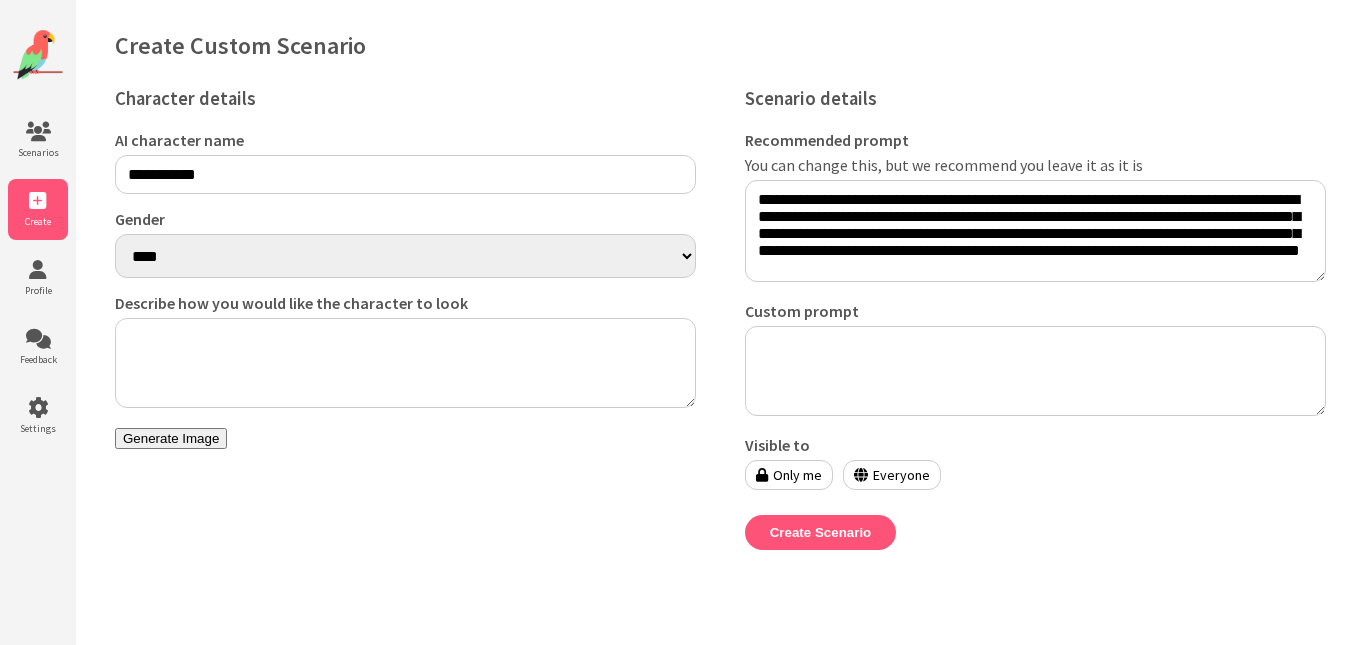 type on "**********" 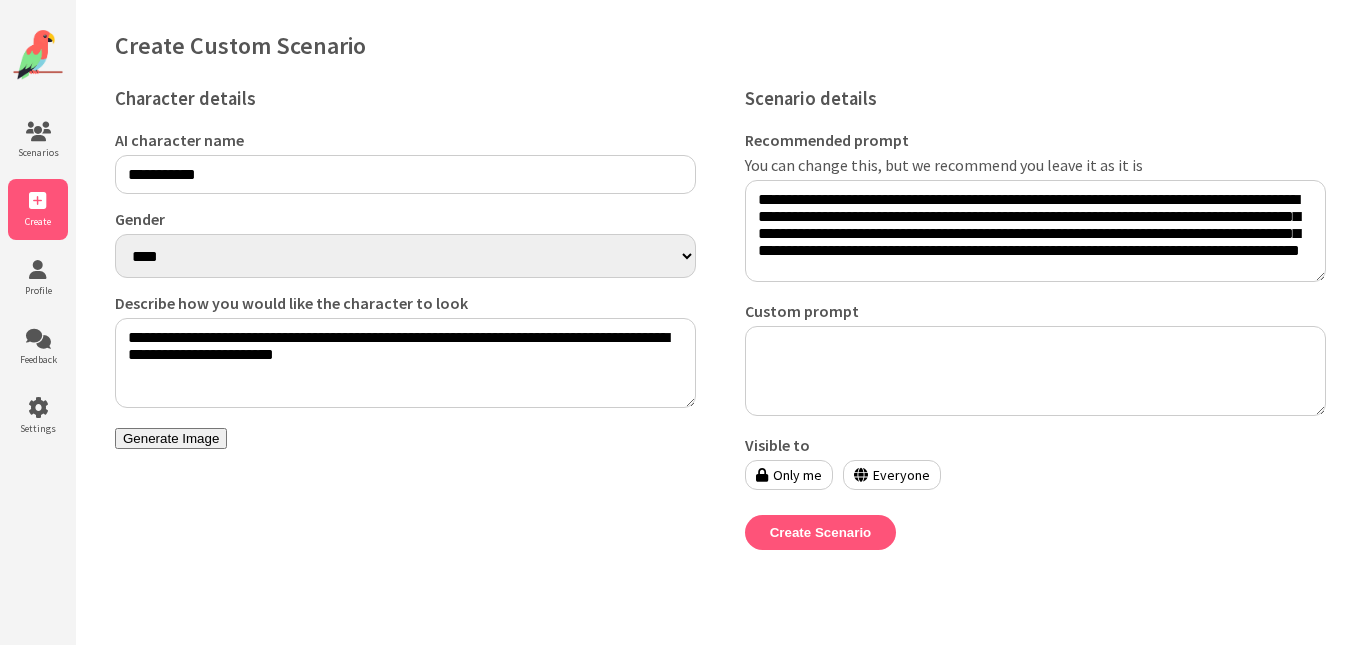 type on "**********" 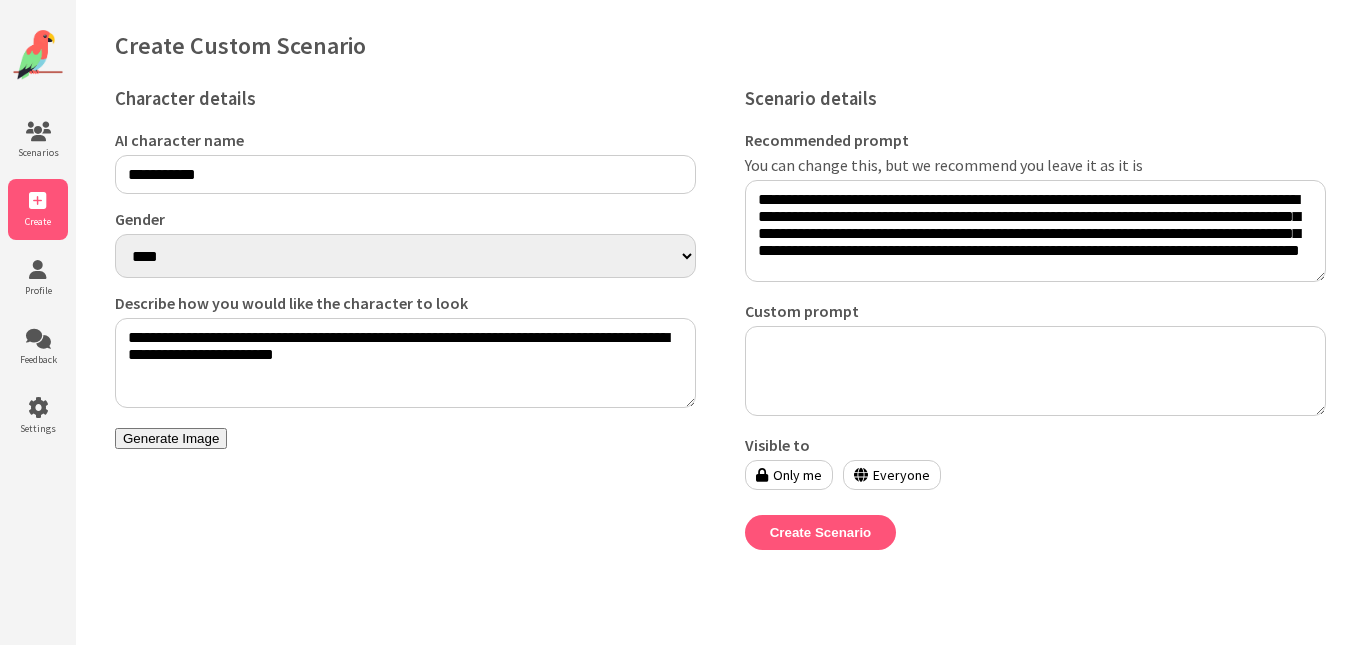 click on "Custom prompt" at bounding box center (1035, 371) 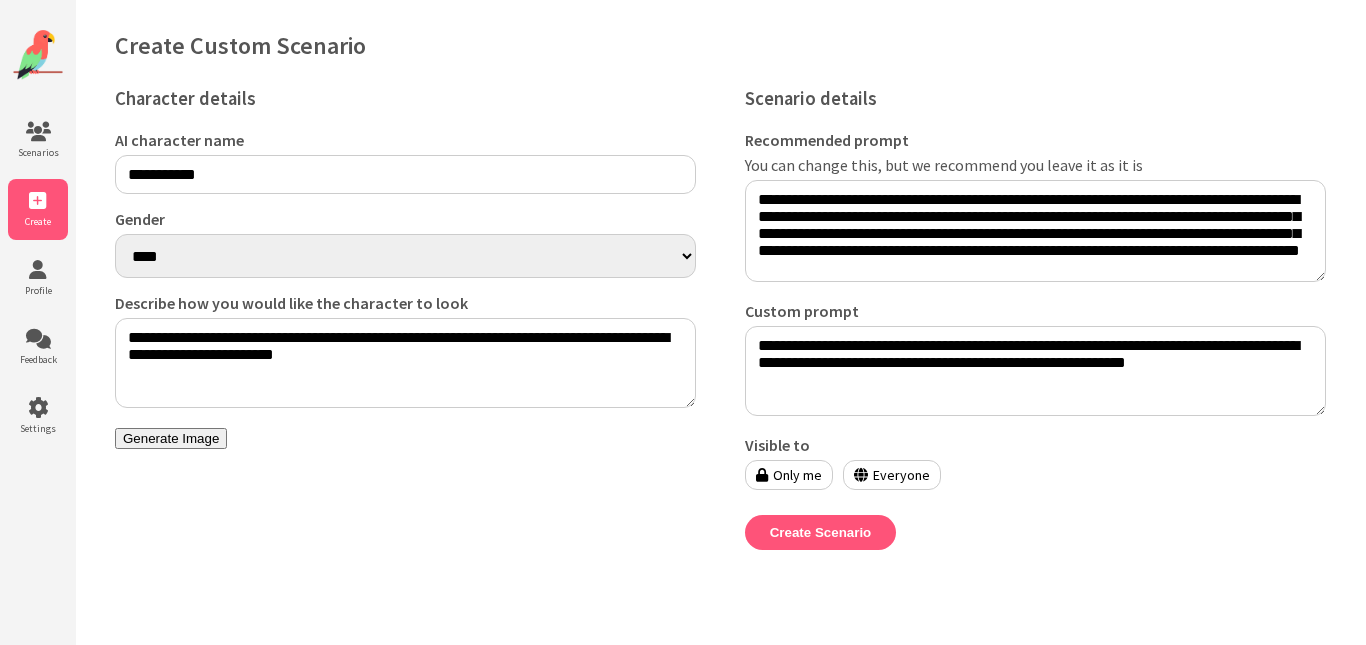 type on "**********" 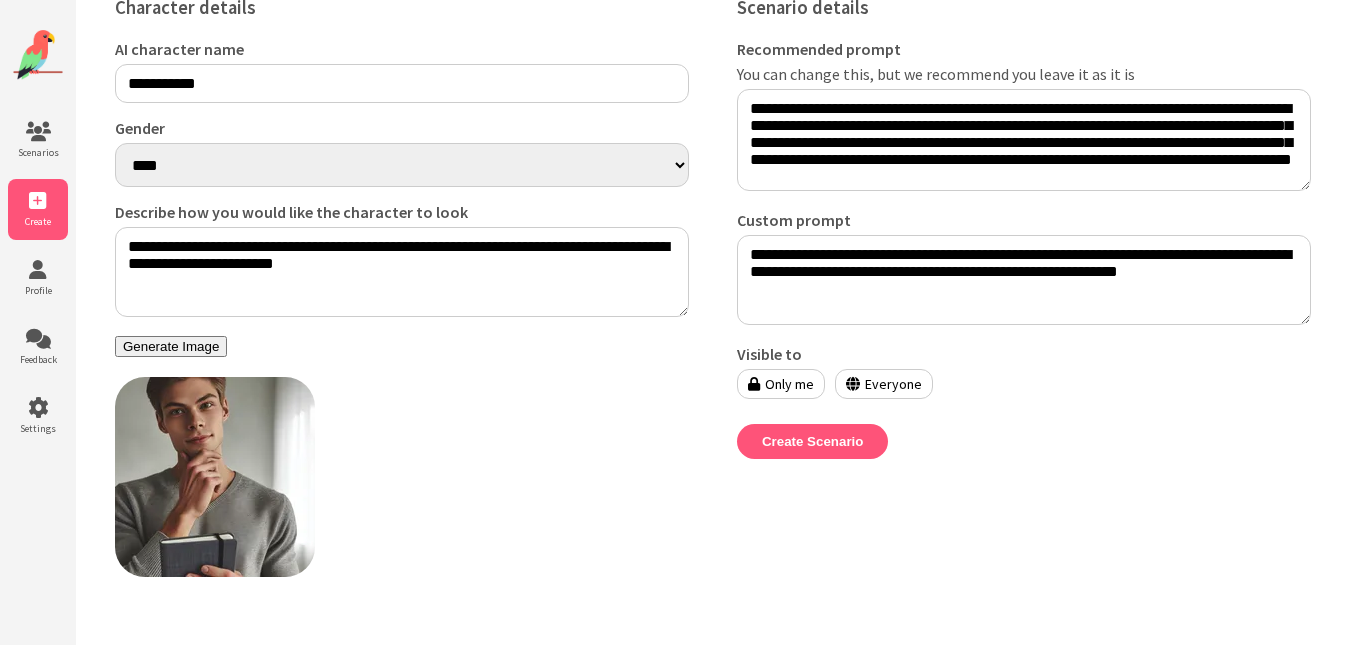 scroll, scrollTop: 112, scrollLeft: 0, axis: vertical 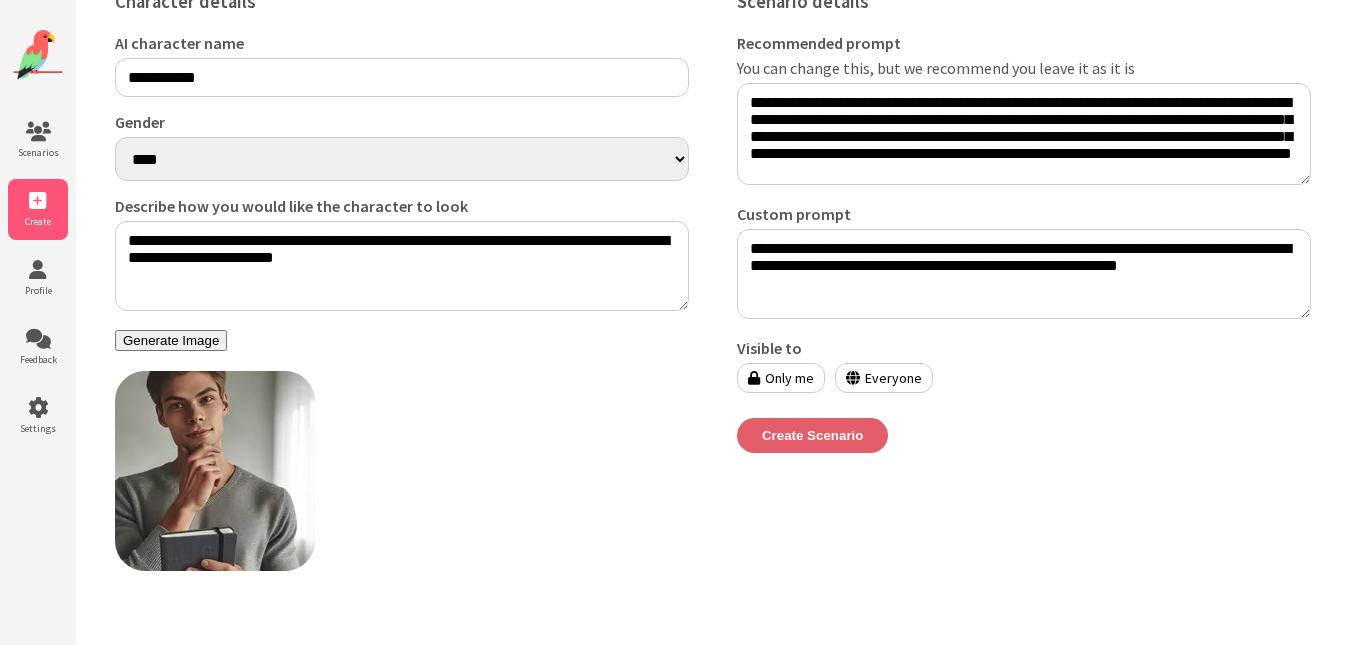 click on "Create Scenario" at bounding box center [813, 435] 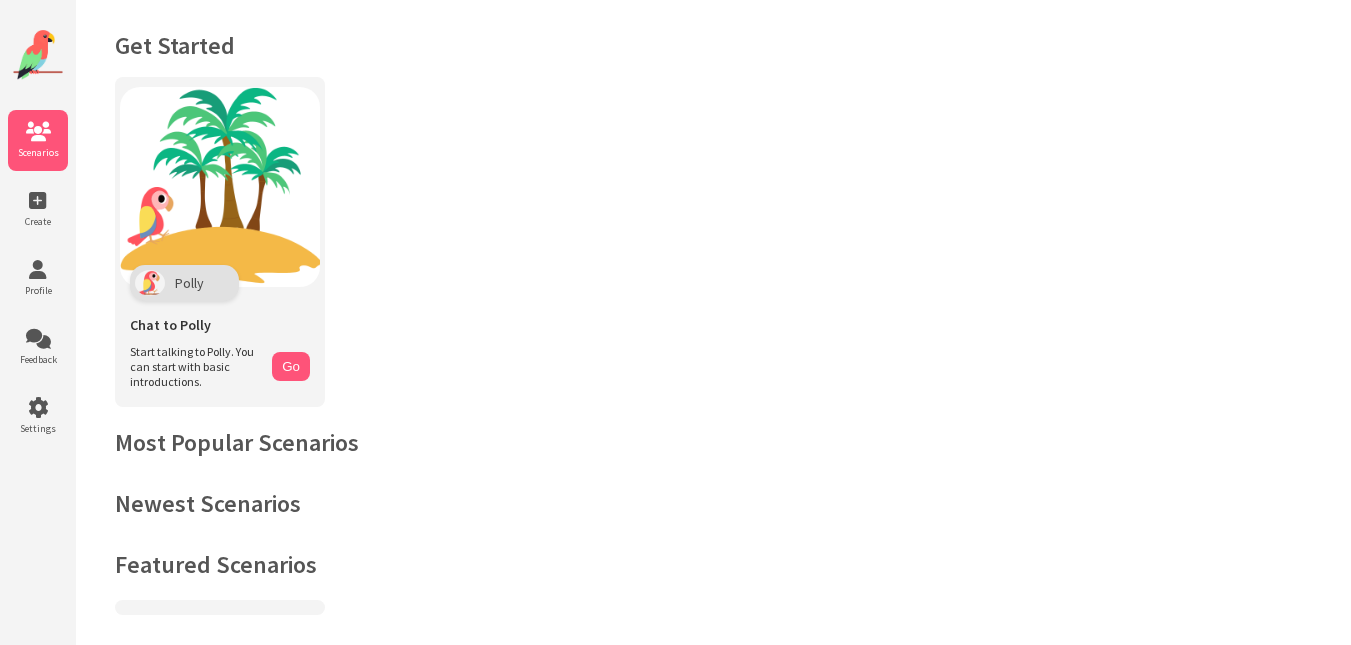 scroll, scrollTop: 0, scrollLeft: 0, axis: both 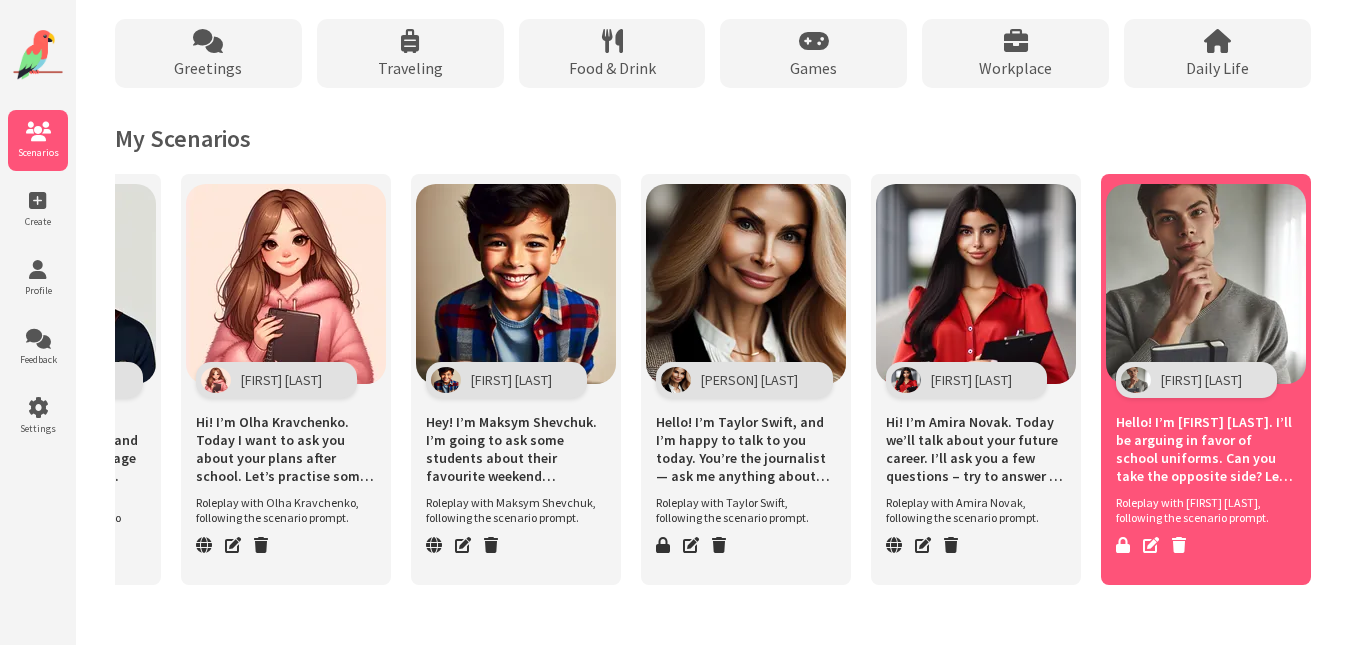 click on "Hello! I’m Daniel Reed. I’ll be arguing in favor of school uniforms. Can you take the opposite side? Let’s have a respectful debate and test our ideas!" at bounding box center (1206, 449) 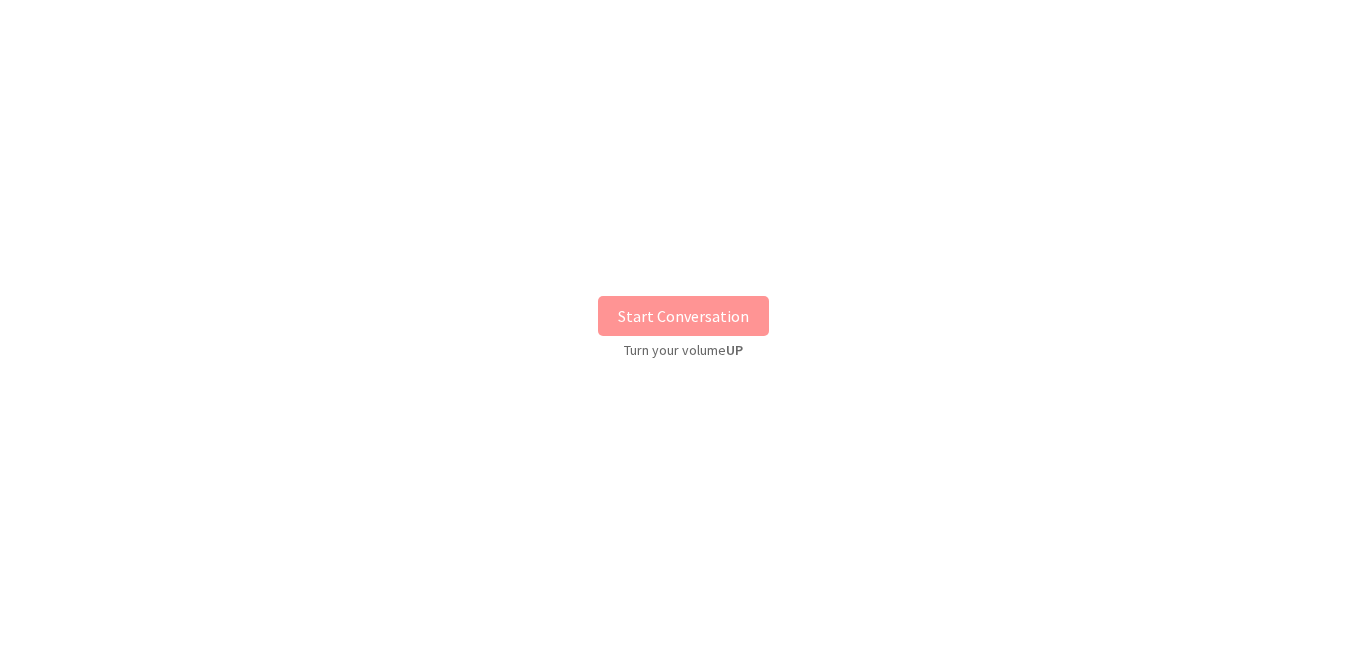 scroll, scrollTop: 0, scrollLeft: 0, axis: both 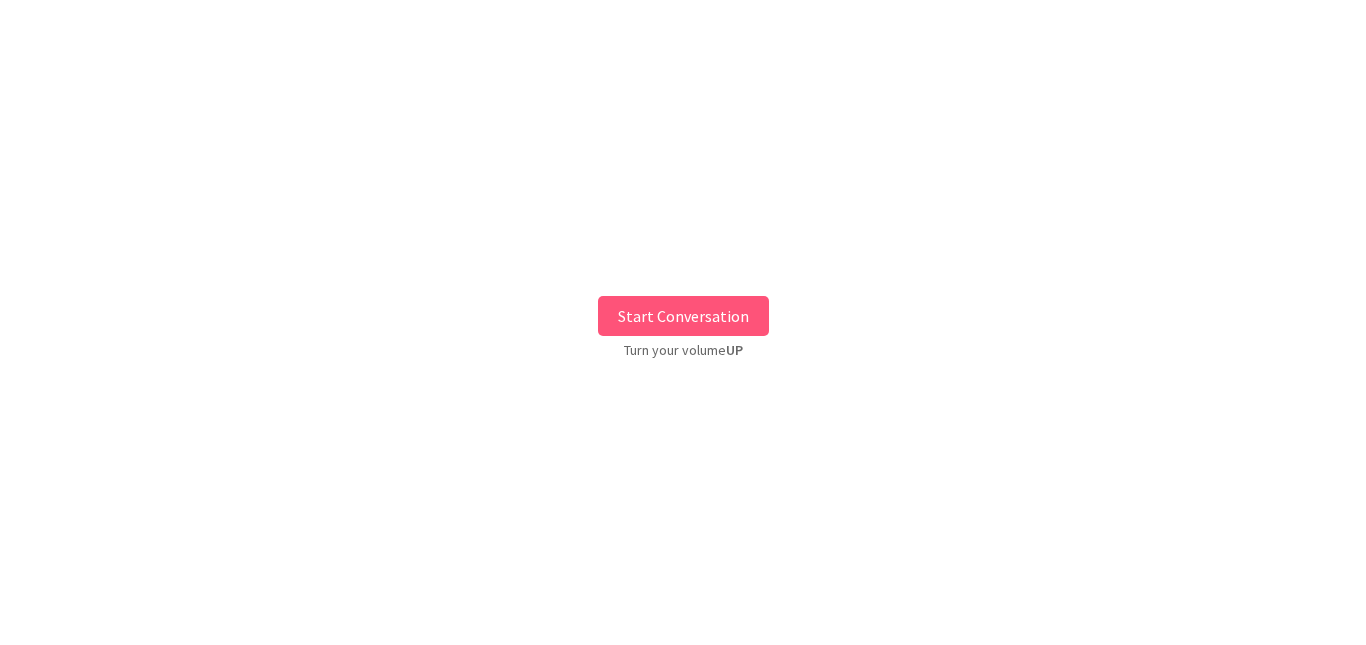 click on "Start Conversation" at bounding box center (683, 316) 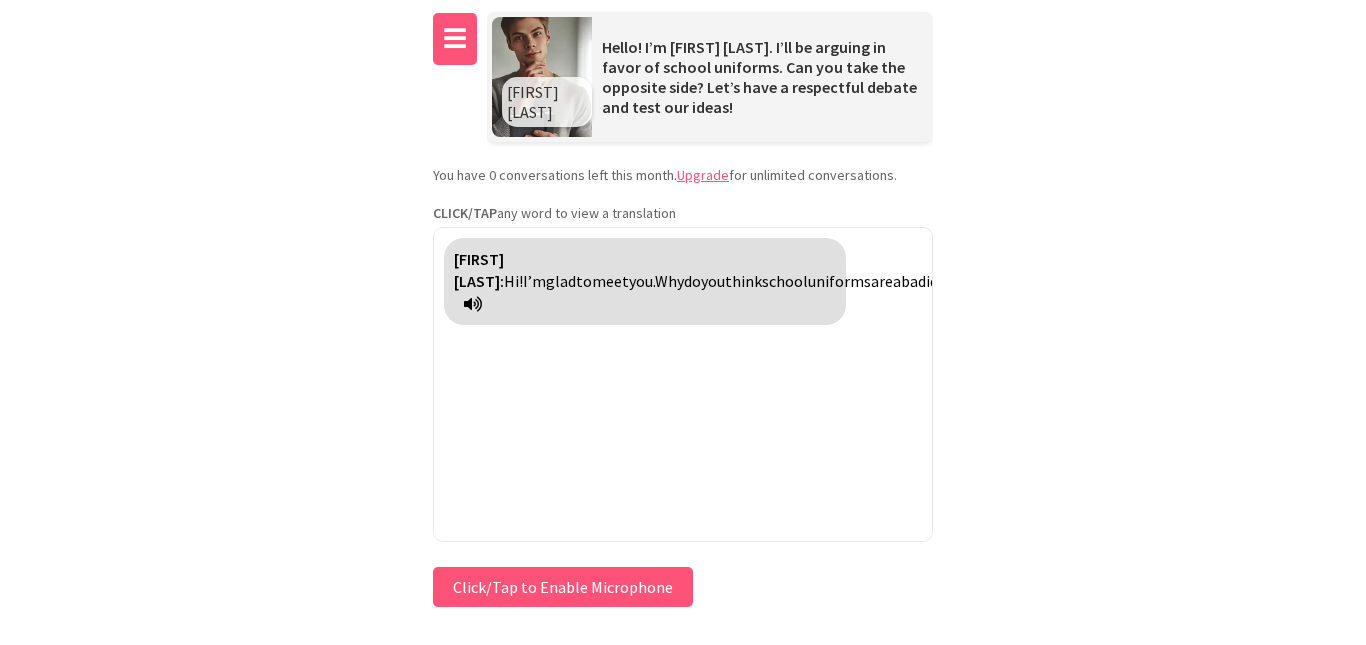 click on "☰" at bounding box center (455, 39) 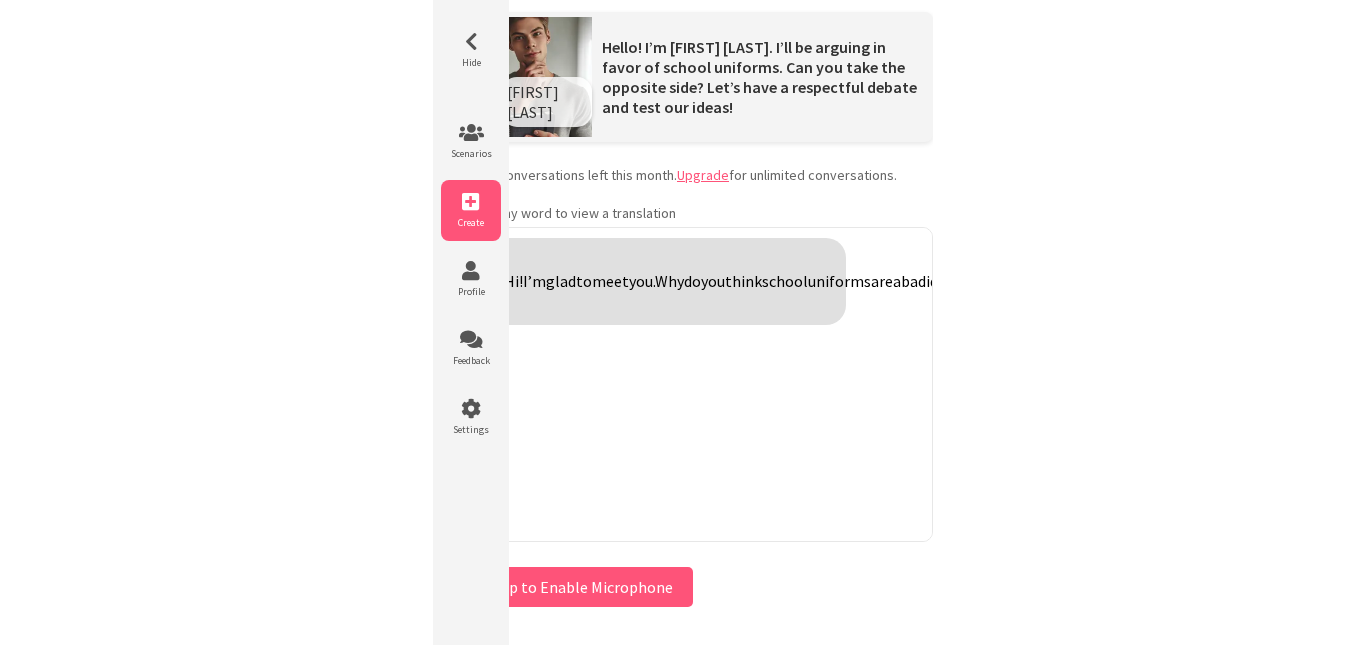 click at bounding box center [471, 202] 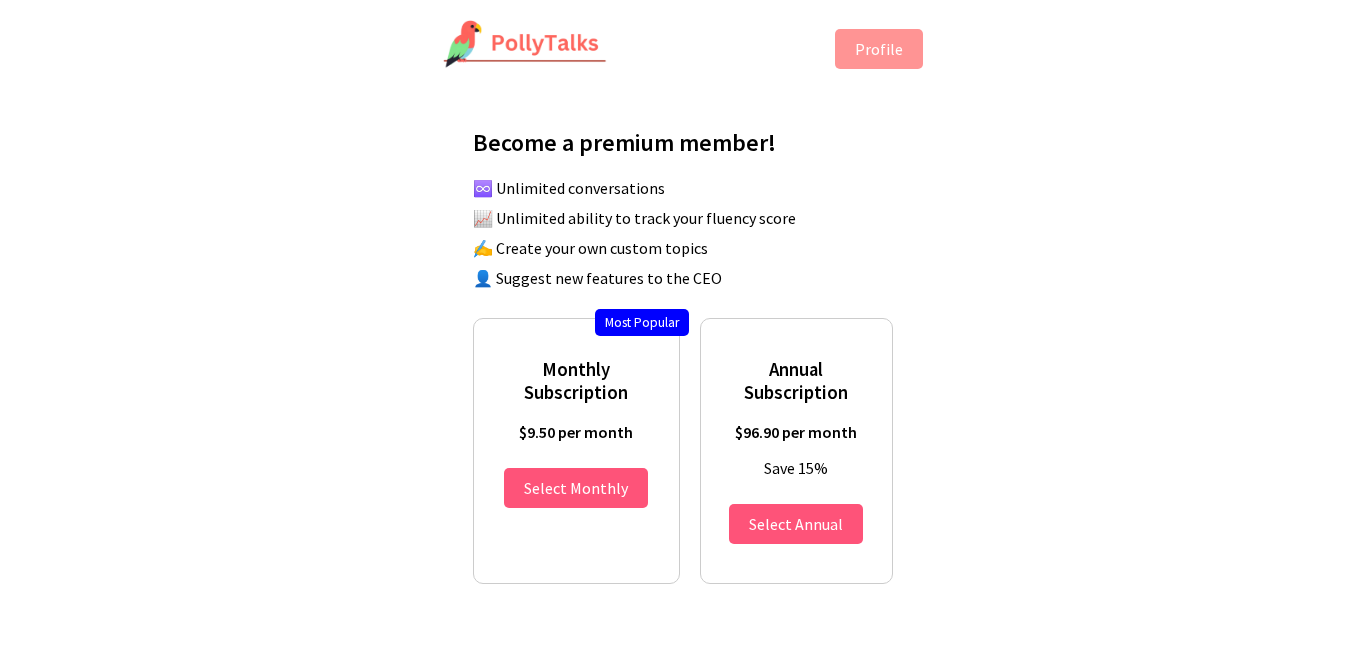 scroll, scrollTop: 0, scrollLeft: 0, axis: both 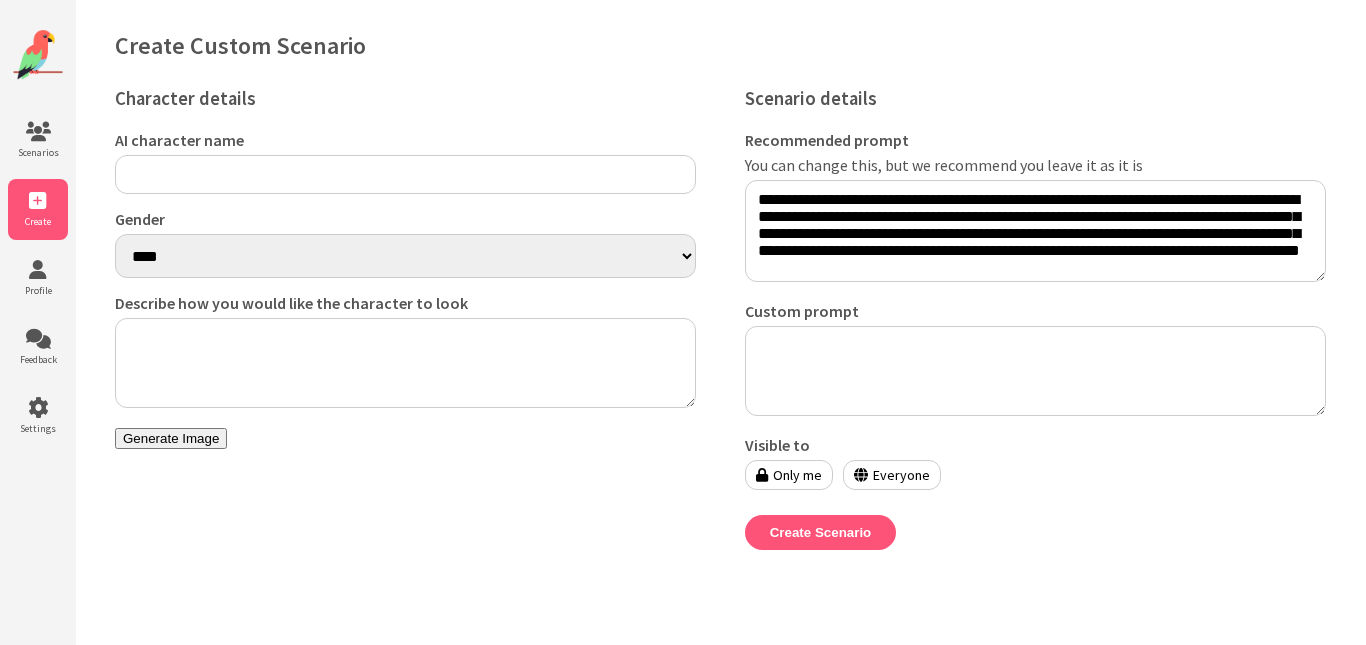 click on "AI character name" at bounding box center (405, 174) 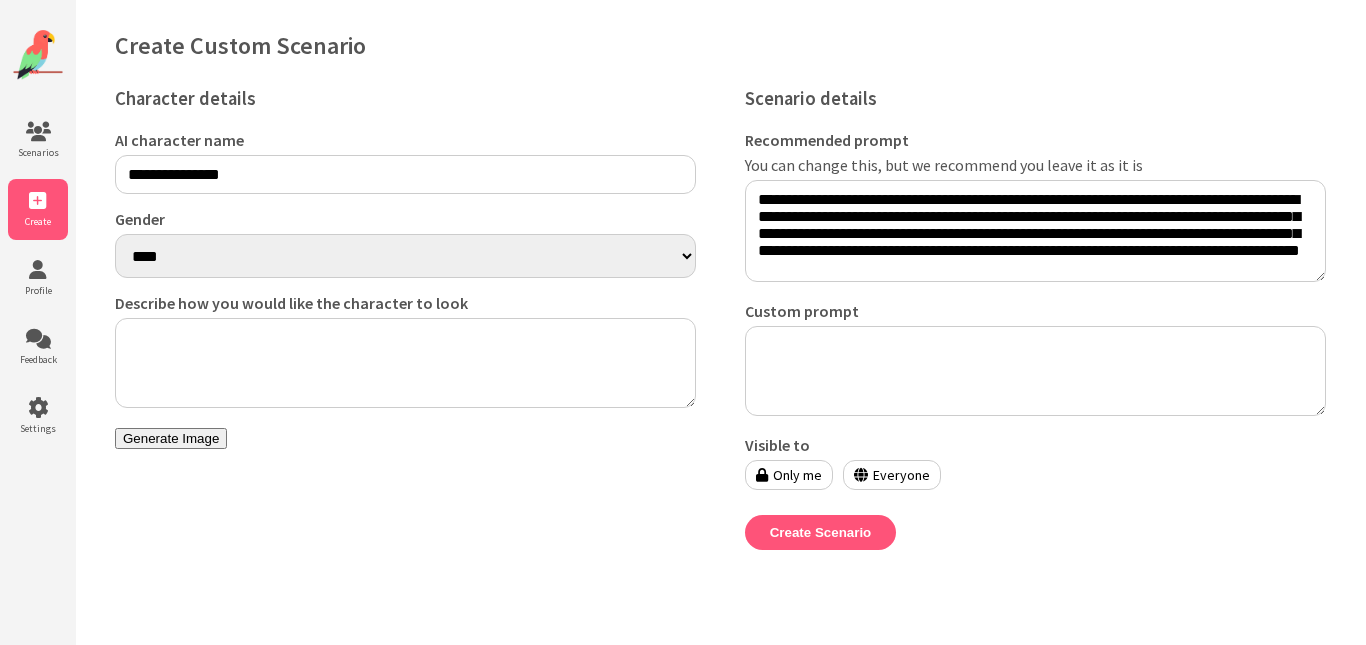 type on "**********" 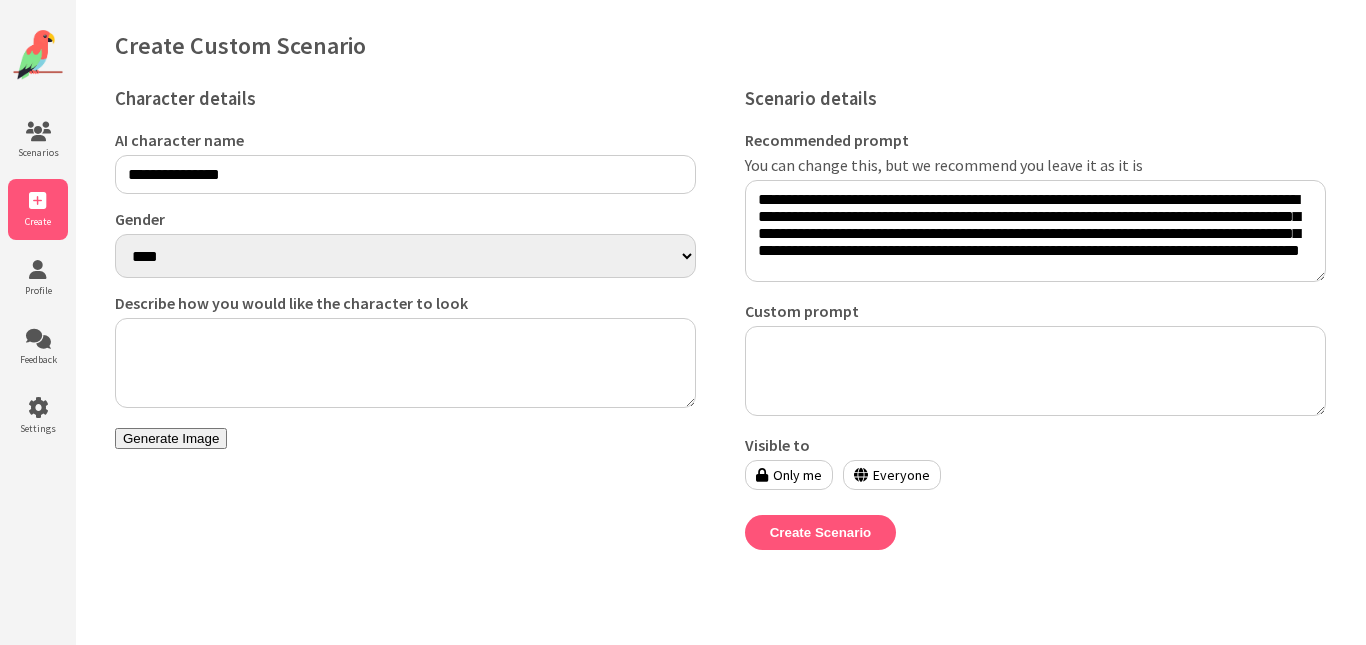 click on "****
******" at bounding box center (405, 256) 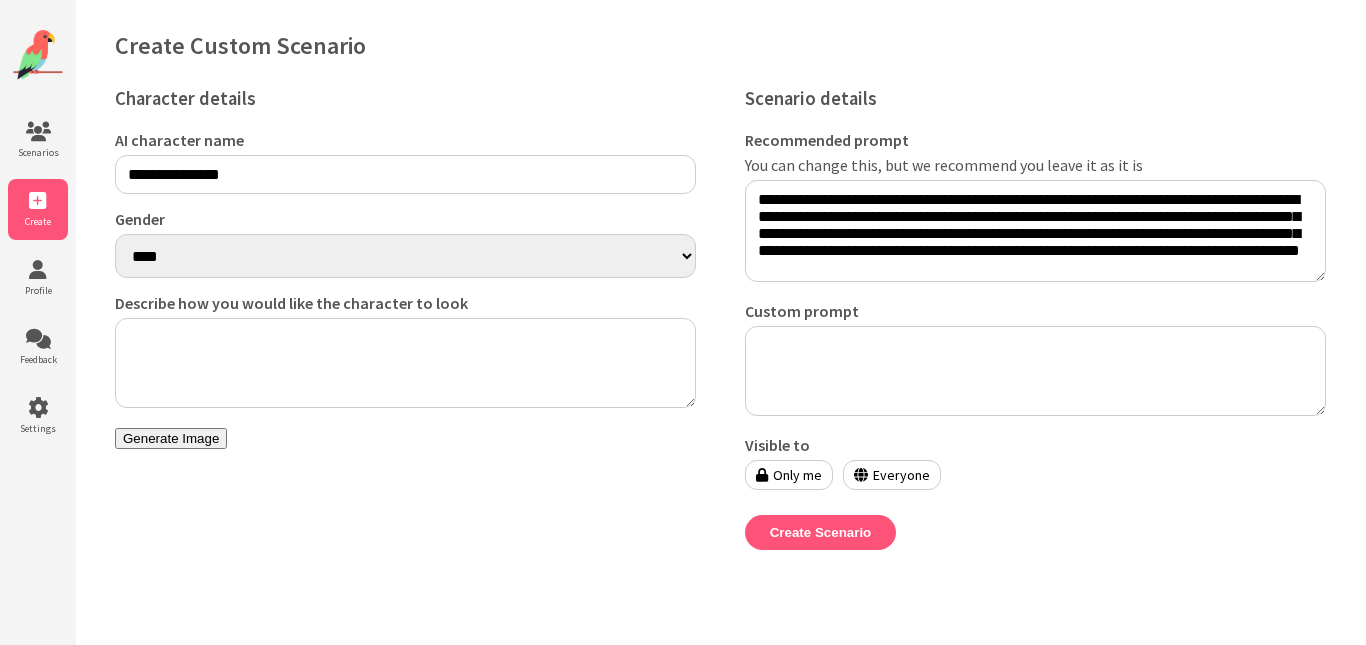 select on "******" 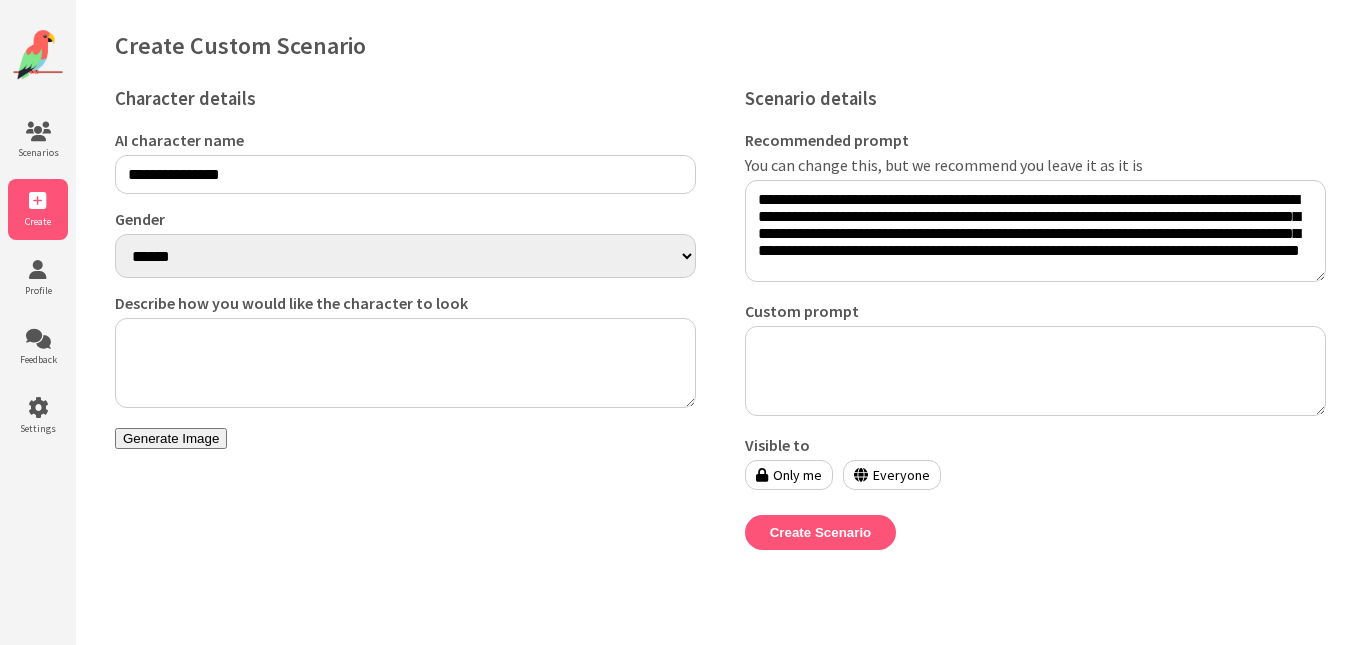 click on "****
******" at bounding box center (405, 256) 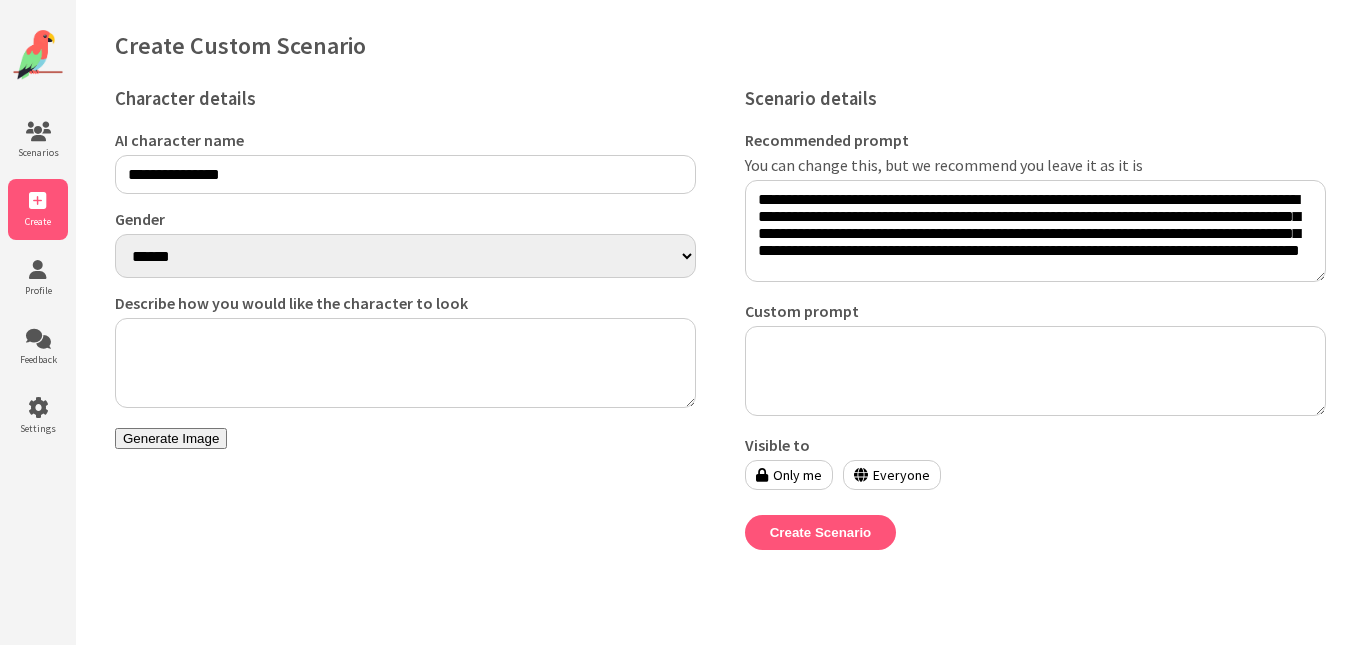 click on "Describe how you would like the character to look" at bounding box center (405, 363) 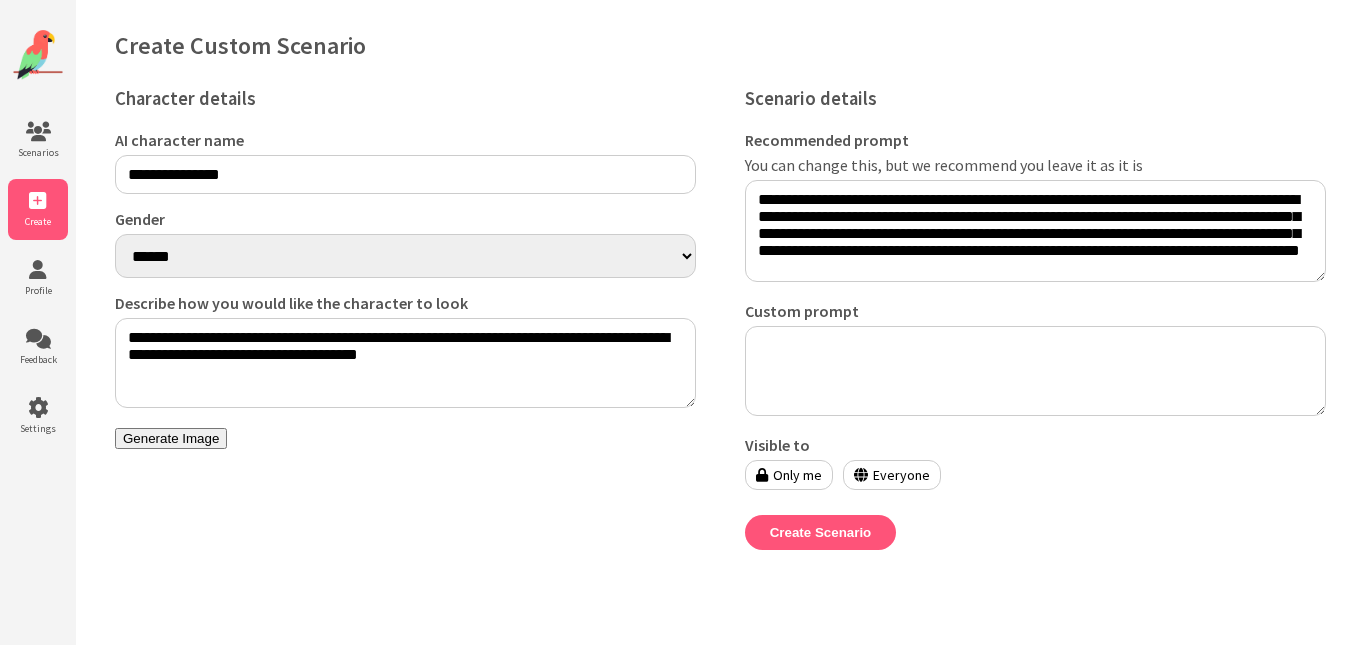 type on "**********" 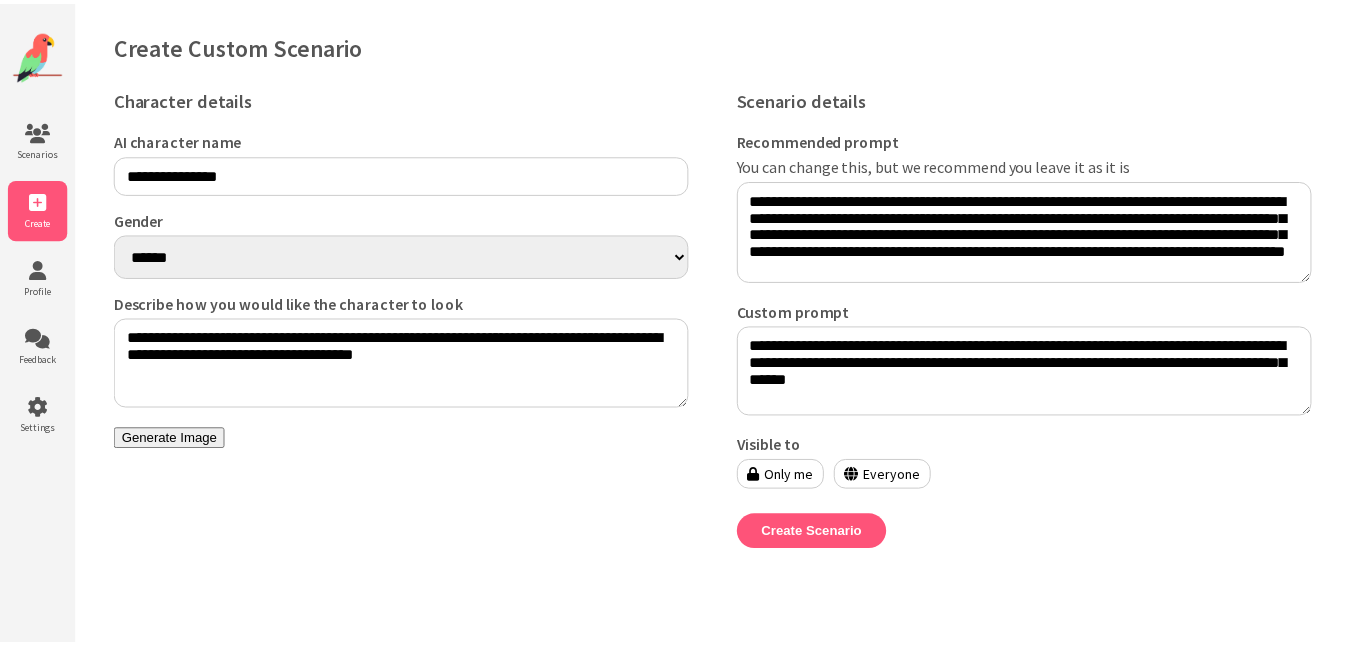 scroll, scrollTop: 11, scrollLeft: 0, axis: vertical 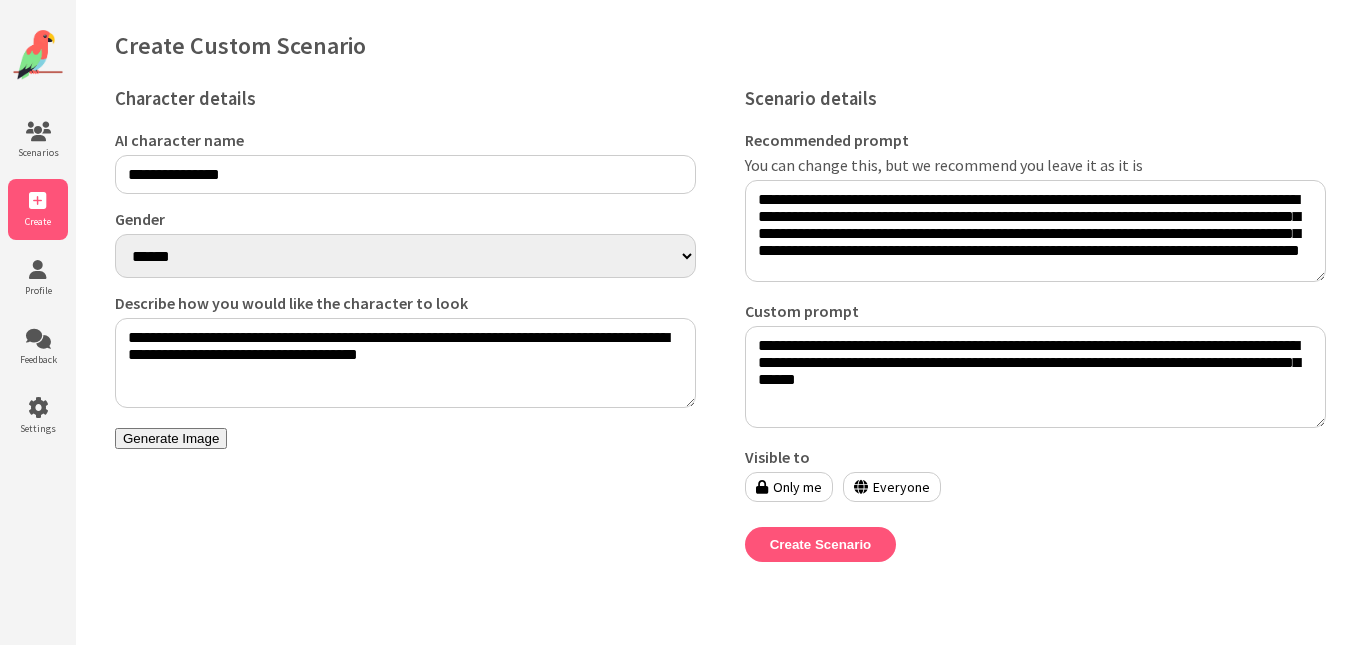 type on "**********" 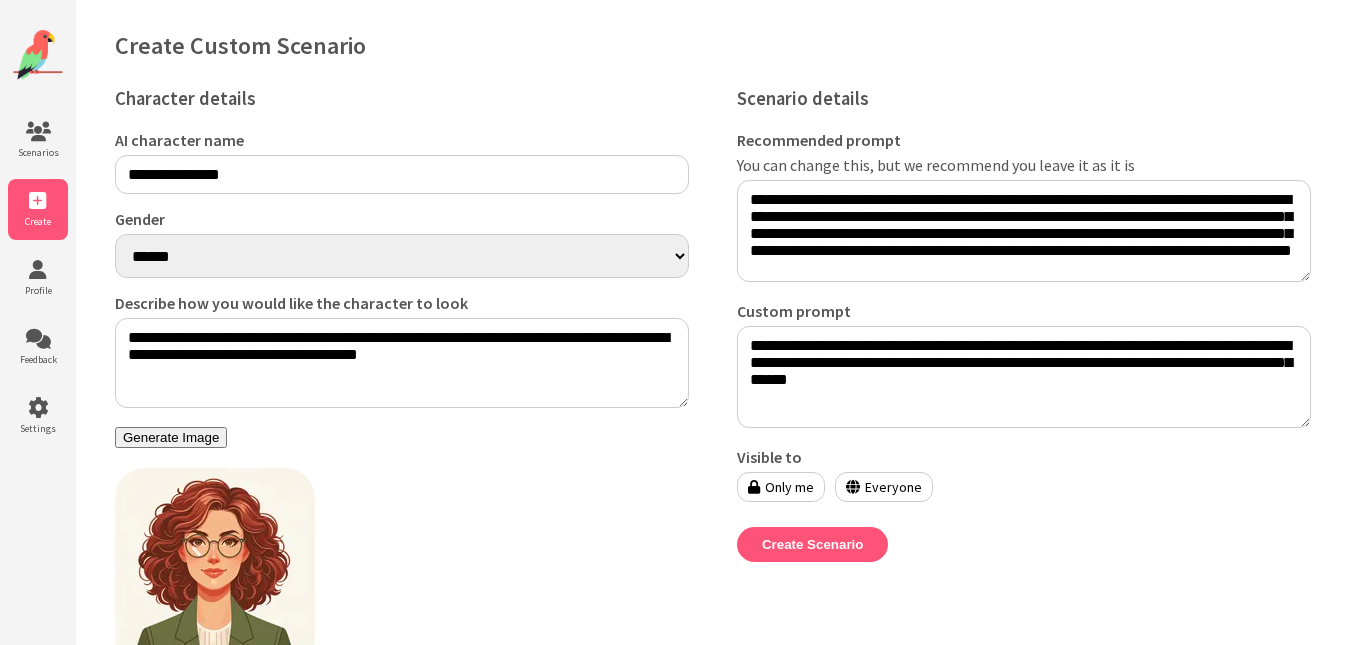 click on "Generate Image" at bounding box center (171, 437) 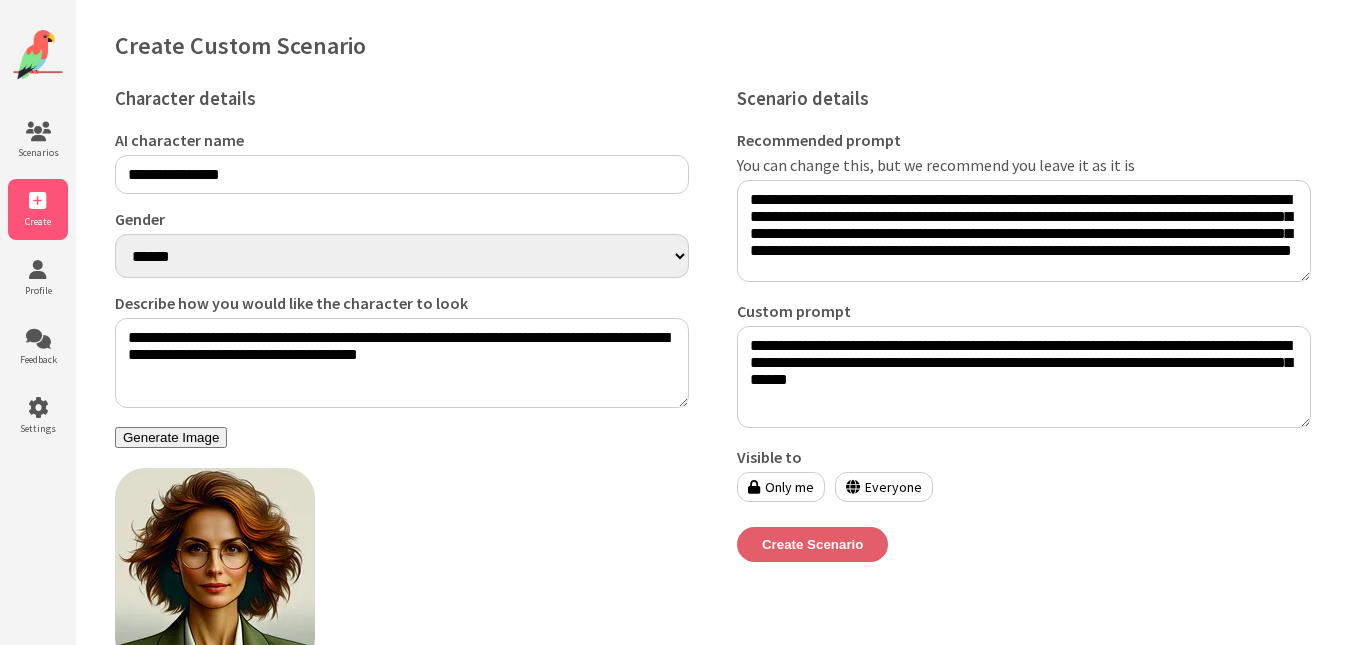 click on "Create Scenario" at bounding box center [813, 544] 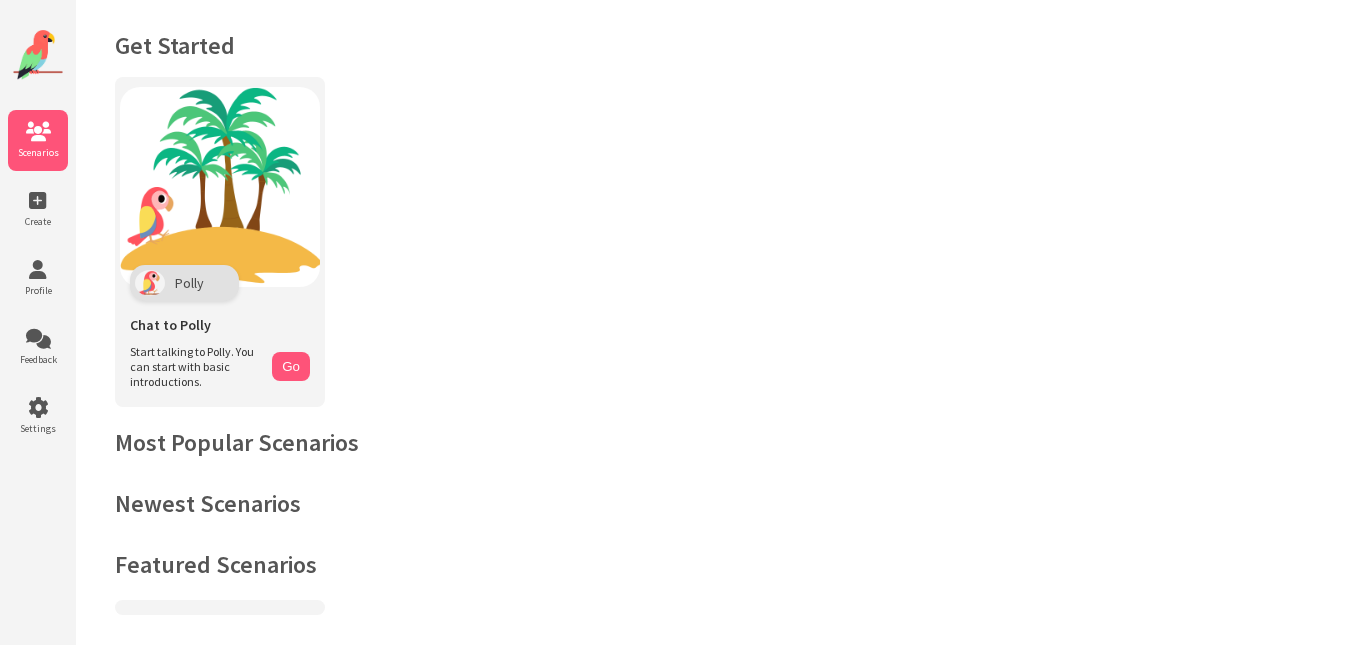 scroll, scrollTop: 0, scrollLeft: 0, axis: both 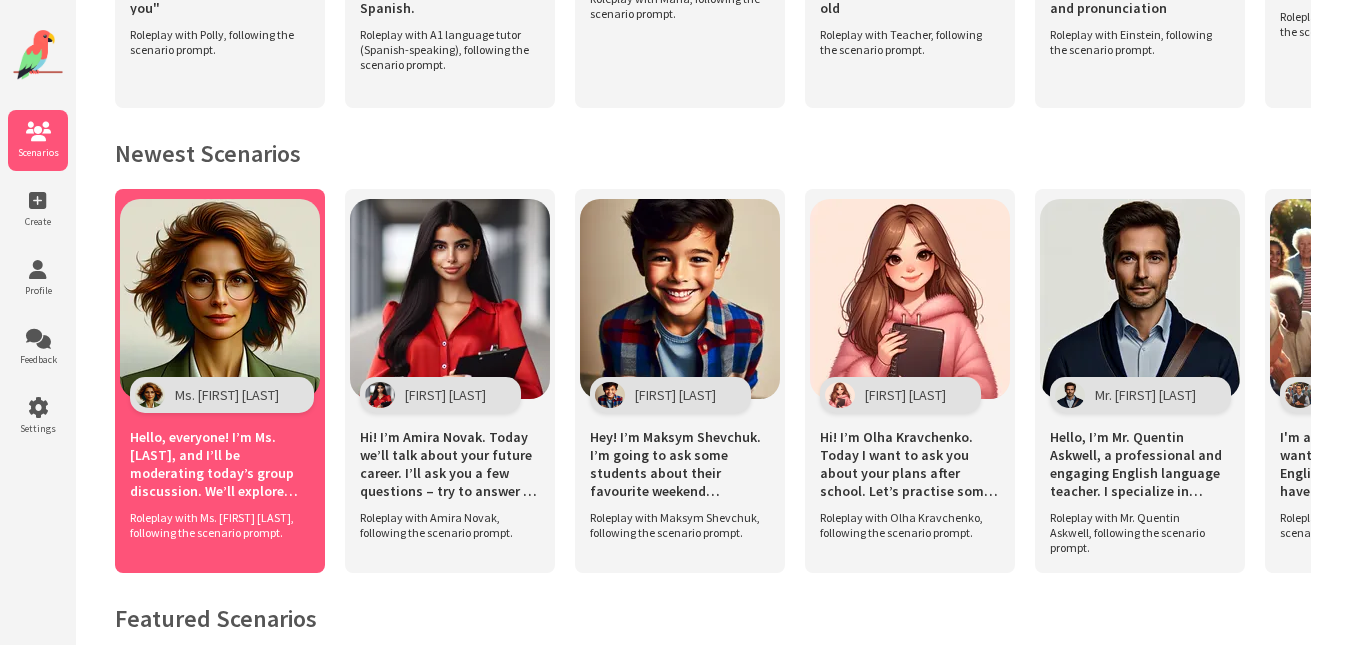 click on "Hello, everyone! I’m Ms. Brooks, and I’ll be moderating today’s group discussion. We’ll explore whether social media is a benefit or a danger. Share your thoughts and listen to others!" at bounding box center (220, 464) 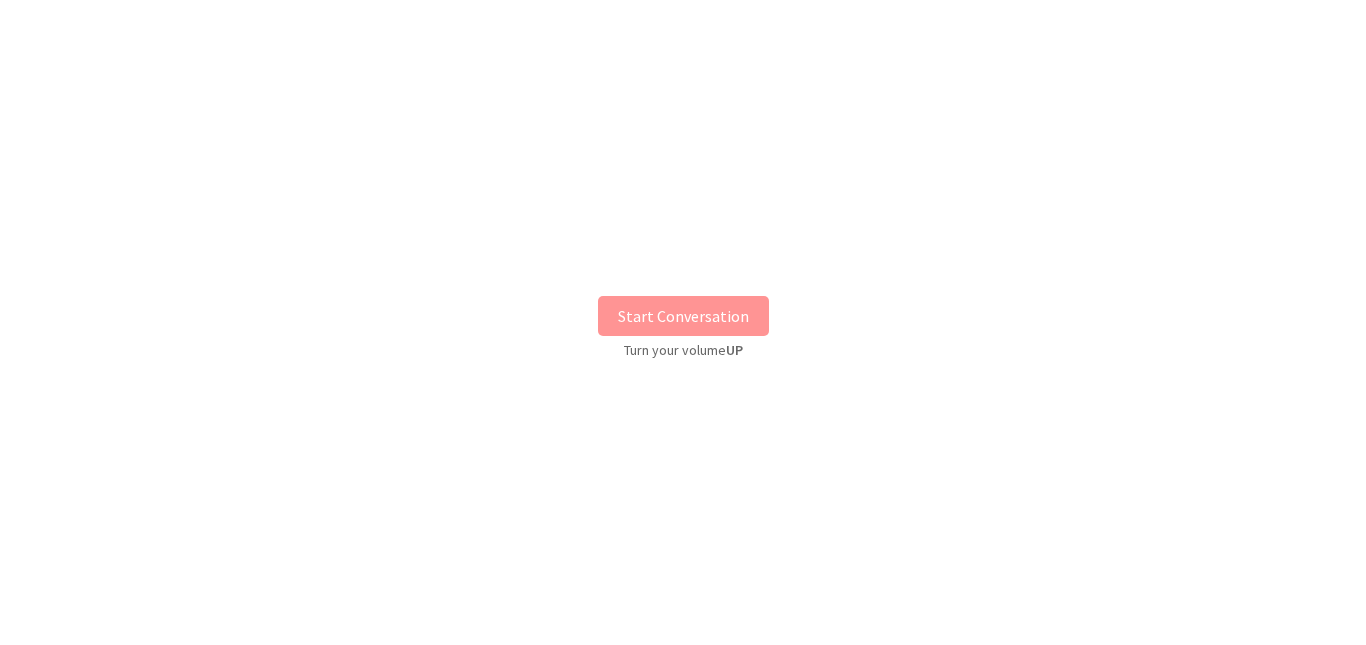 scroll, scrollTop: 0, scrollLeft: 0, axis: both 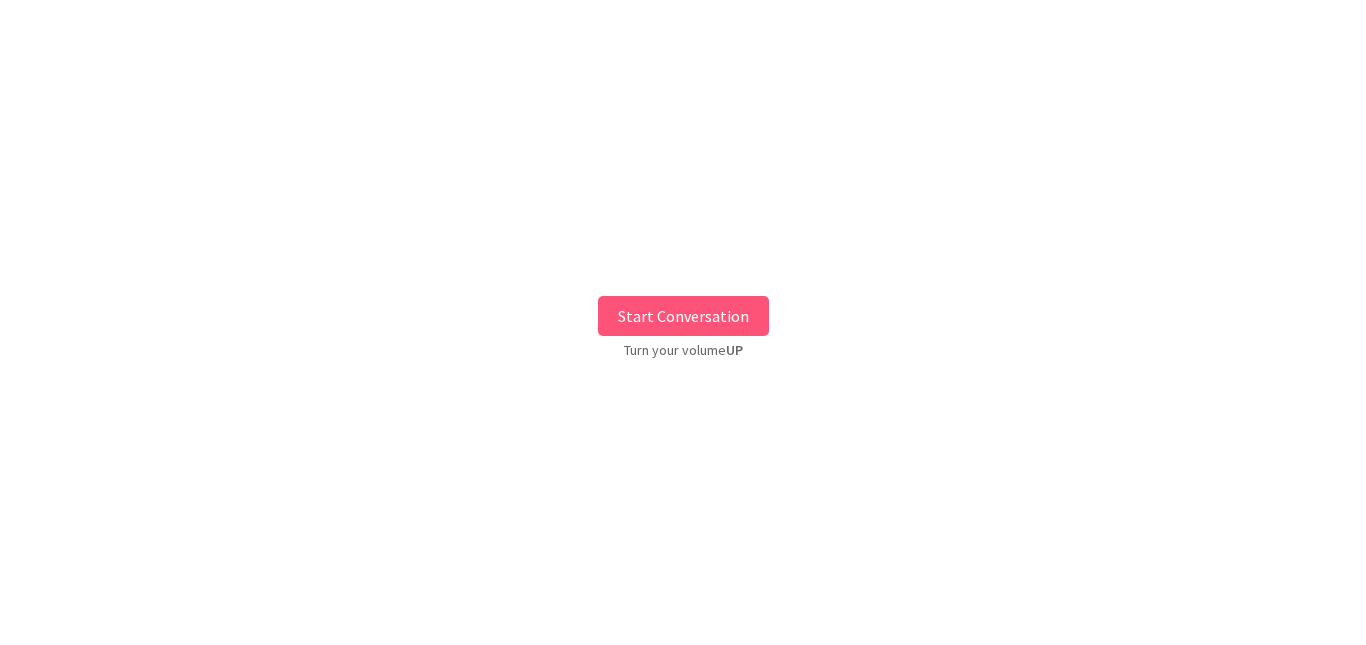 click on "Start Conversation" at bounding box center (683, 316) 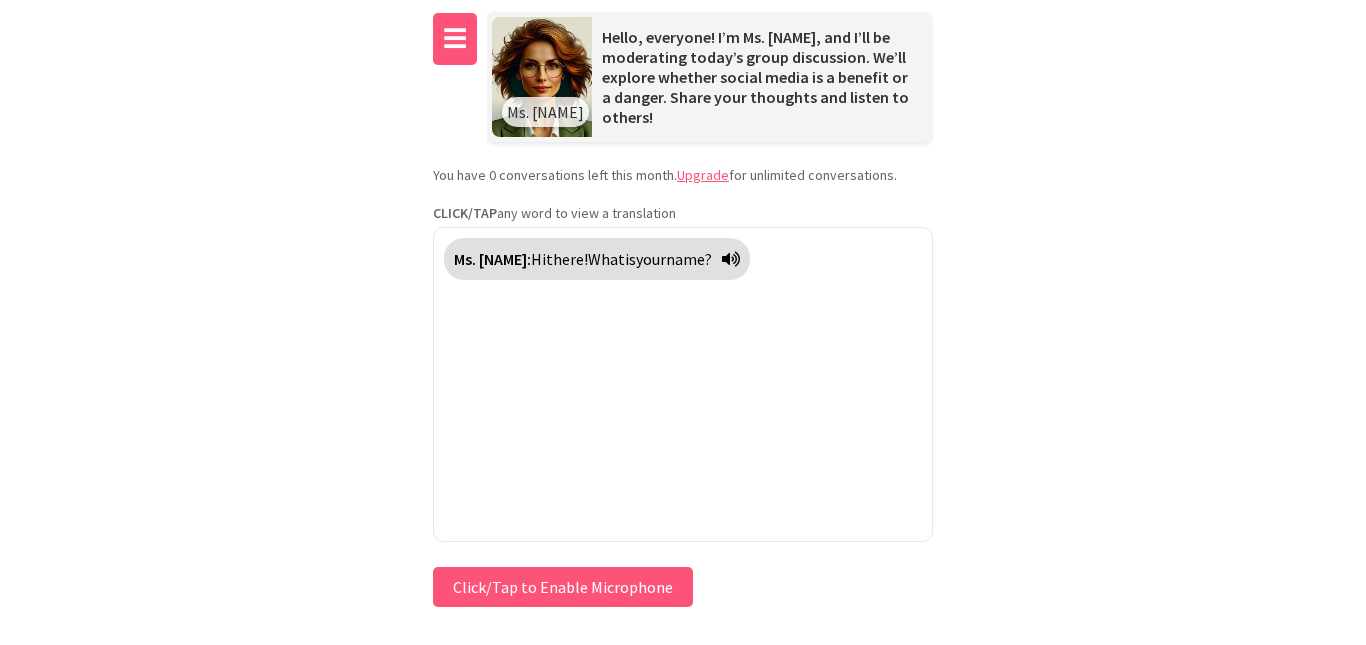 click on "☰" at bounding box center [455, 39] 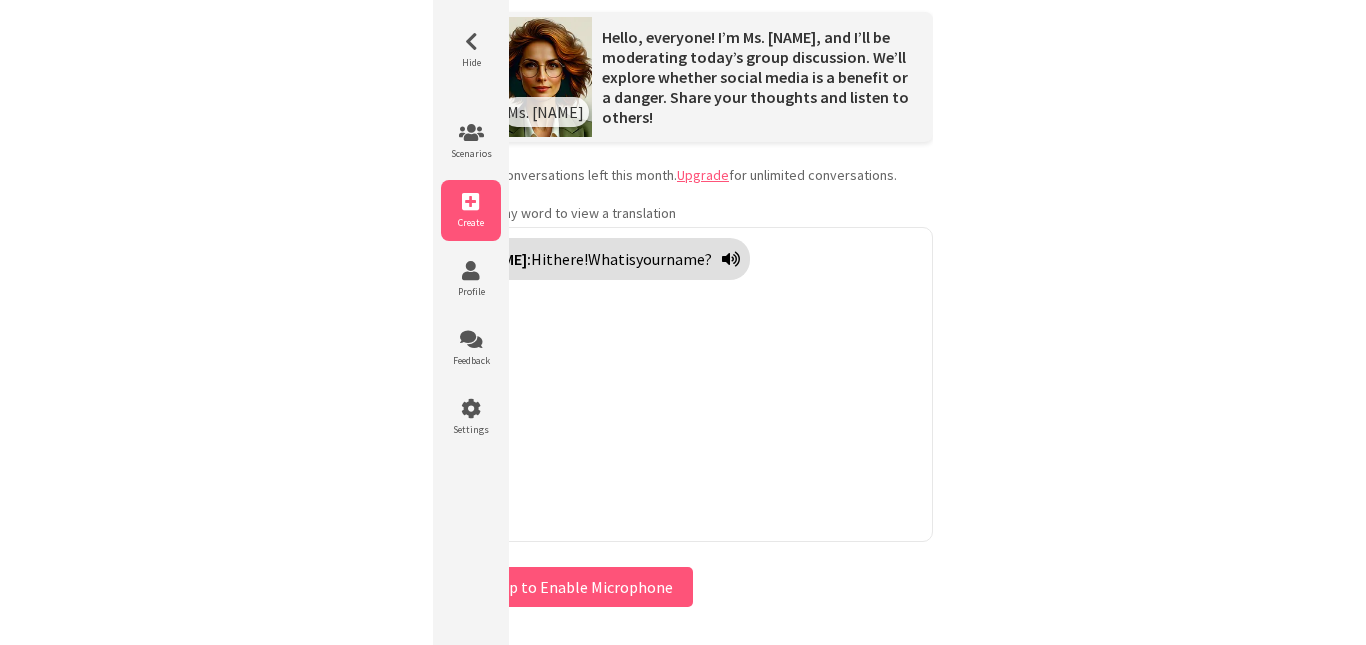 click on "Create" at bounding box center (471, 222) 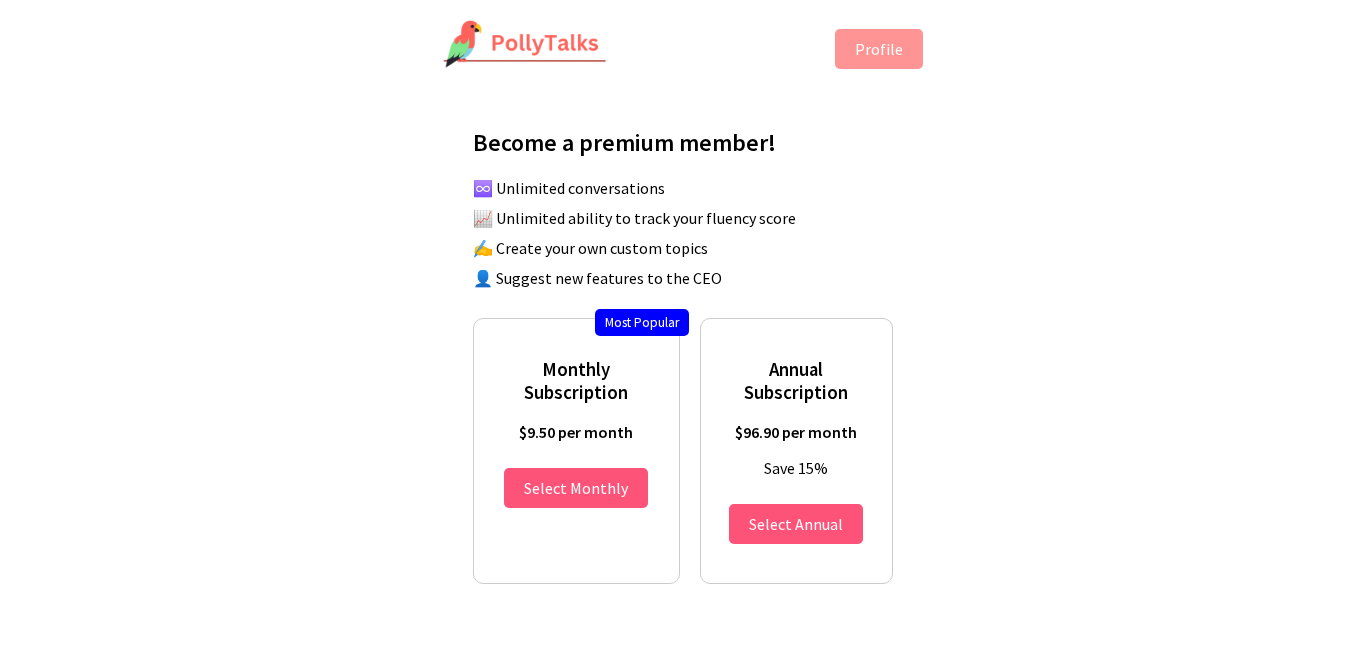 scroll, scrollTop: 0, scrollLeft: 0, axis: both 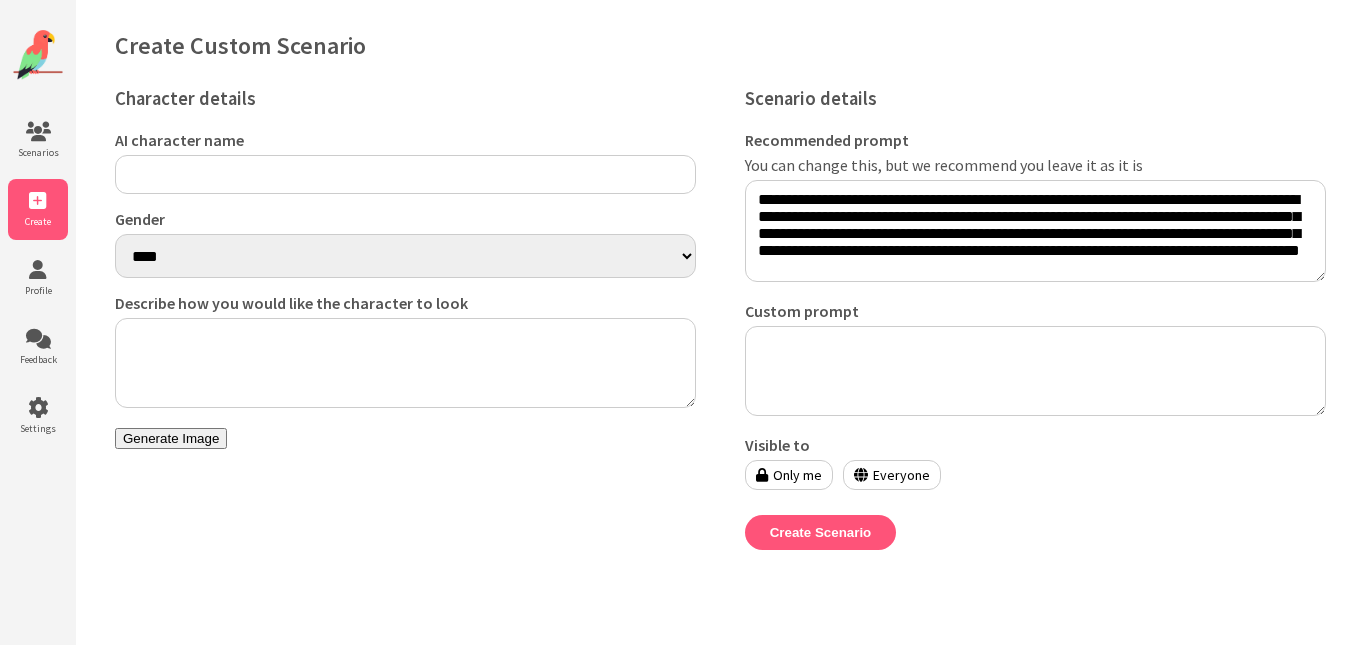 click on "AI character name" at bounding box center (405, 174) 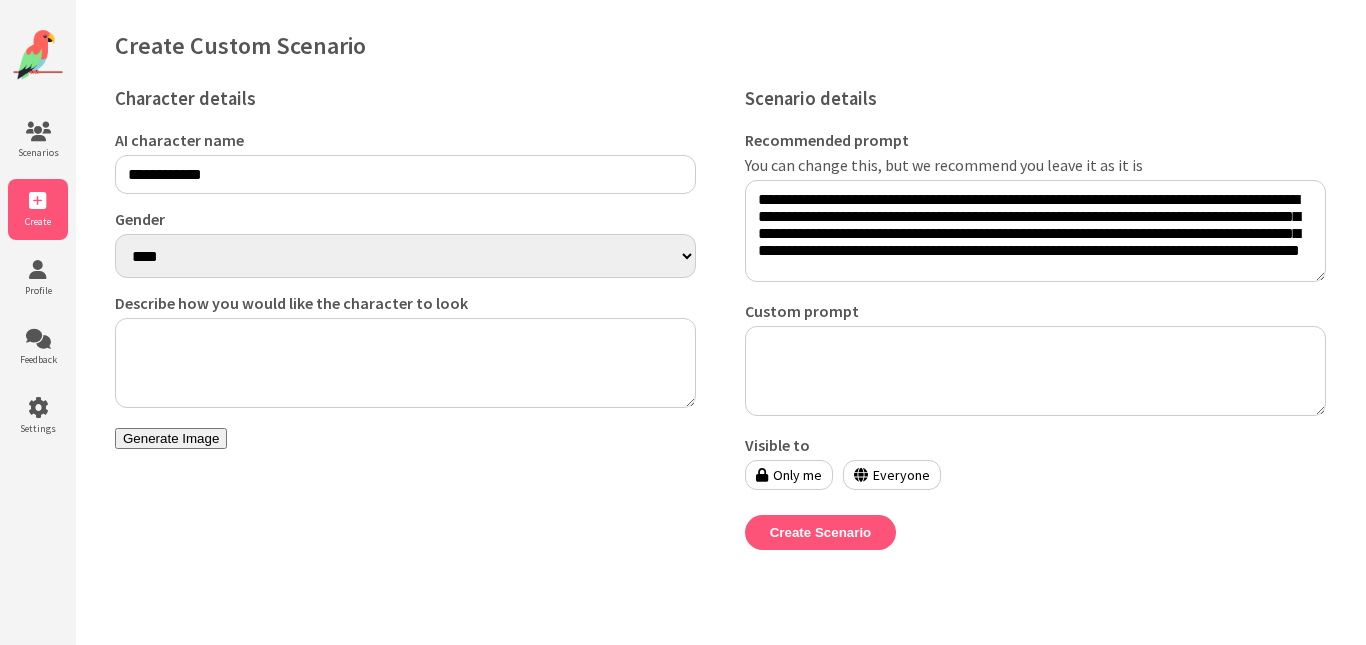 type on "**********" 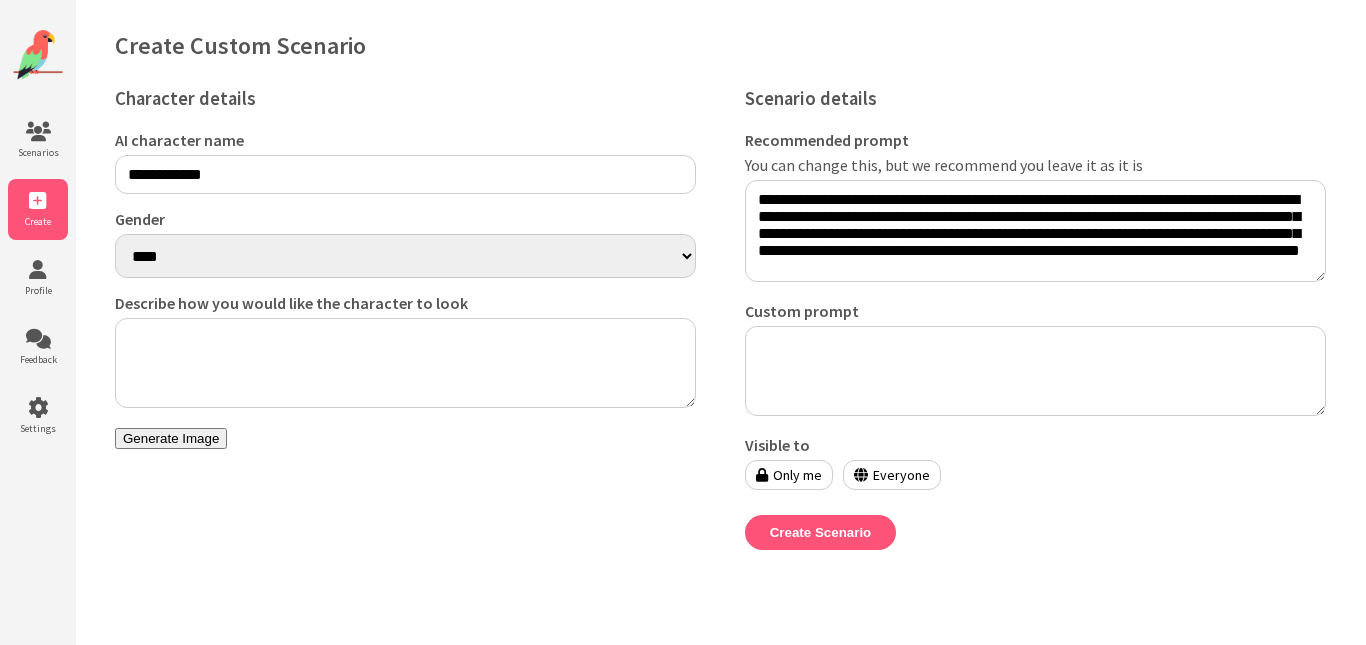 click on "****
******" at bounding box center [405, 256] 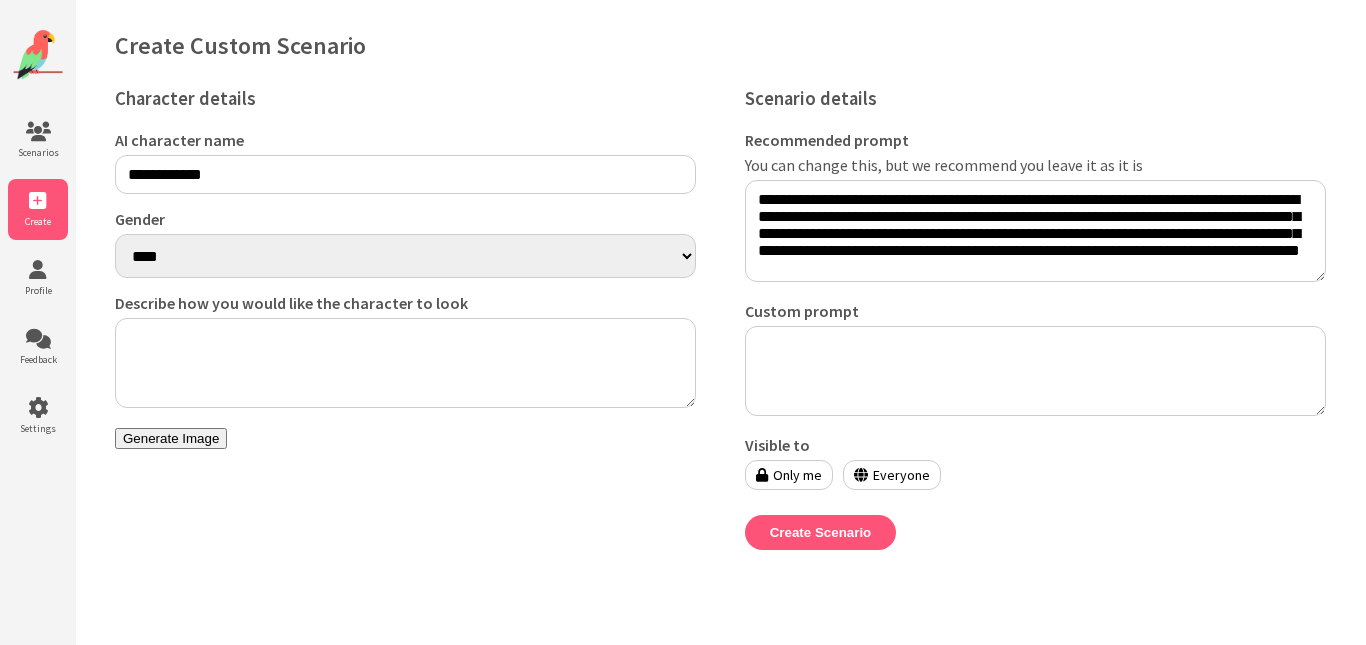 click on "Describe how you would like the character to look" at bounding box center [405, 363] 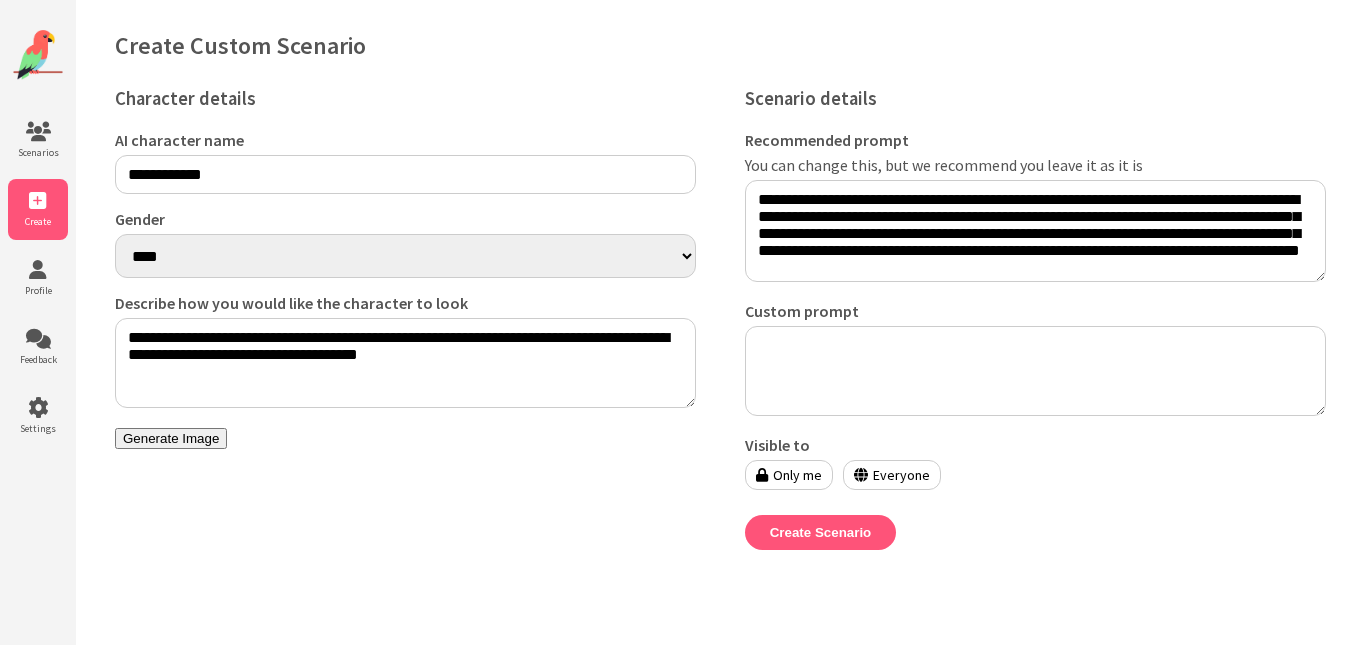 type on "**********" 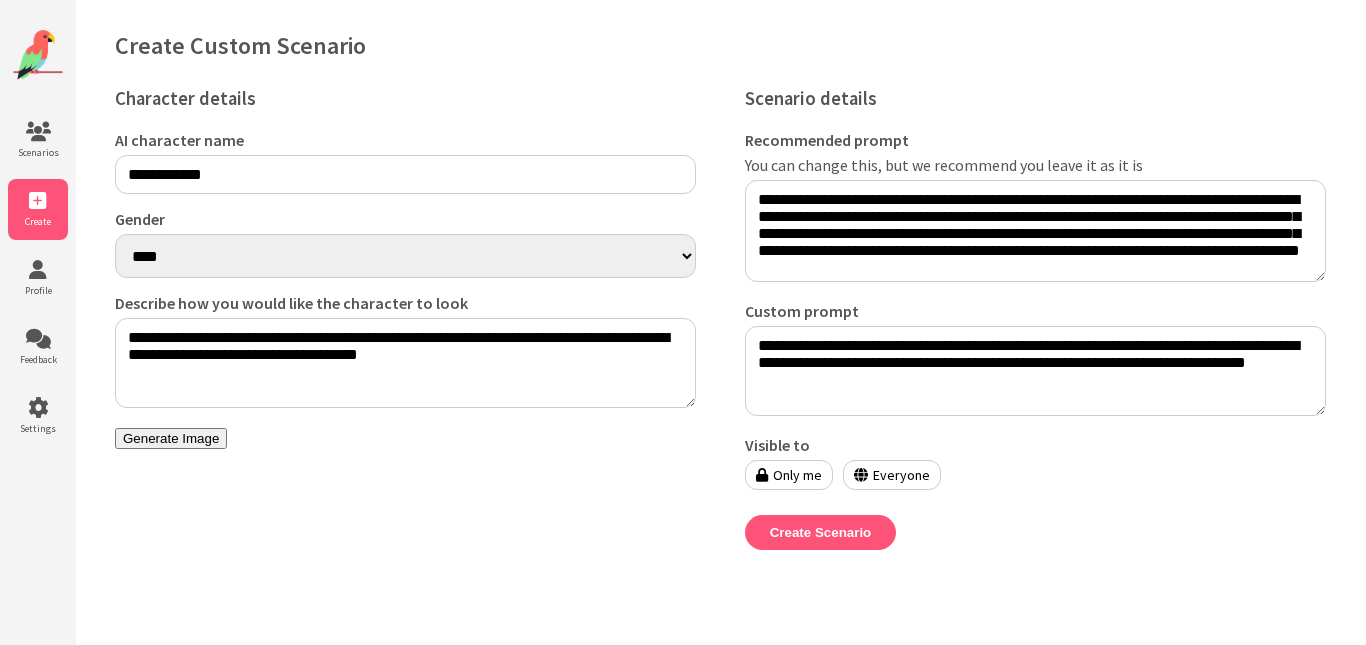 type on "**********" 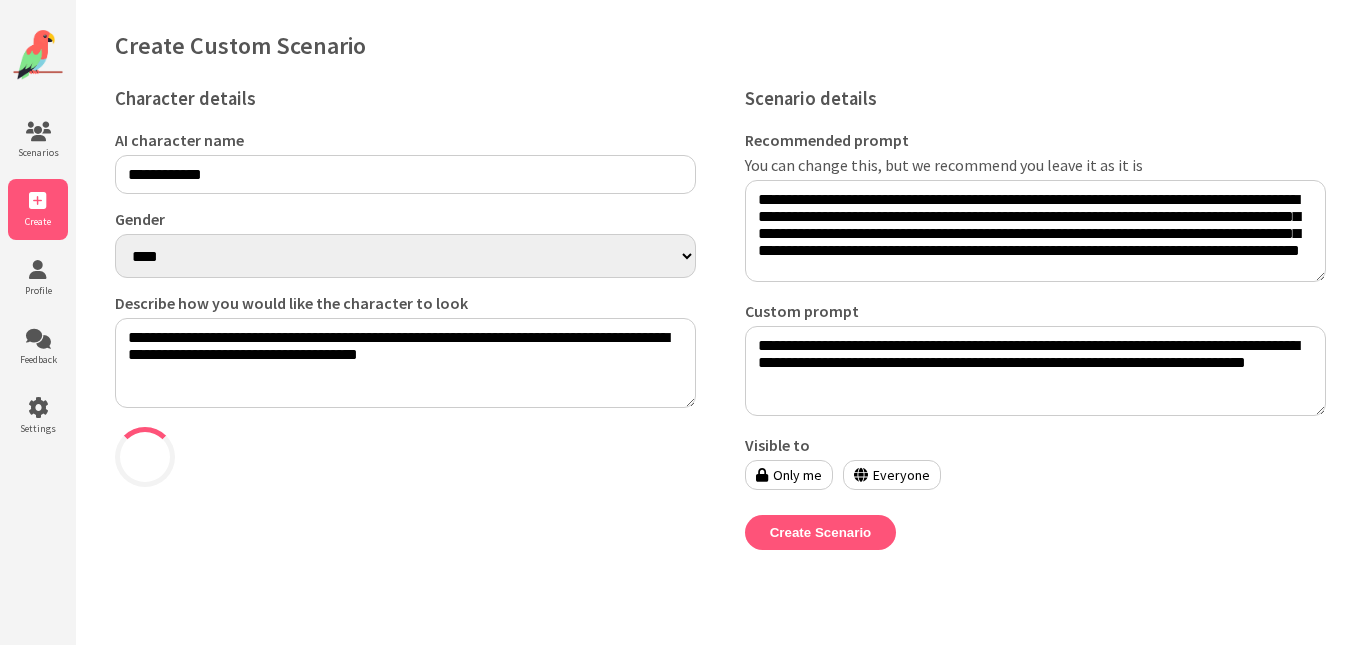 click on "Everyone" at bounding box center (892, 475) 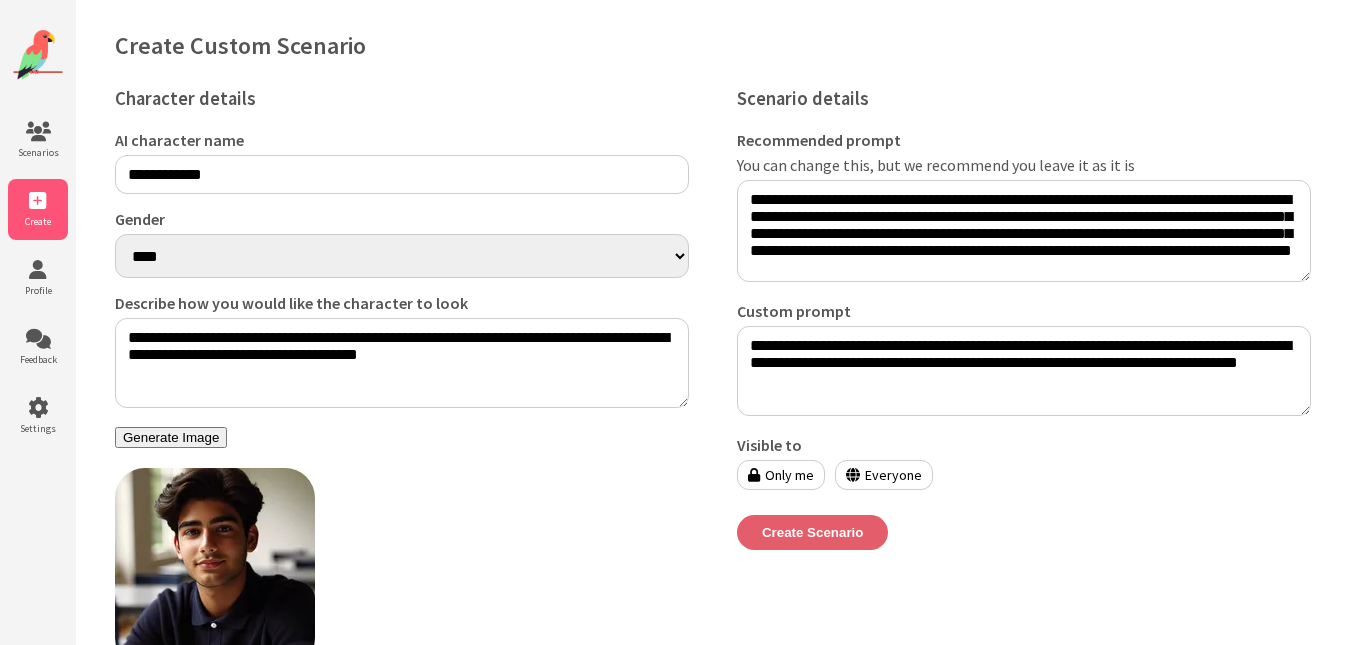 click on "Create Scenario" at bounding box center (813, 532) 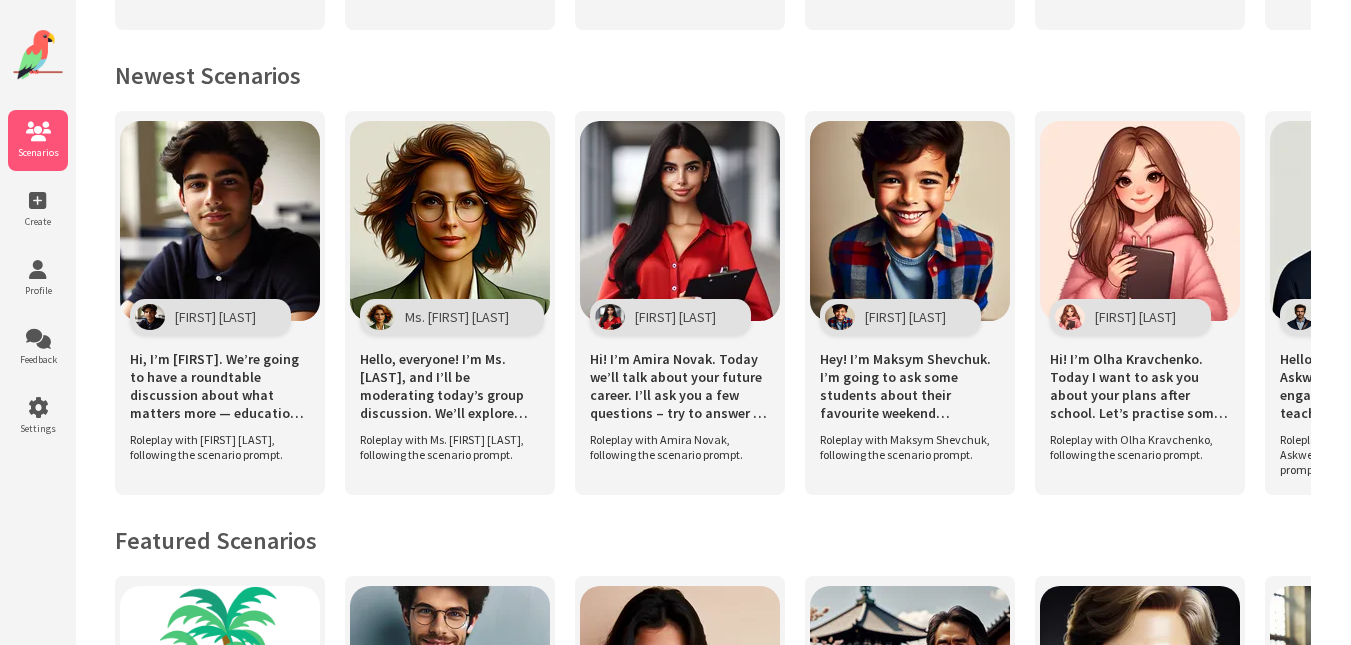 scroll, scrollTop: 840, scrollLeft: 0, axis: vertical 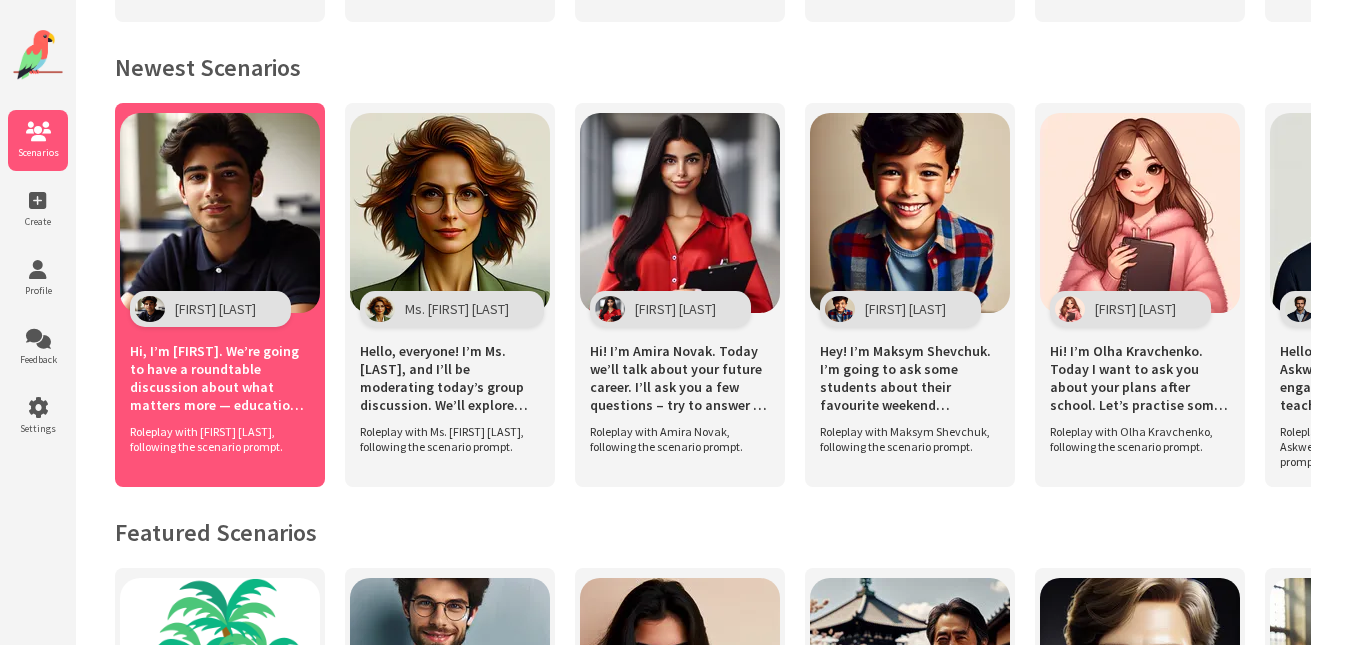 click on "Hi, I’m Sanjay. We’re going to have a roundtable discussion about what matters more — education or experience. I’ll go first, then I’d love to hear your take on the topic!" at bounding box center (220, 378) 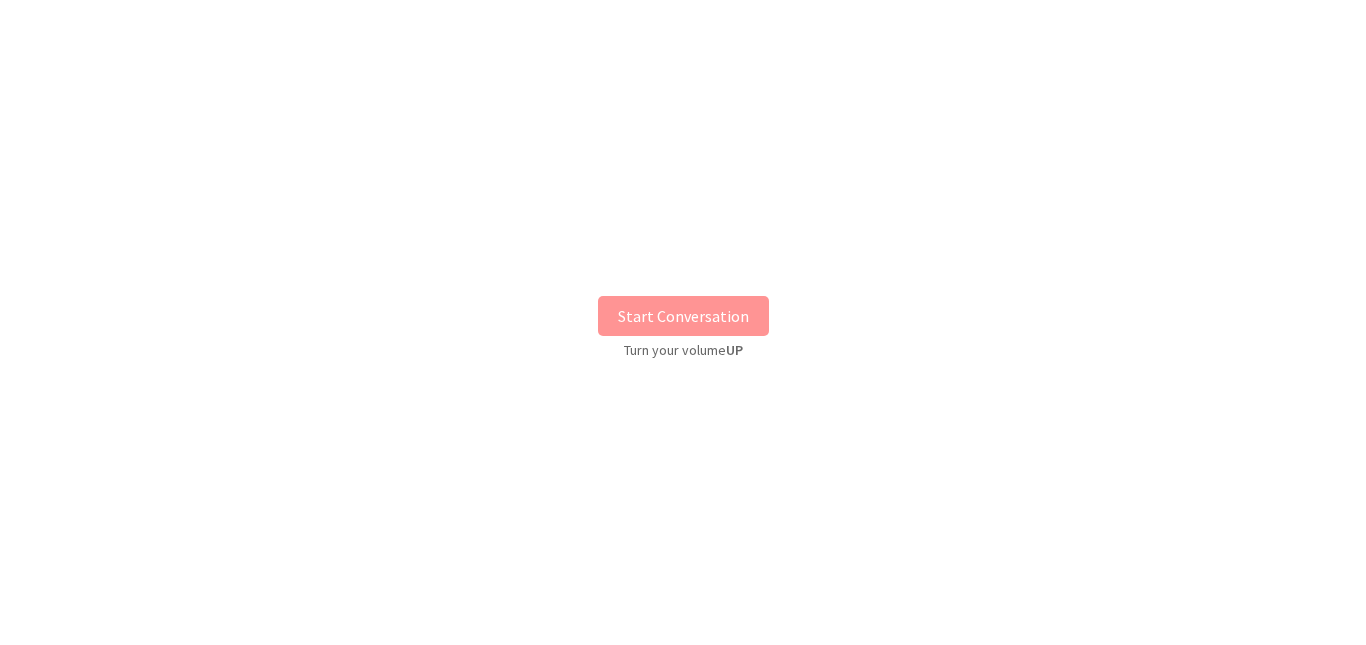 scroll, scrollTop: 0, scrollLeft: 0, axis: both 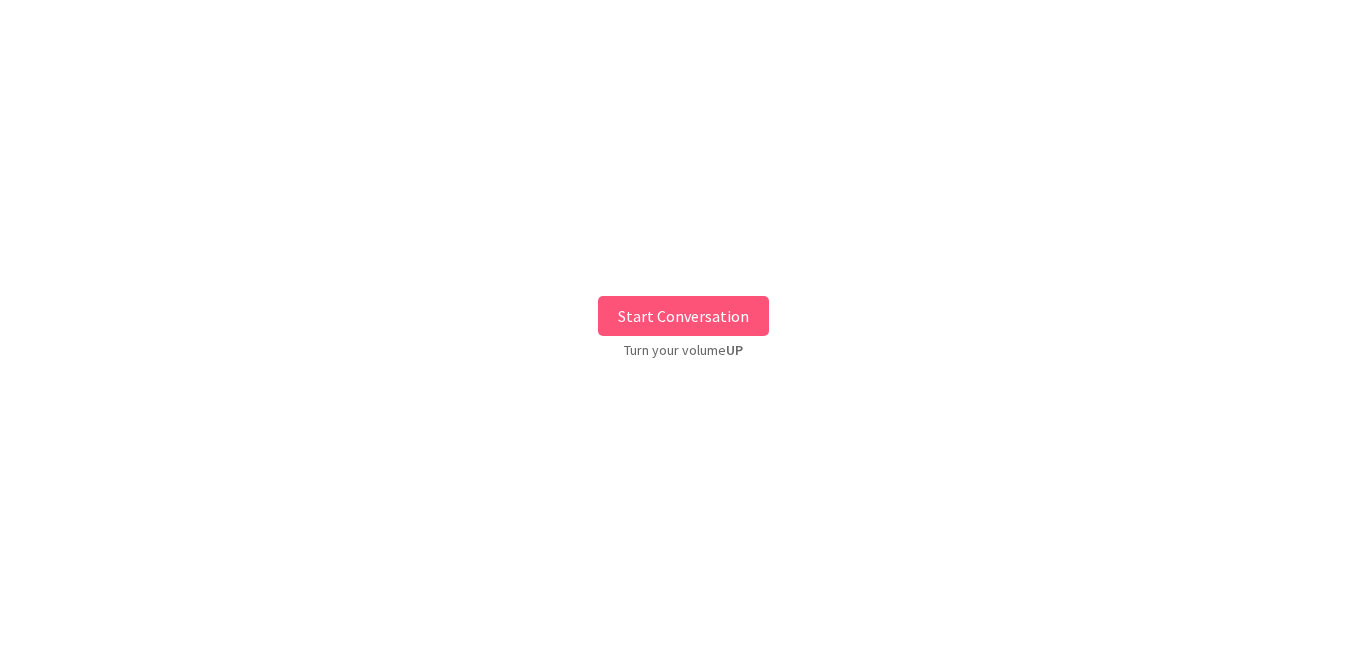 click on "Start Conversation" at bounding box center [683, 316] 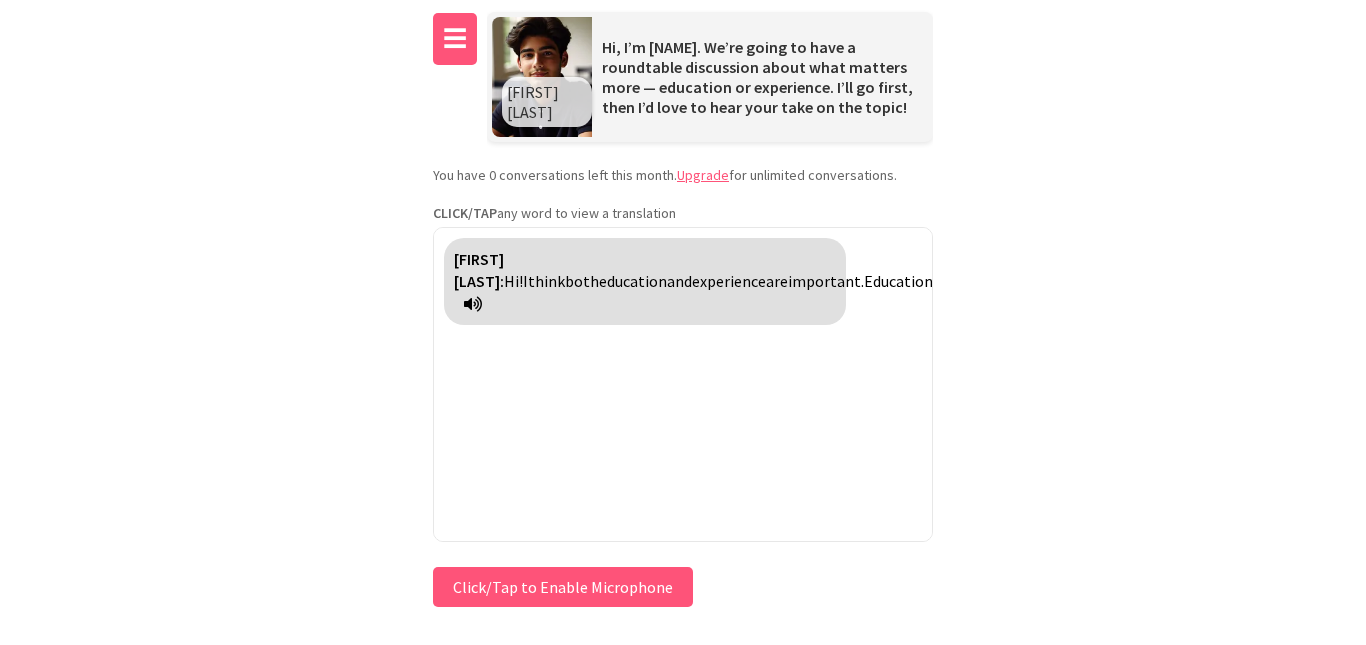 click on "☰" at bounding box center [455, 39] 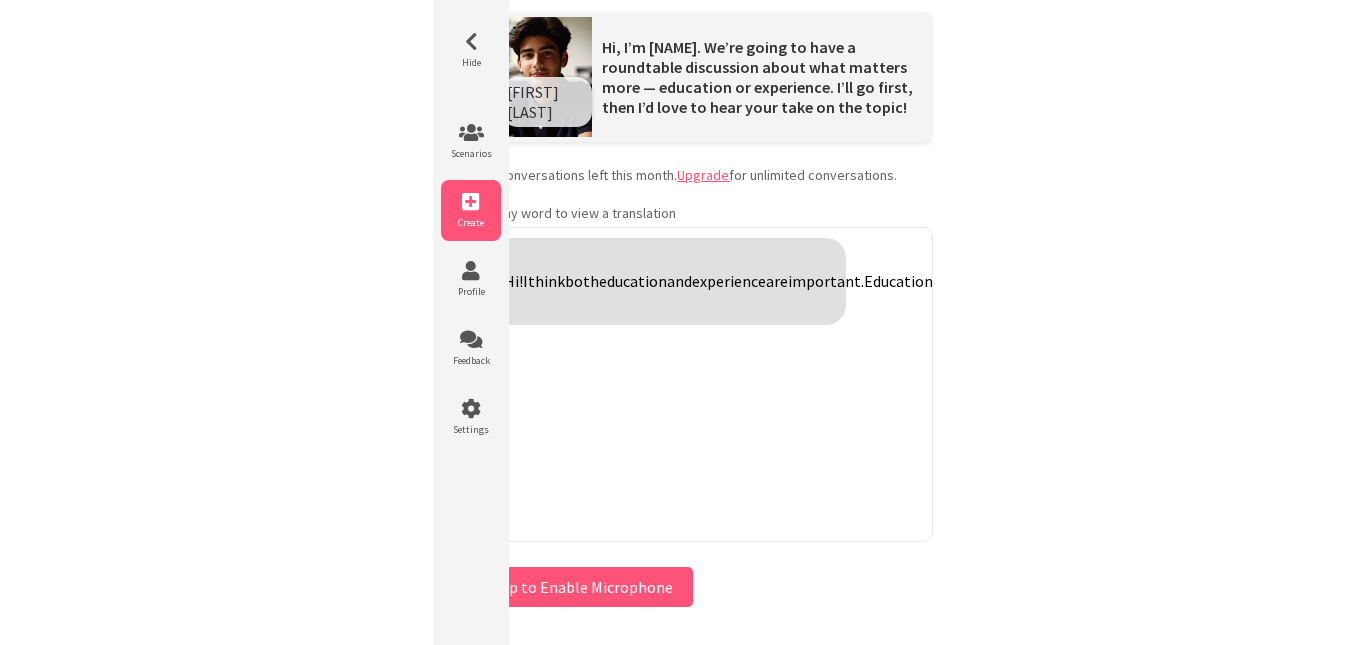 click at bounding box center [471, 202] 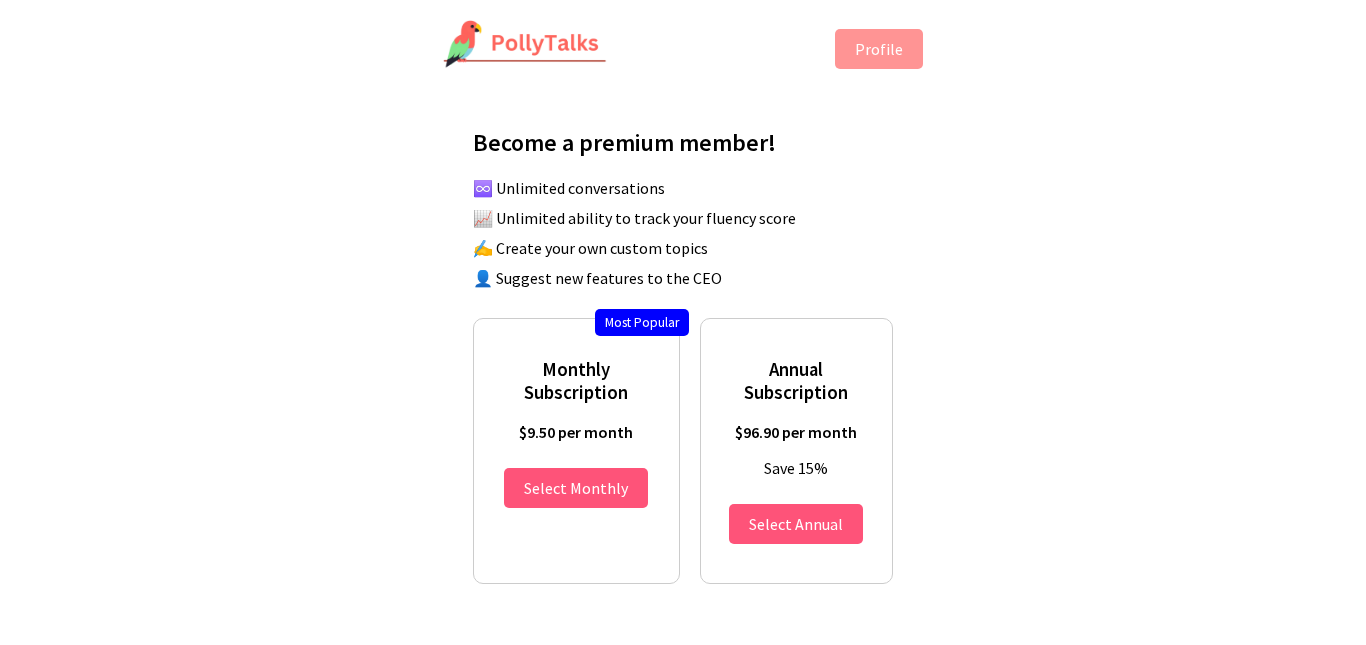 scroll, scrollTop: 0, scrollLeft: 0, axis: both 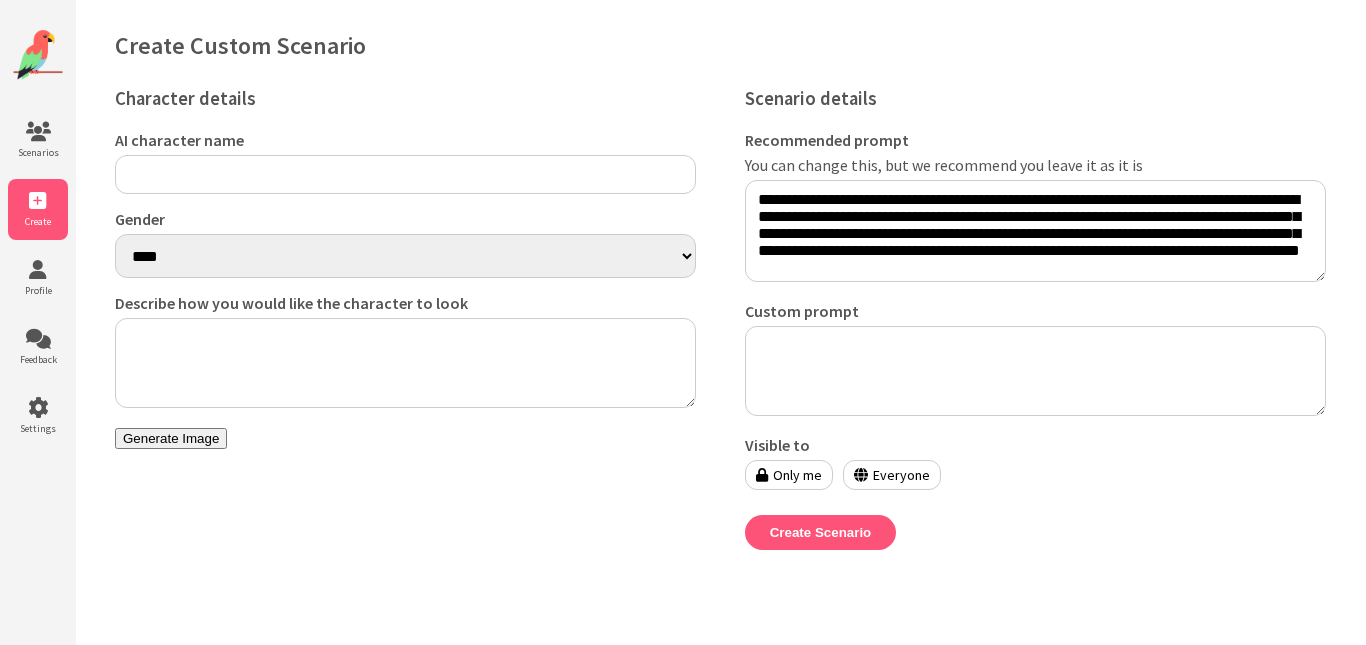 click on "Everyone" at bounding box center (892, 475) 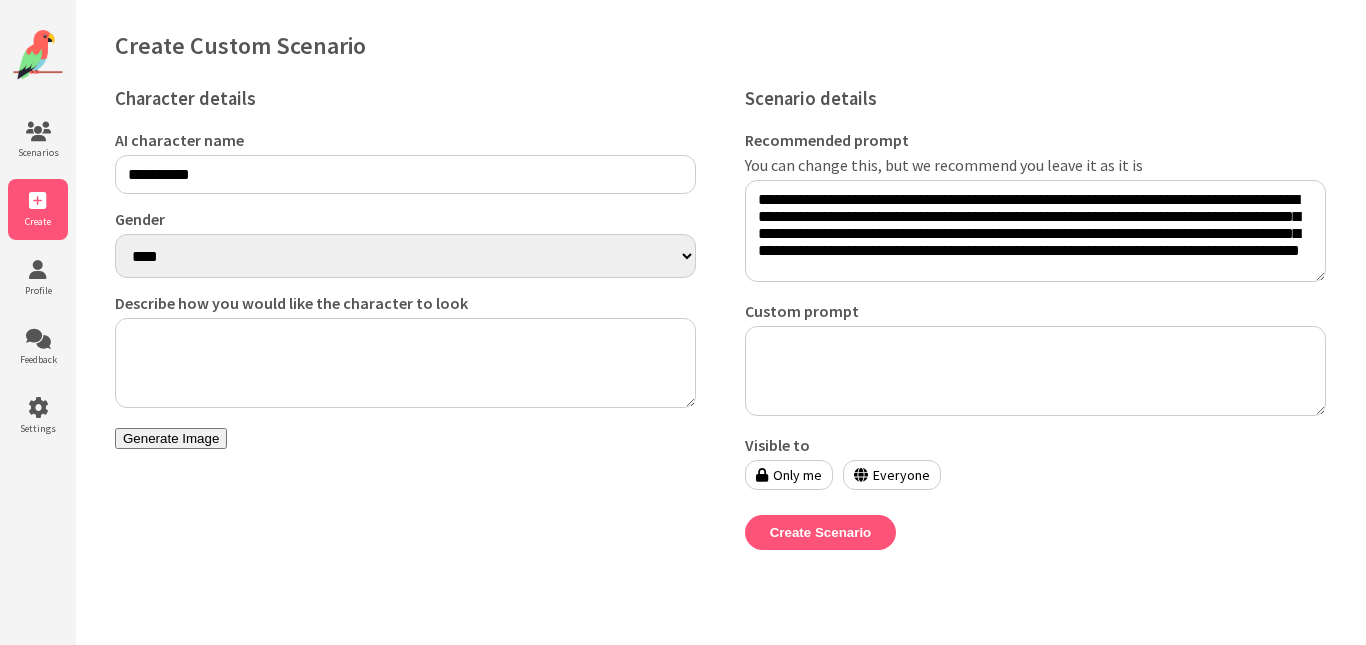 type on "**********" 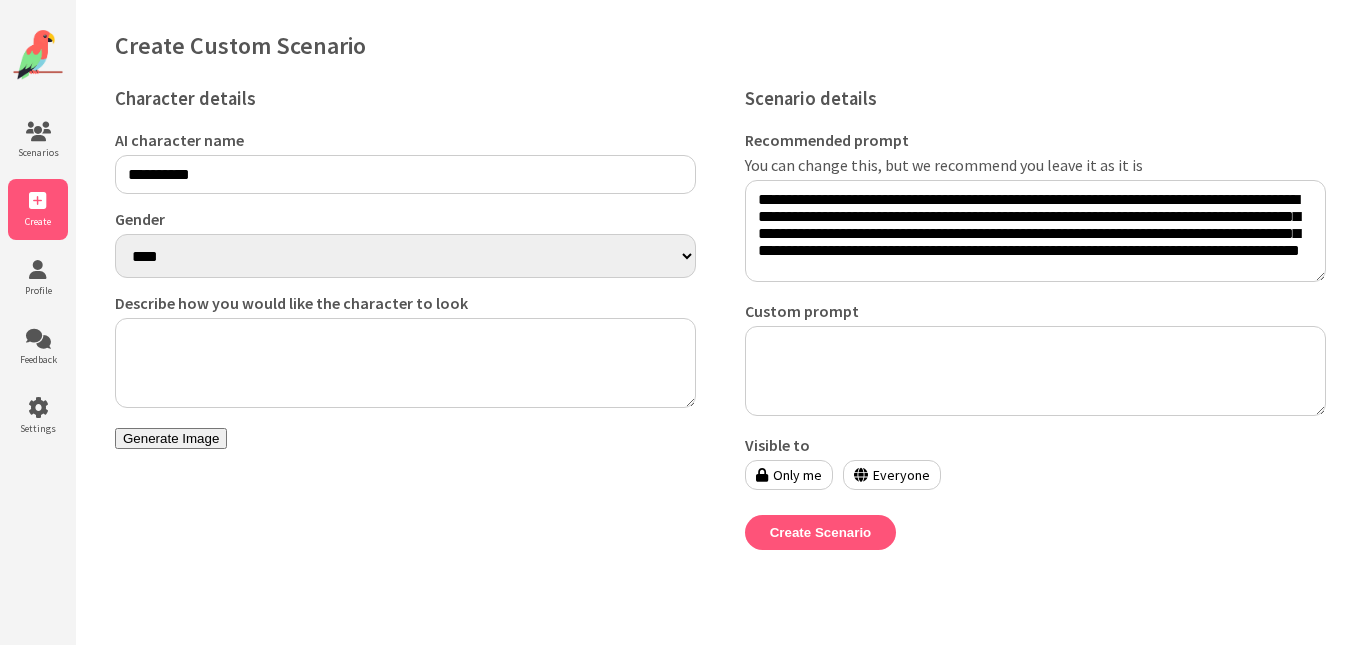 click on "****
******" at bounding box center (405, 256) 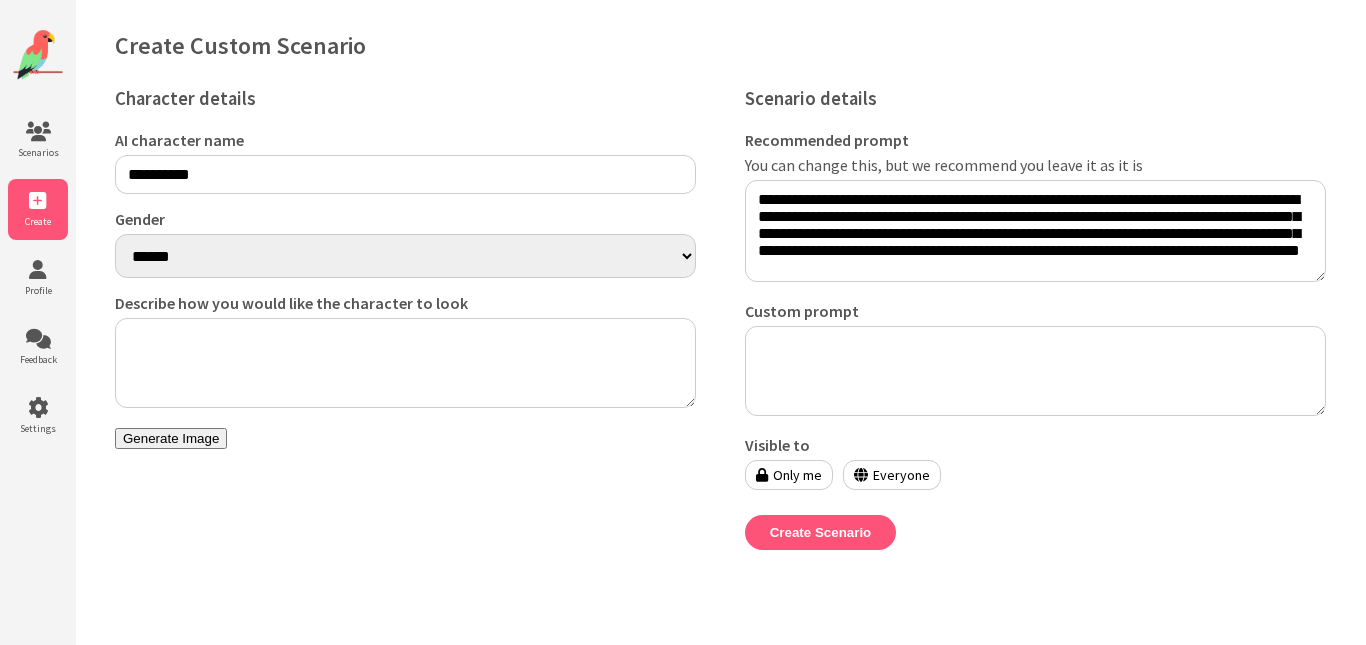 click on "****
******" at bounding box center (405, 256) 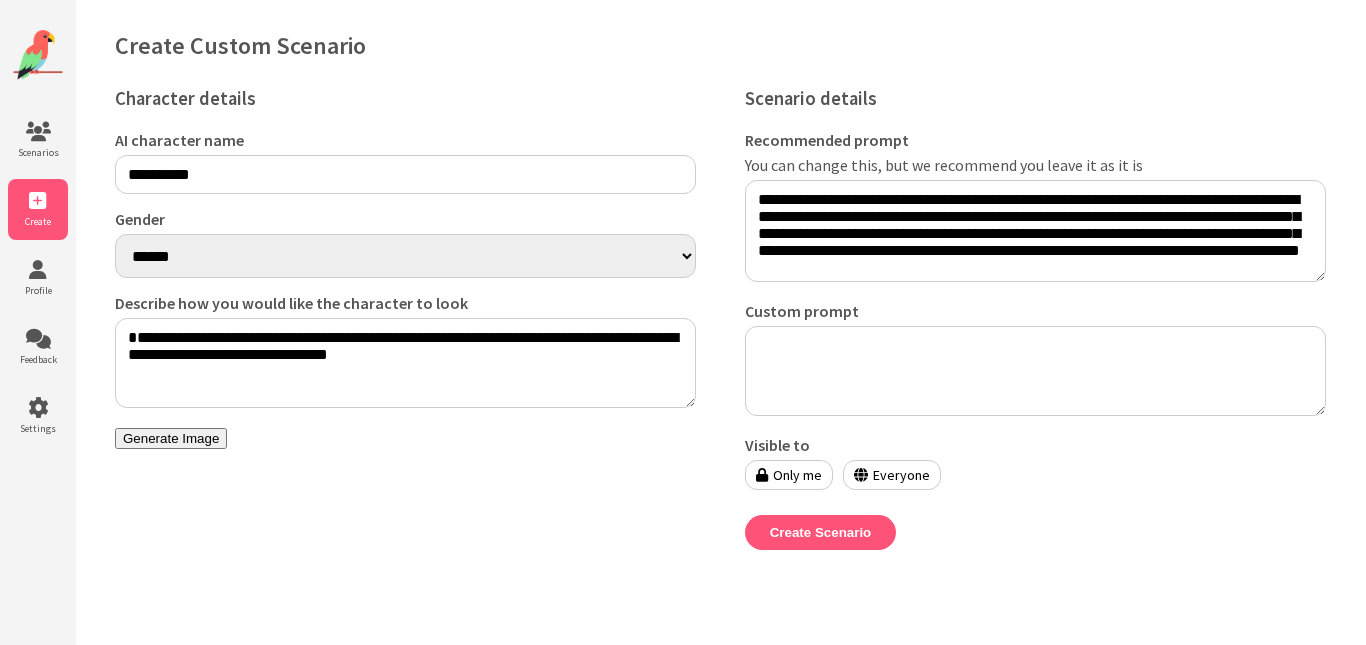 type on "**********" 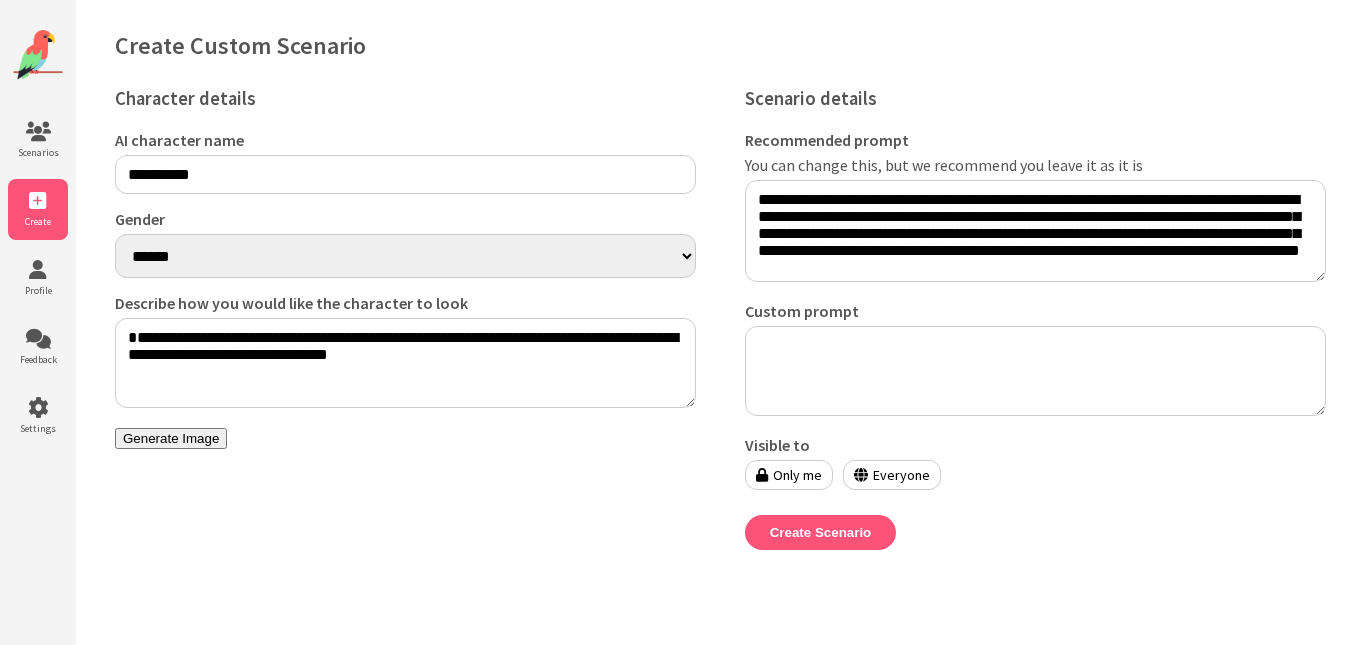 drag, startPoint x: 346, startPoint y: 529, endPoint x: 308, endPoint y: 330, distance: 202.59566 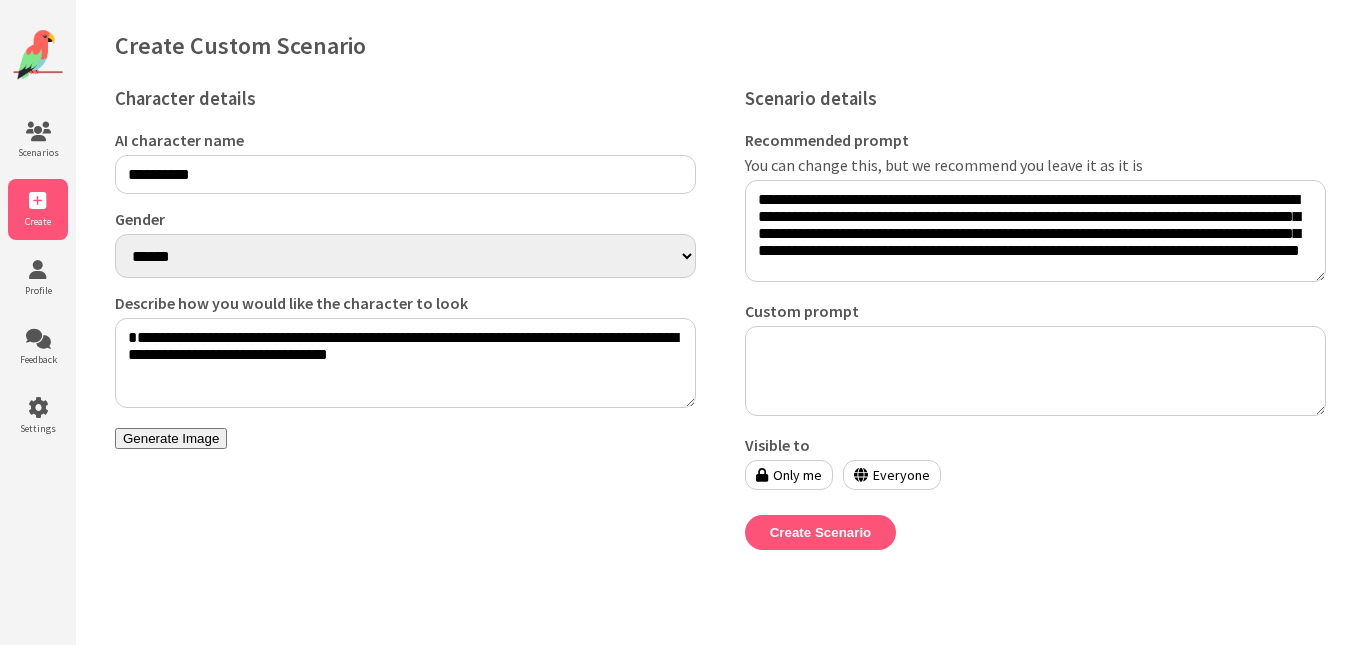 click on "Custom prompt" at bounding box center (1035, 371) 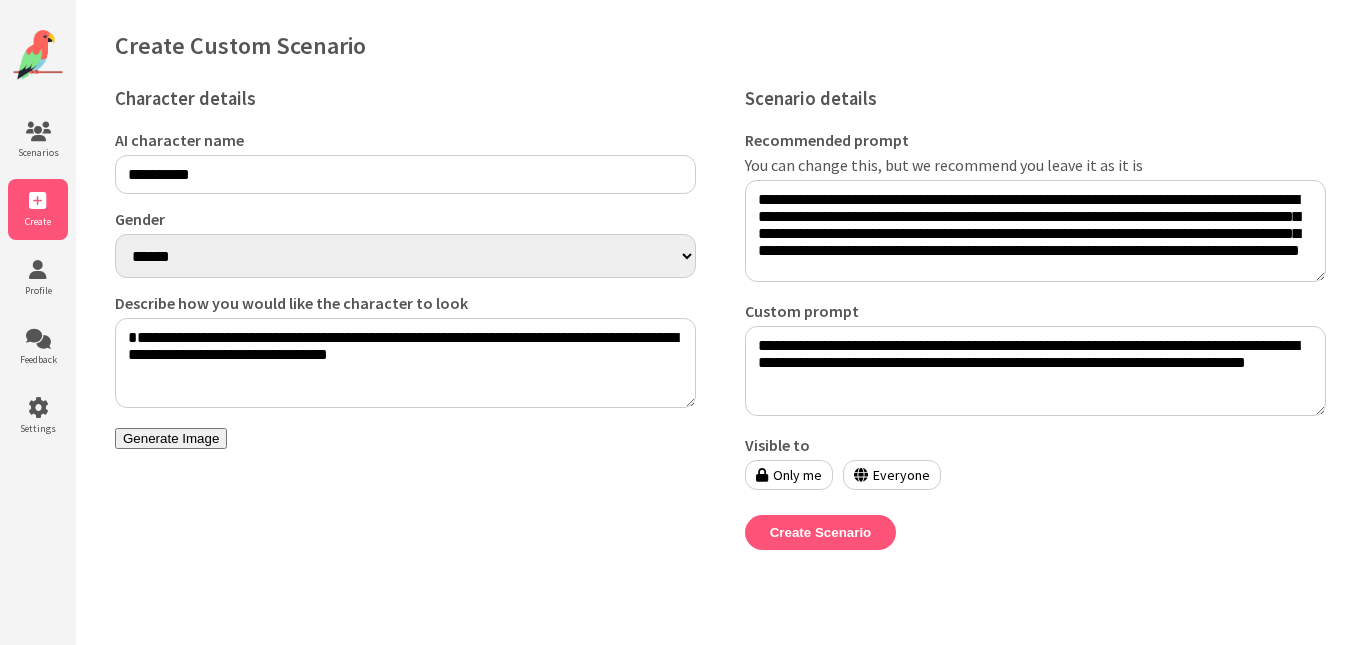 type on "**********" 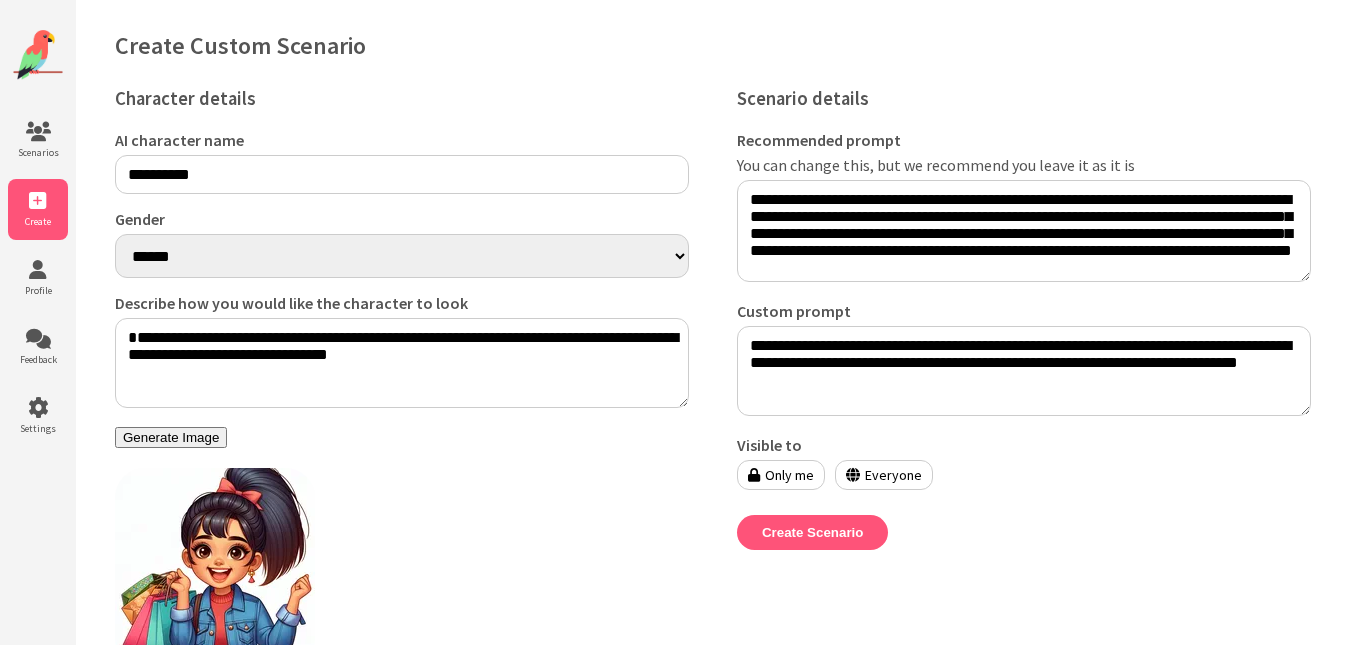 click on "Generate Image" at bounding box center [171, 437] 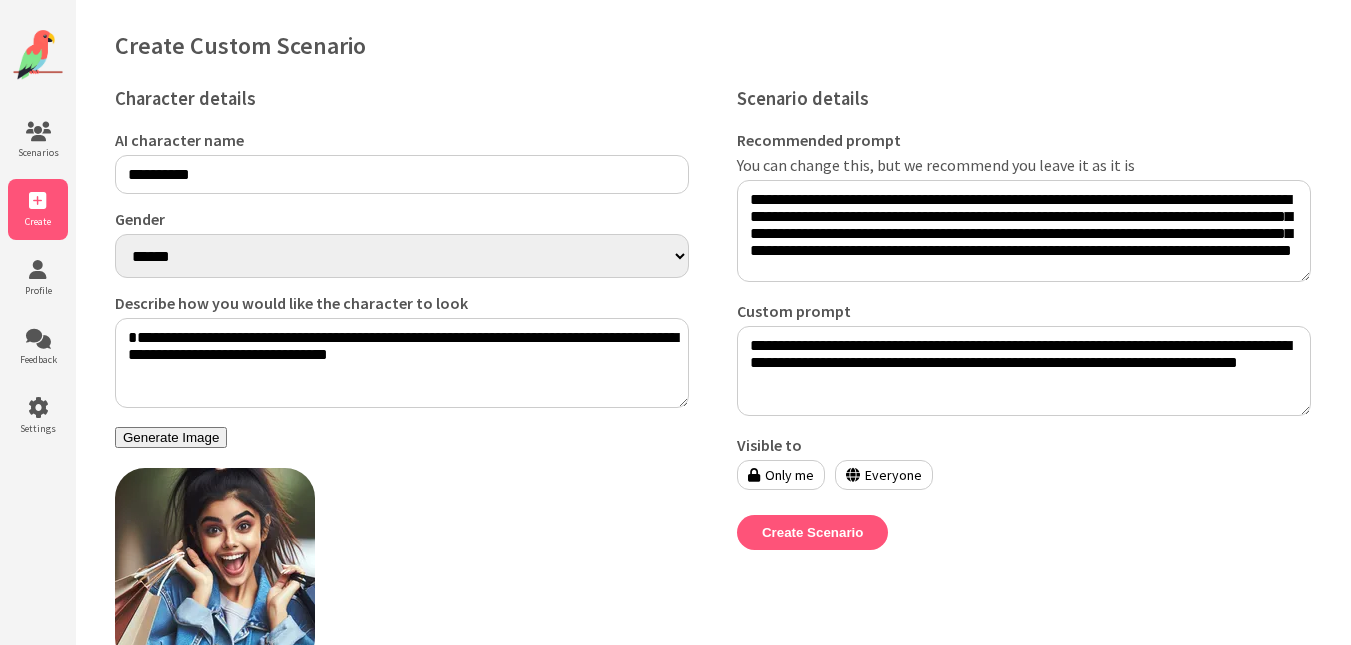 click on "**********" at bounding box center [402, 363] 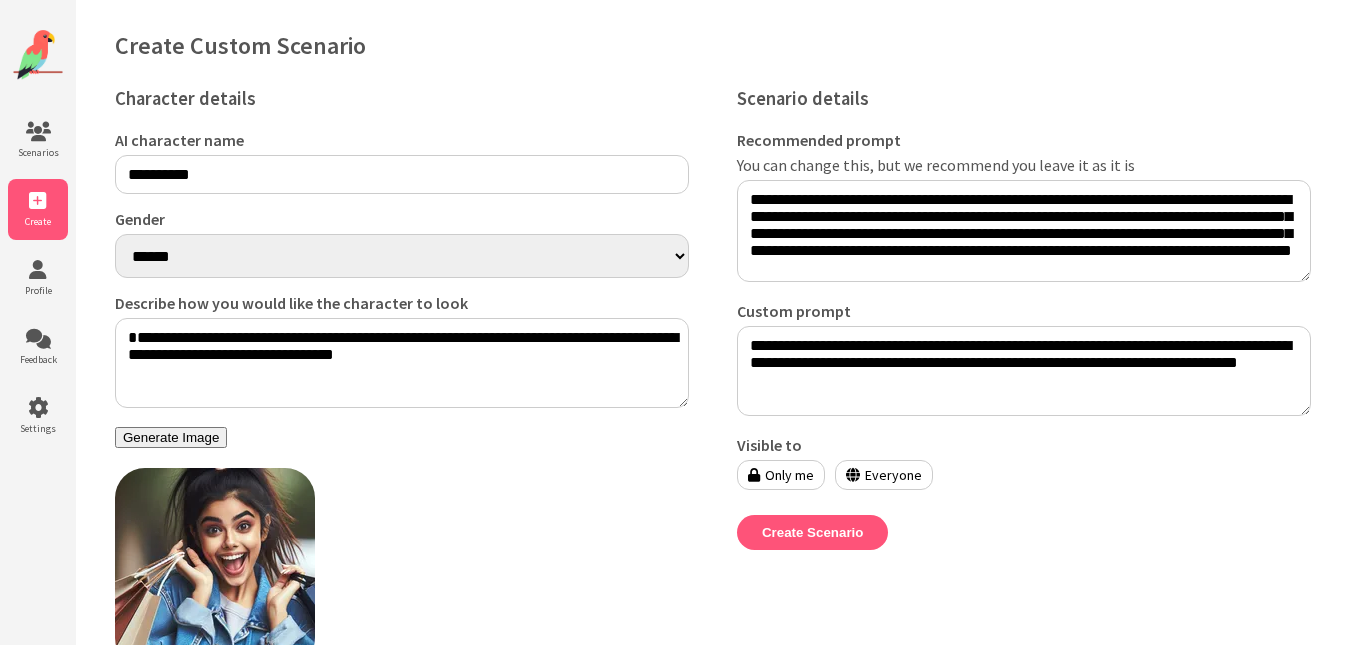 paste on "**********" 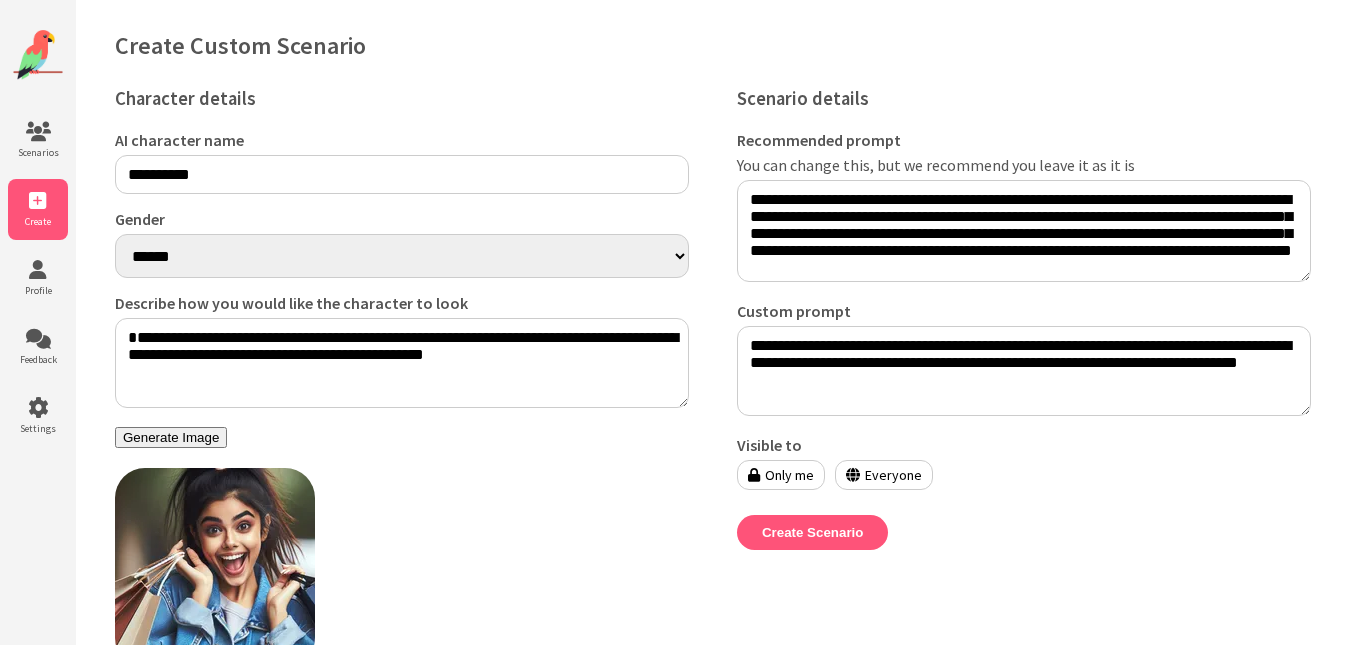 click on "Generate Image" at bounding box center (171, 437) 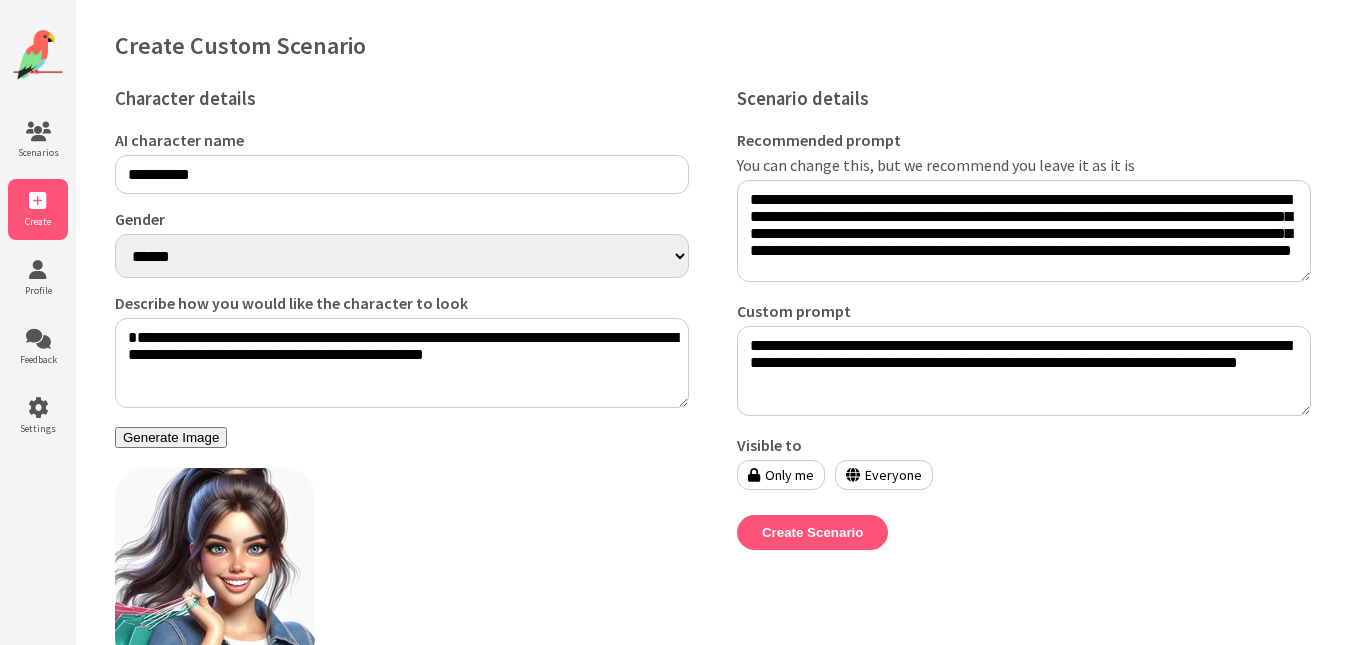 click on "Generate Image" at bounding box center [171, 437] 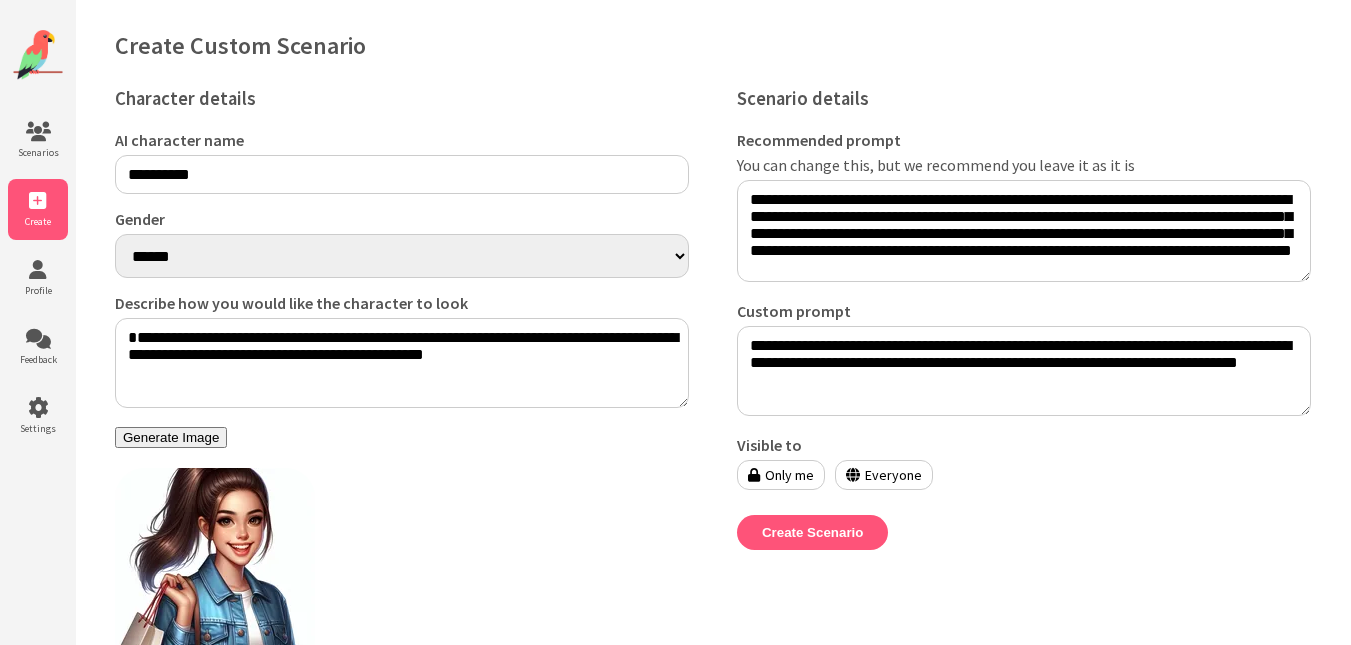 click on "Generate Image" at bounding box center (171, 437) 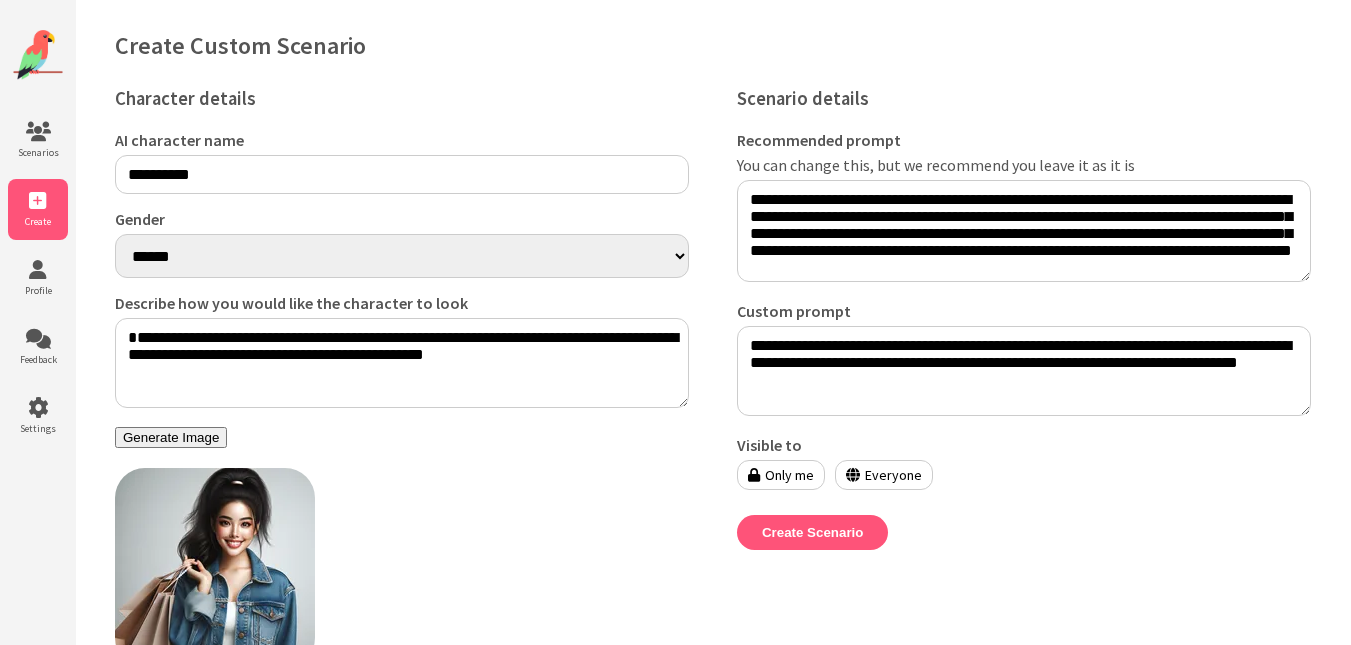 drag, startPoint x: 413, startPoint y: 361, endPoint x: 580, endPoint y: 367, distance: 167.10774 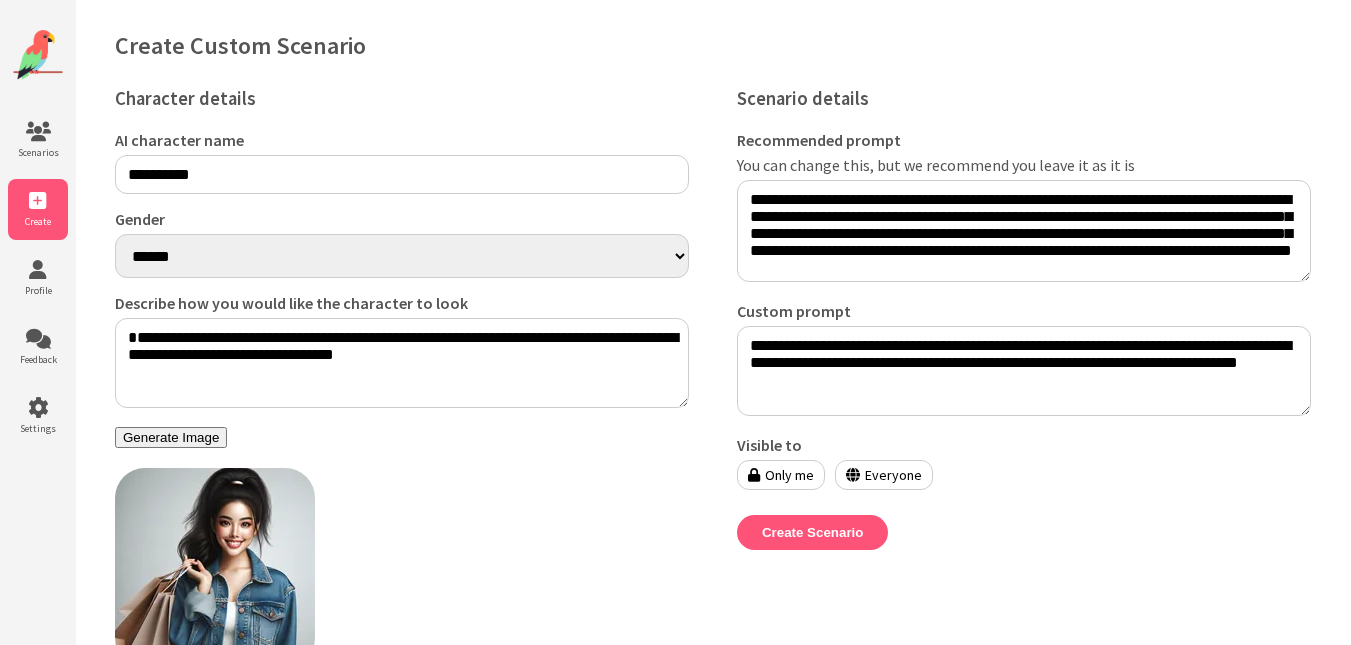 type on "**********" 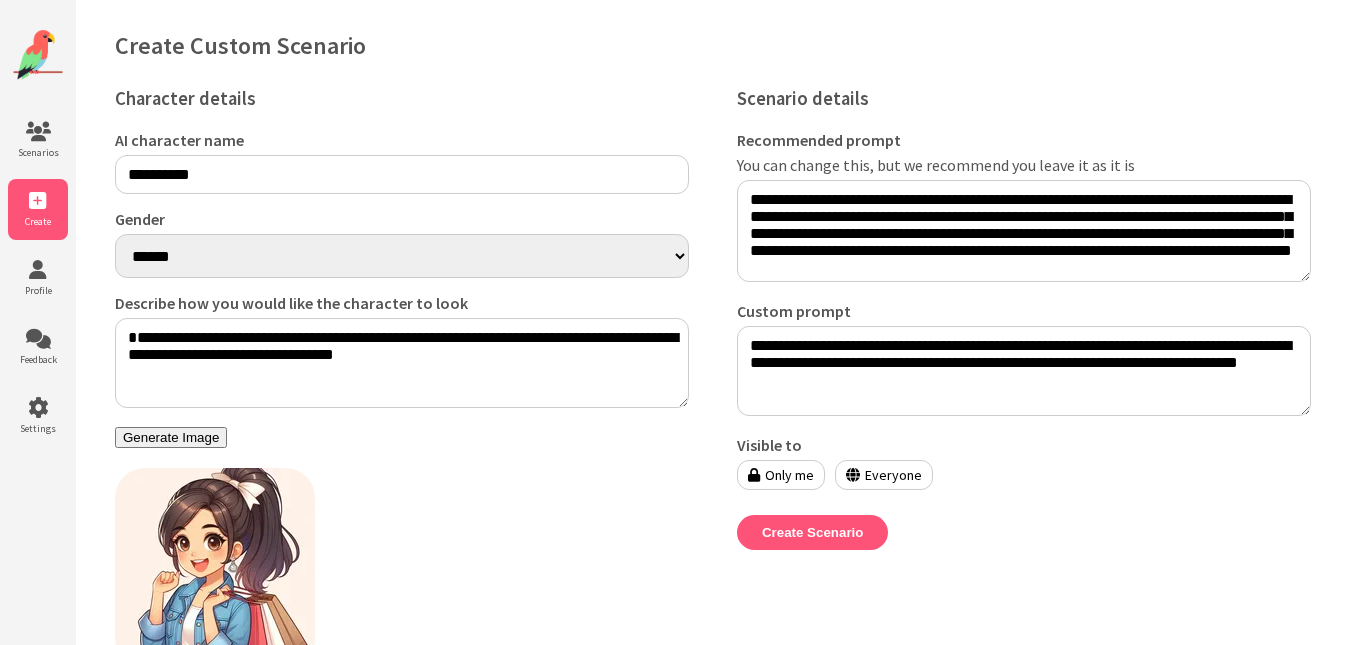 click on "Generate Image" at bounding box center [171, 437] 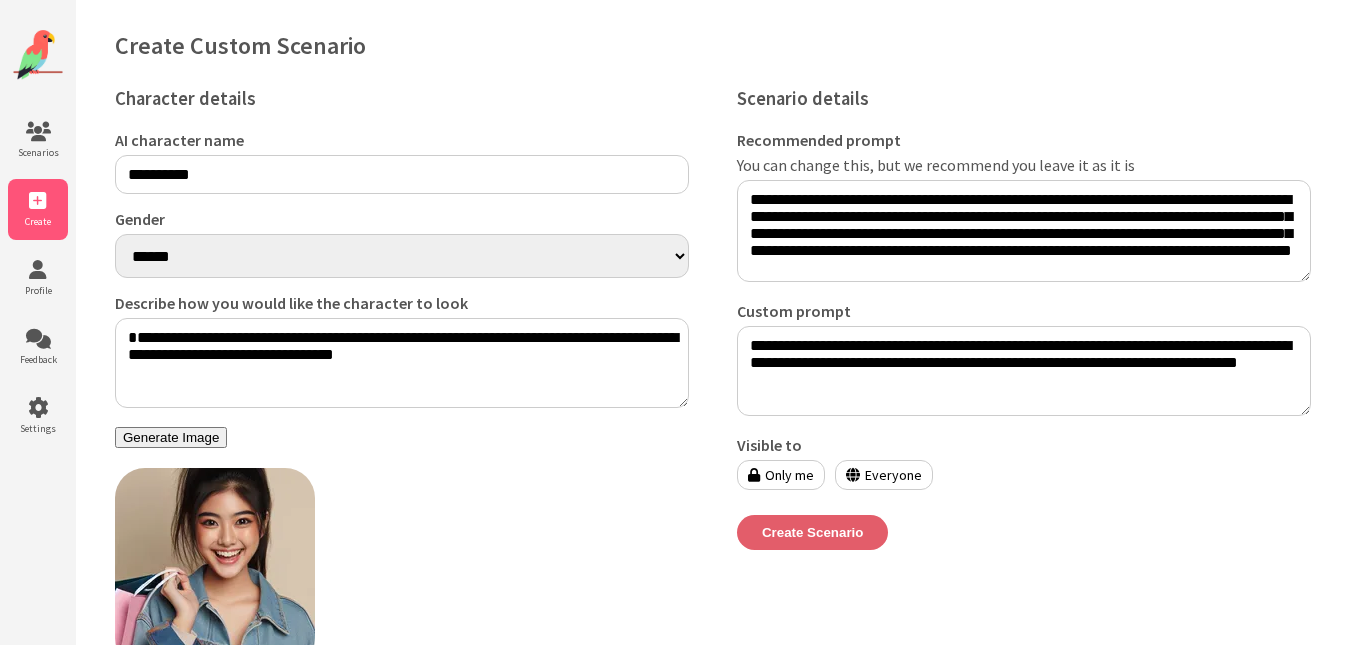 click on "Create Scenario" at bounding box center [813, 532] 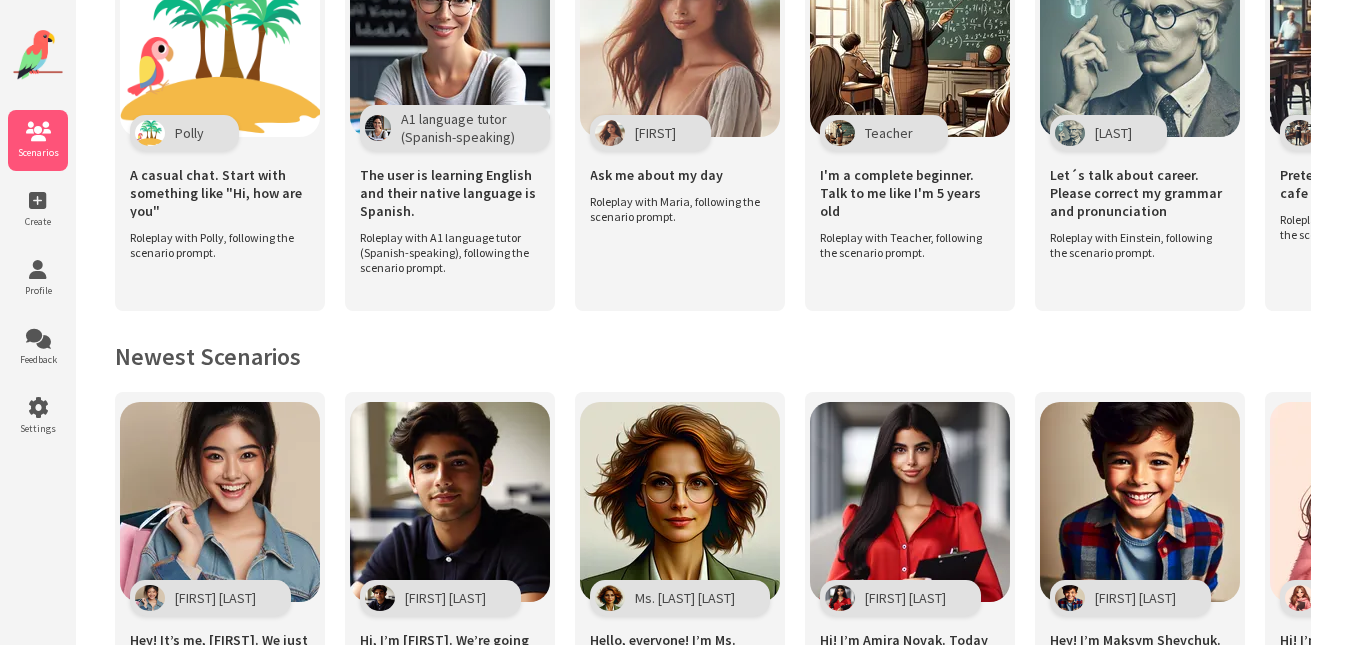 scroll, scrollTop: 760, scrollLeft: 0, axis: vertical 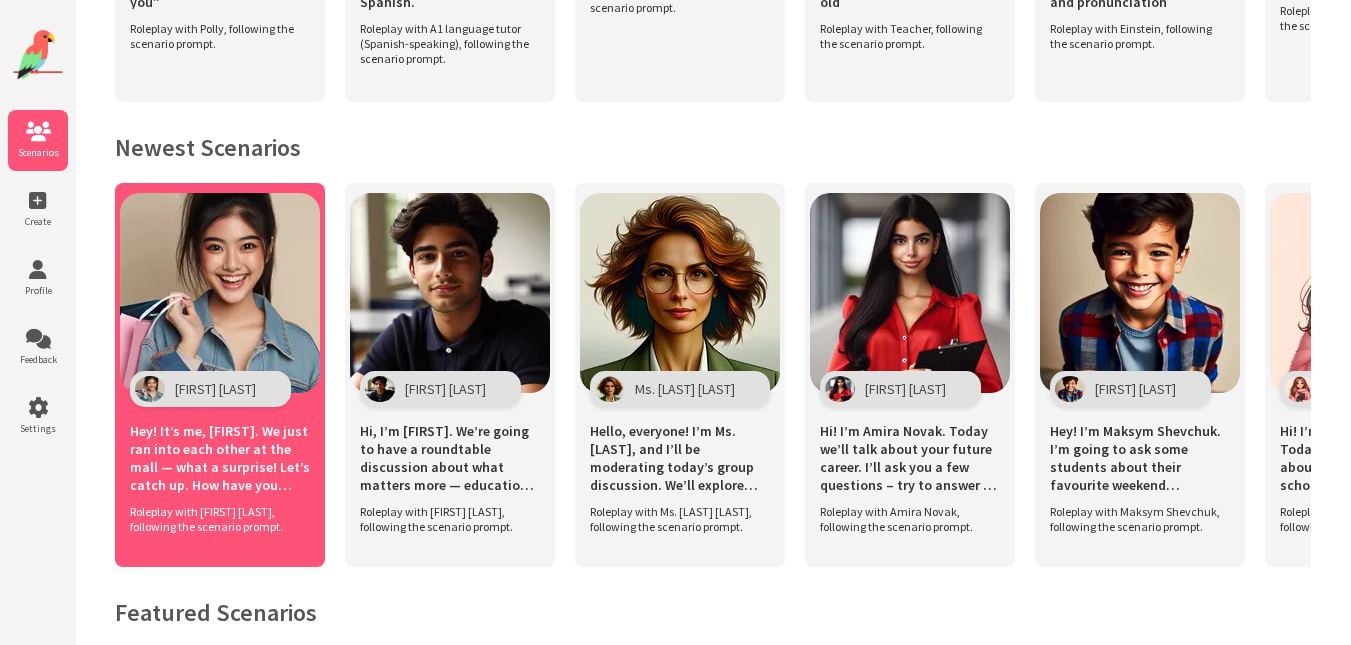 click on "Hey! It’s me, Emma. We just ran into each other at the mall — what a surprise! Let’s catch up. How have you been? Start the conversation like you would with an old friend." at bounding box center [220, 458] 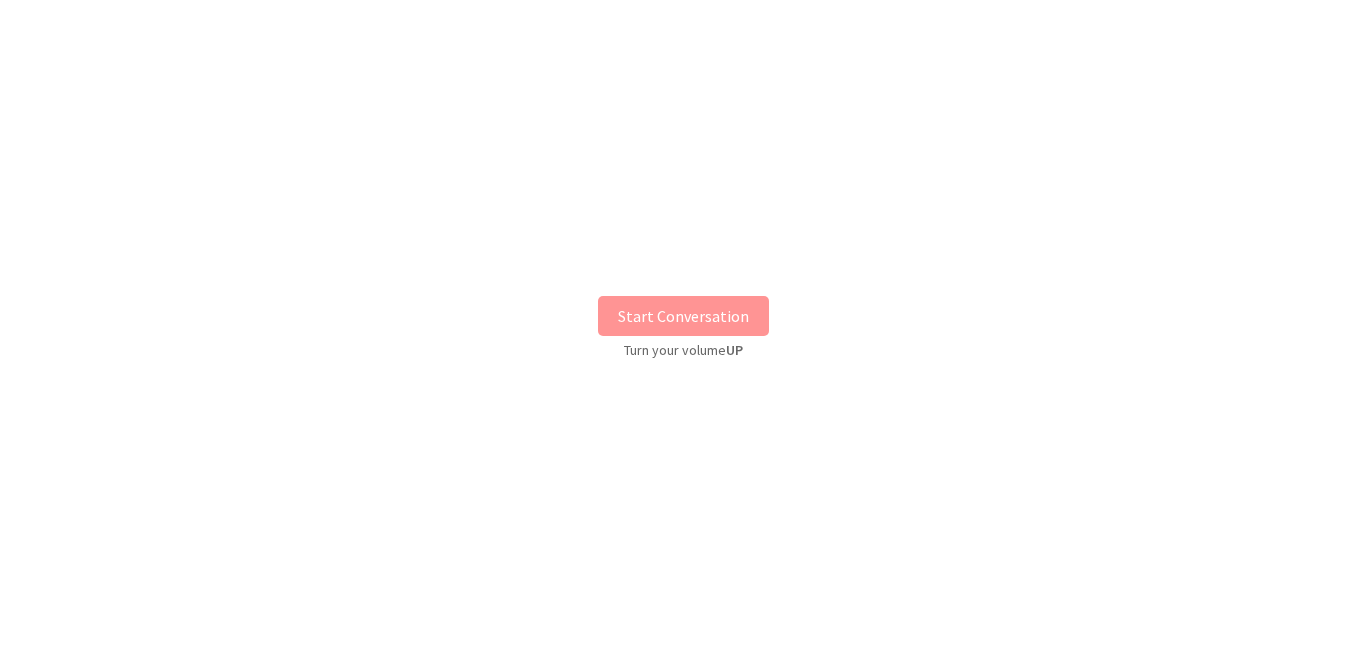 scroll, scrollTop: 0, scrollLeft: 0, axis: both 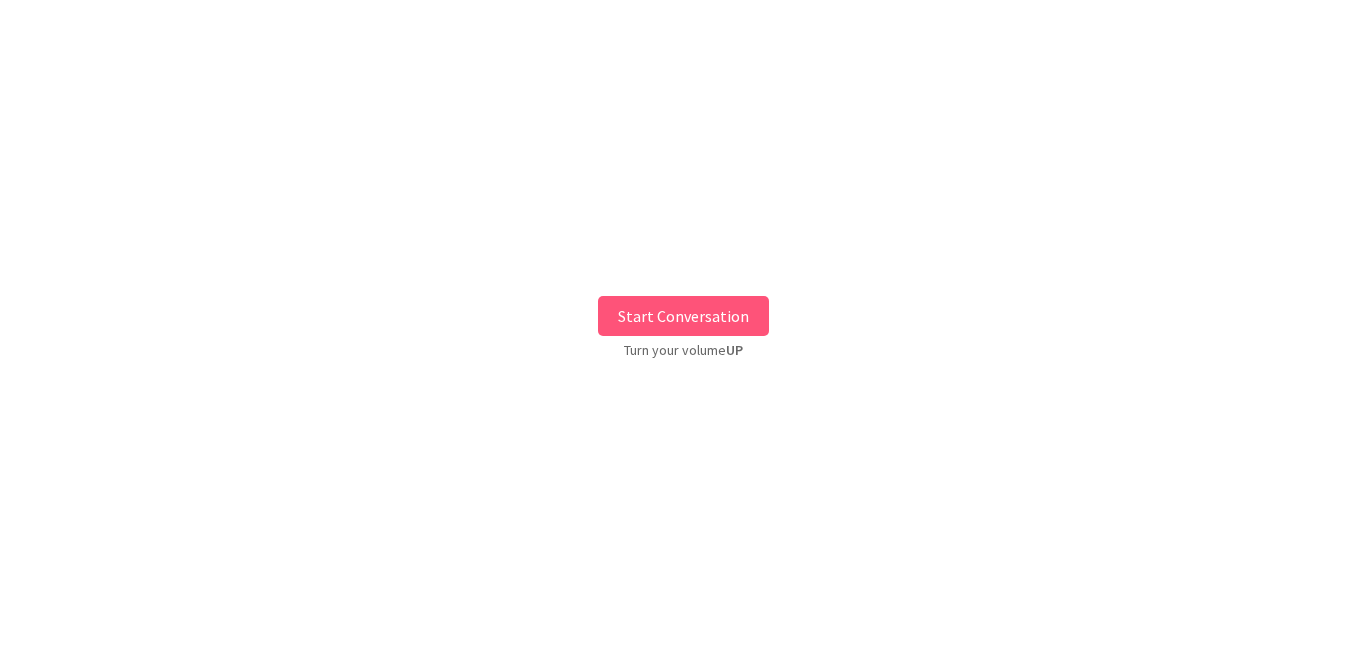 click on "Start Conversation" at bounding box center [683, 316] 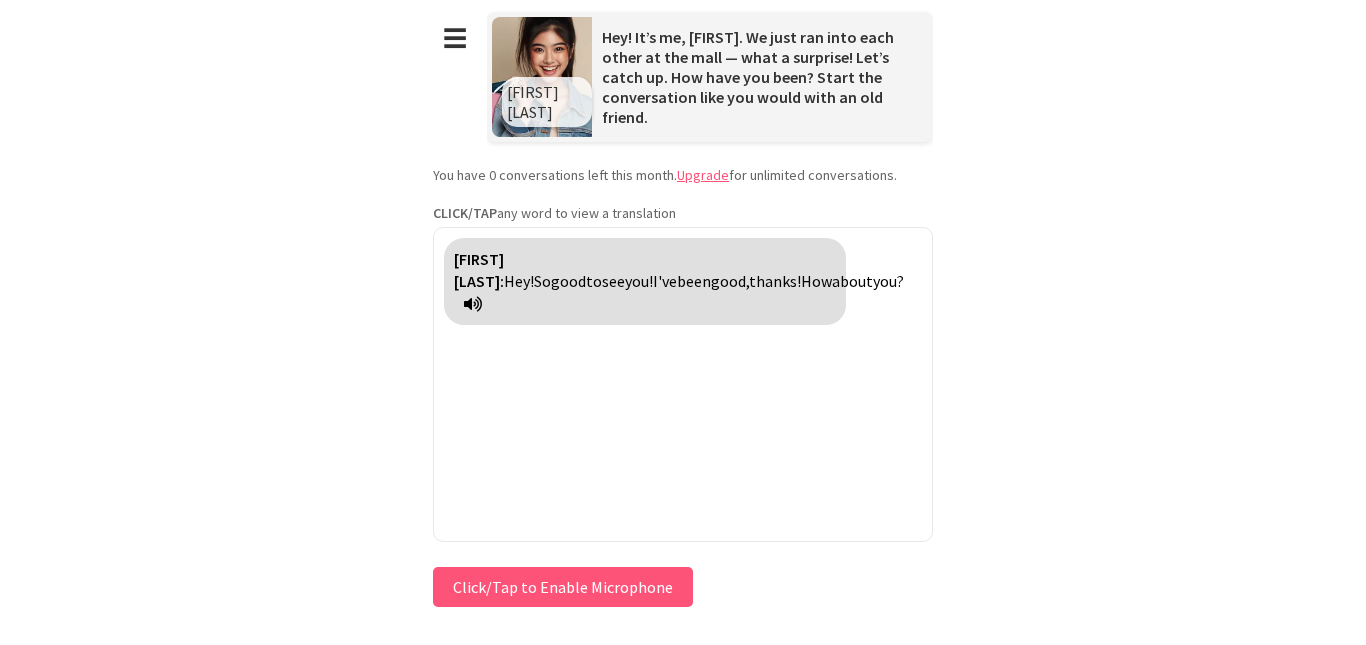 drag, startPoint x: 336, startPoint y: 484, endPoint x: 420, endPoint y: 476, distance: 84.38009 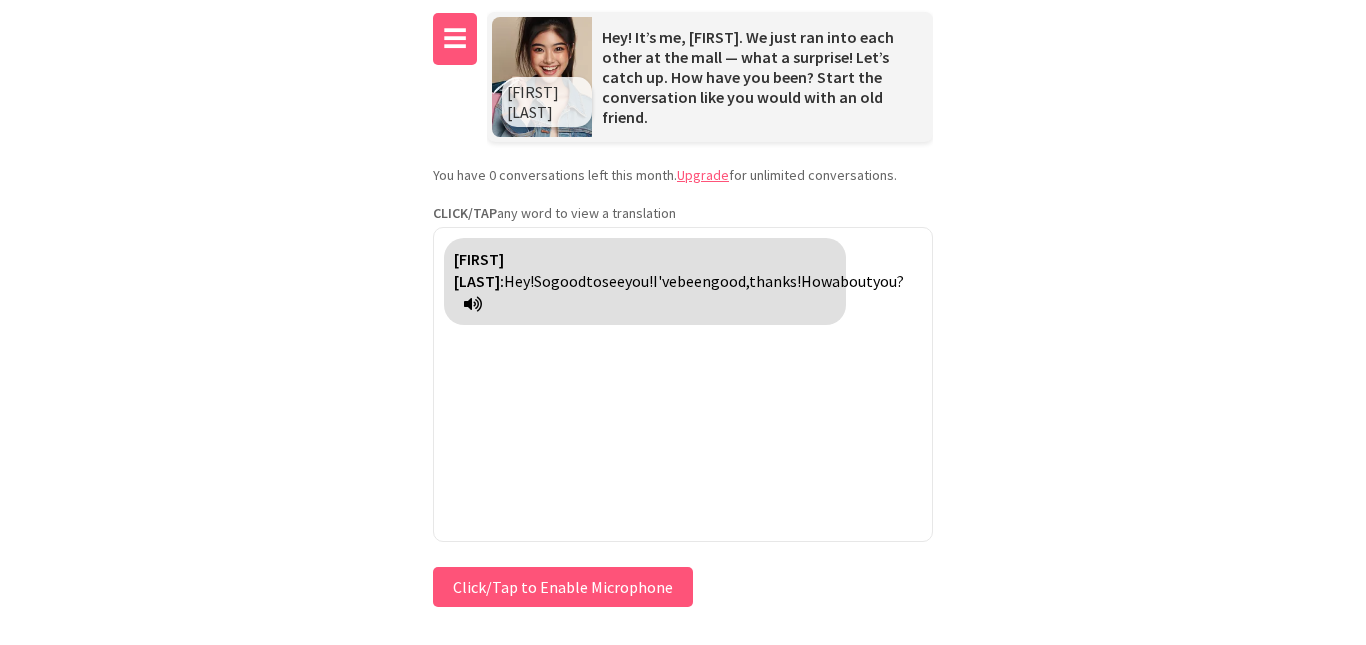 click on "☰" at bounding box center (455, 39) 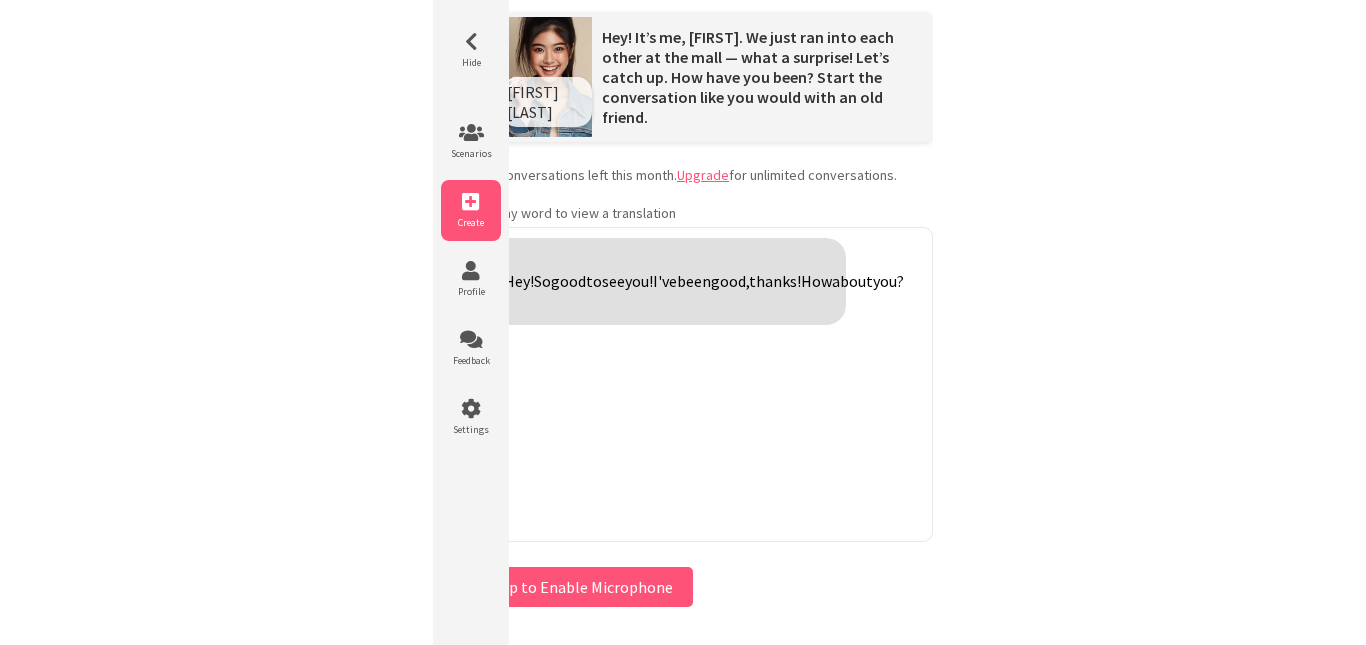 click on "Create" at bounding box center [471, 210] 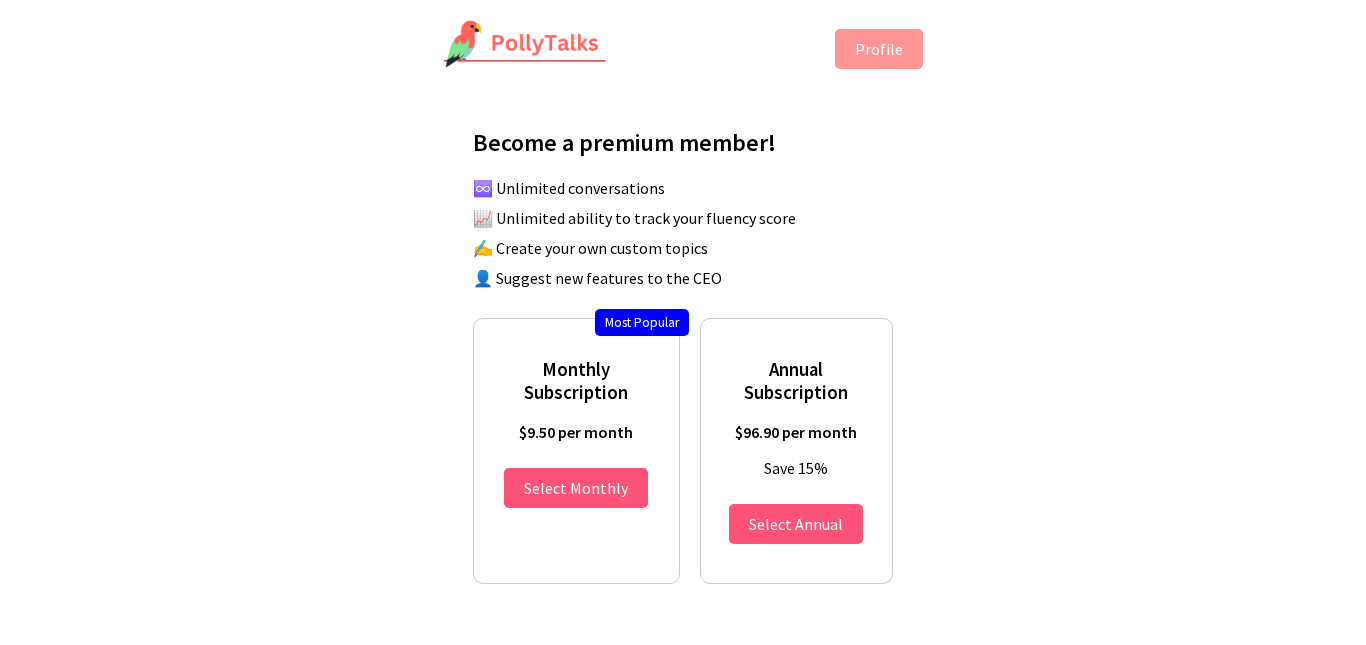 scroll, scrollTop: 0, scrollLeft: 0, axis: both 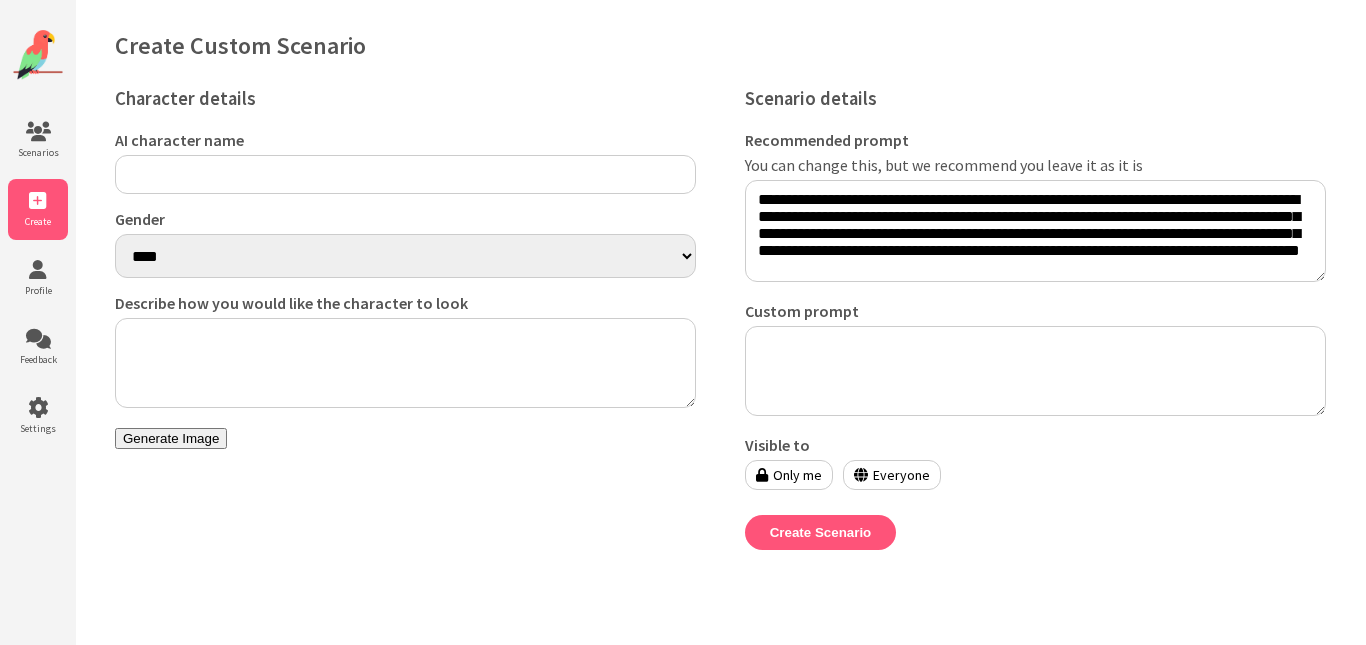 click on "AI character name" at bounding box center (405, 174) 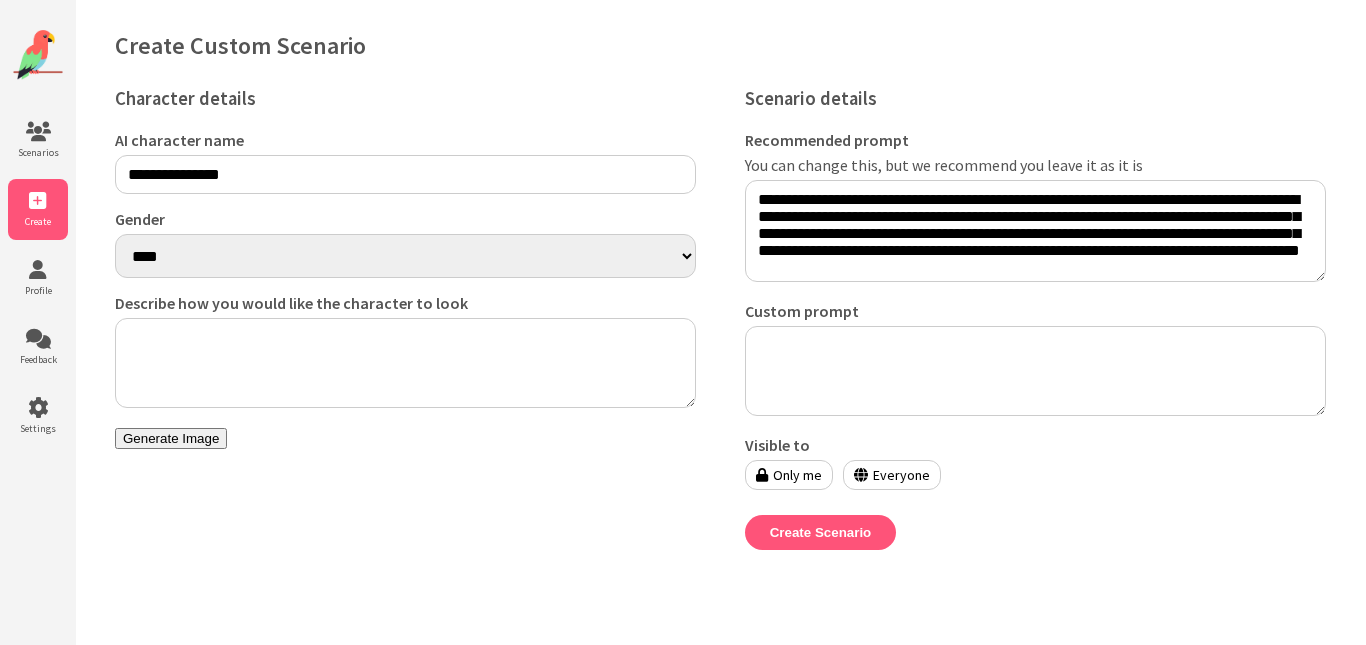 type on "**********" 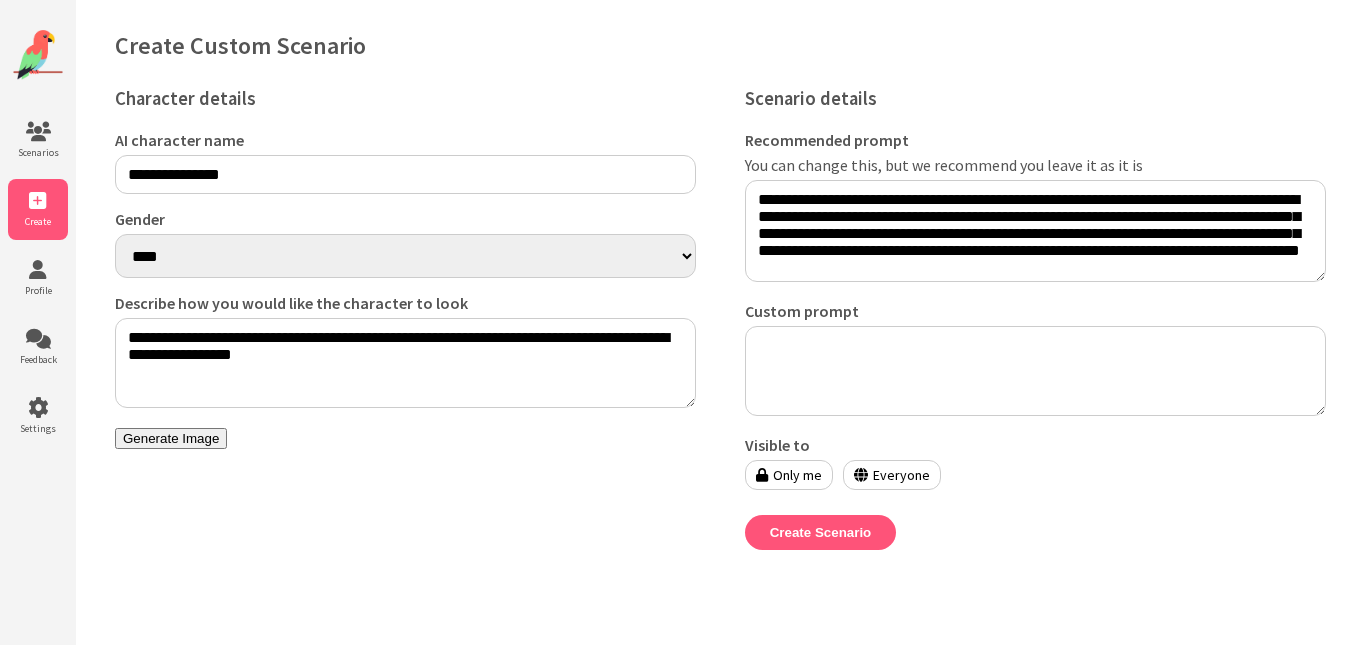 type on "**********" 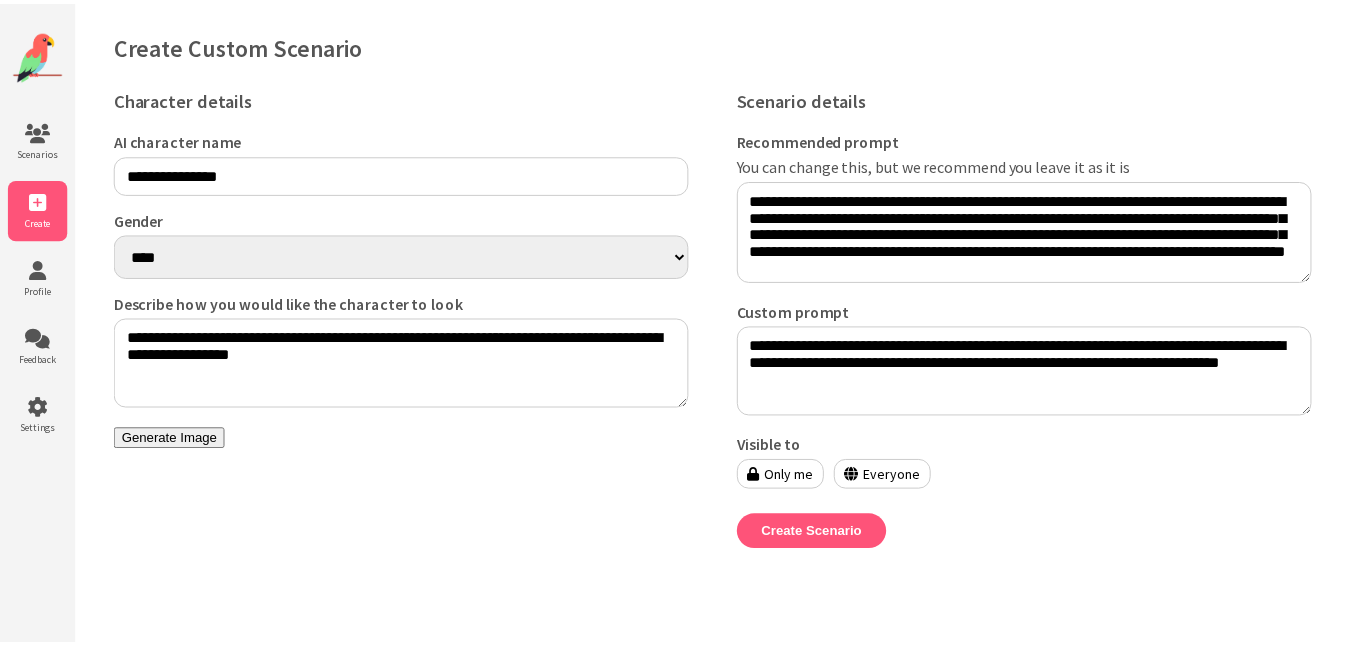 scroll, scrollTop: 11, scrollLeft: 0, axis: vertical 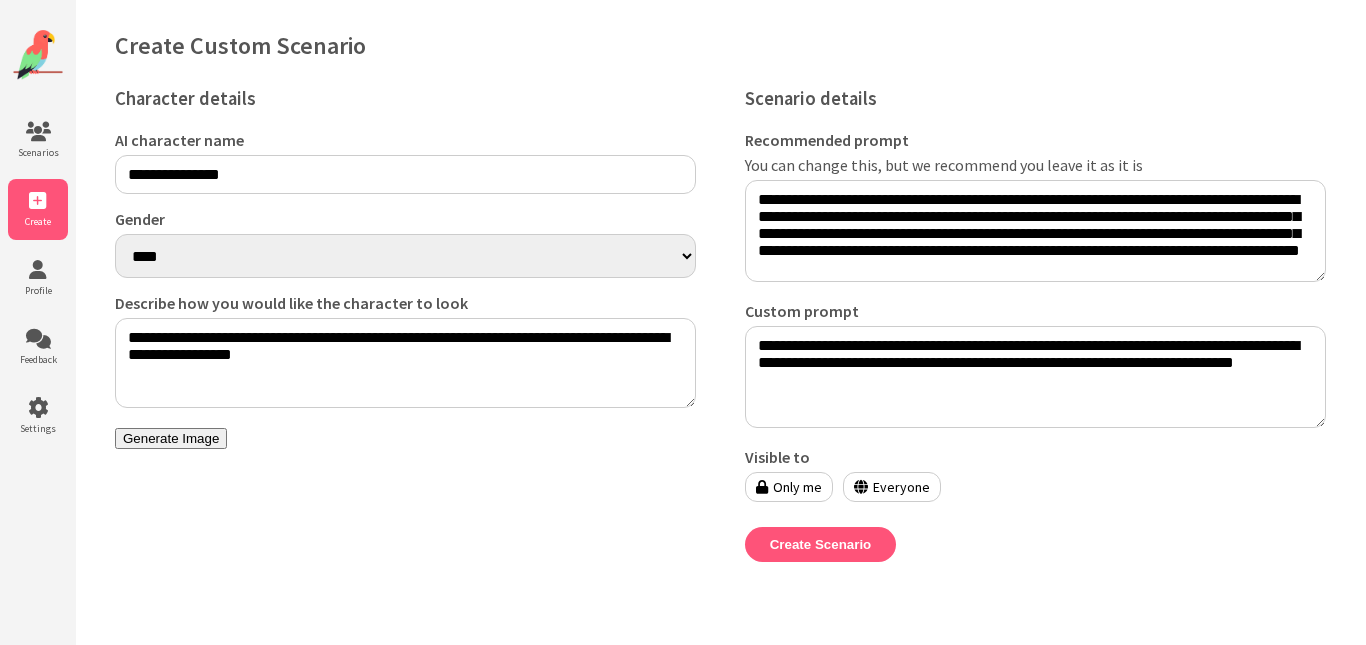 type on "**********" 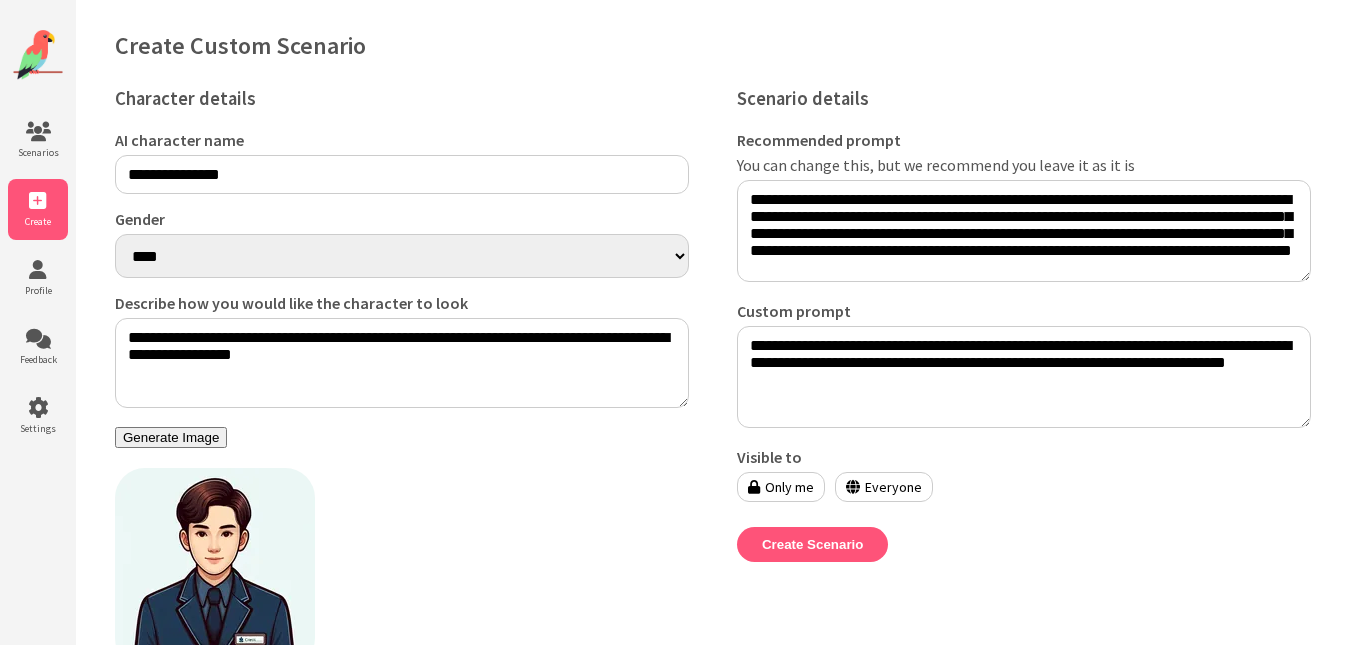 click on "Generate Image" at bounding box center [171, 437] 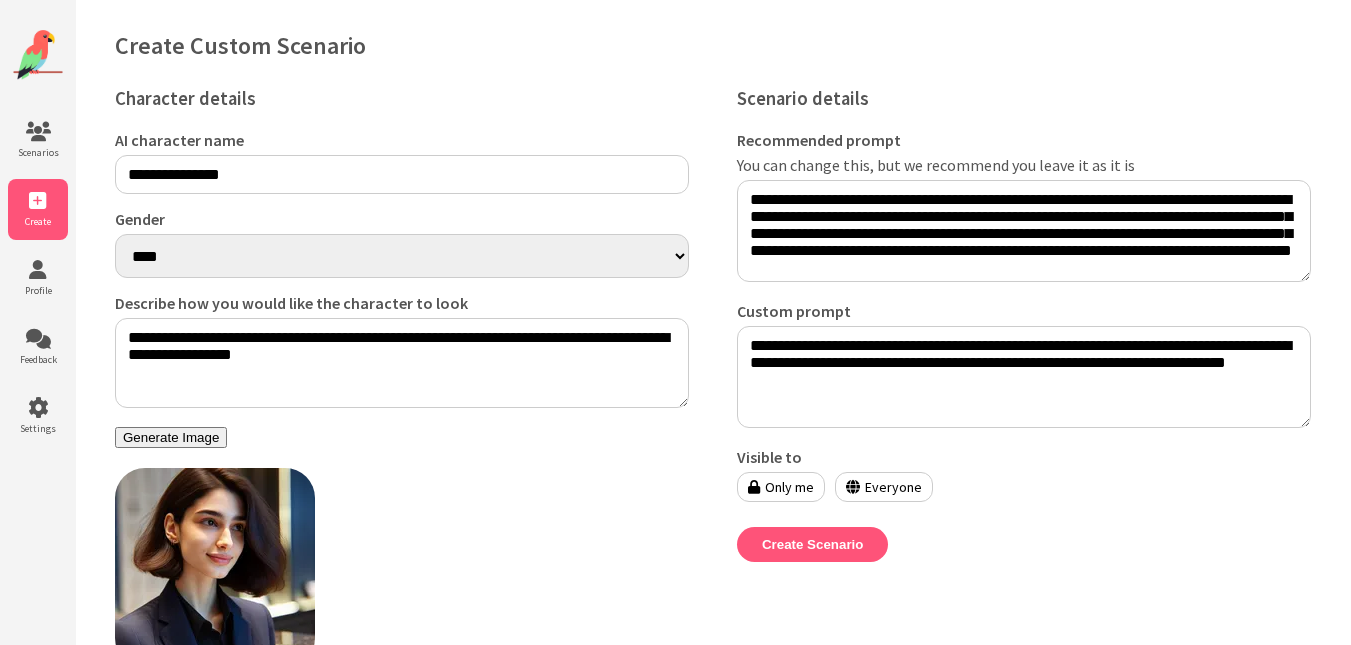 click on "Generate Image" at bounding box center (171, 437) 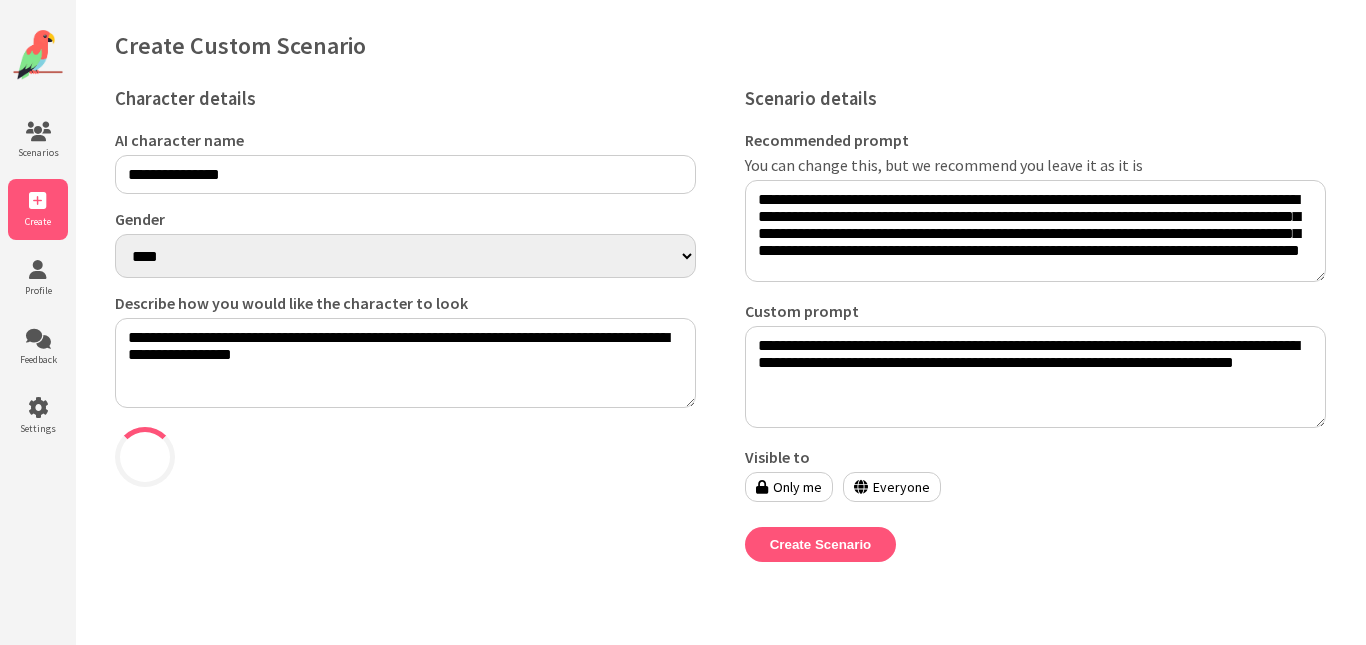 click on "**********" at bounding box center (405, 329) 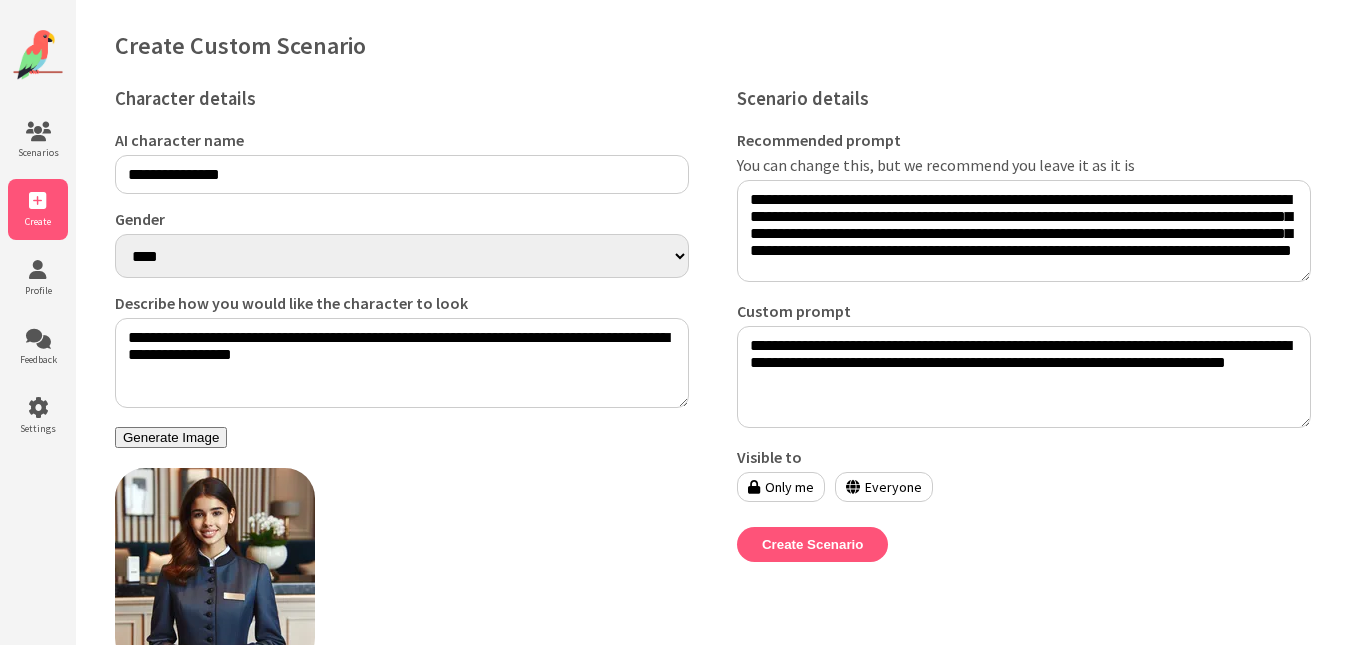 click on "**********" at bounding box center (402, 363) 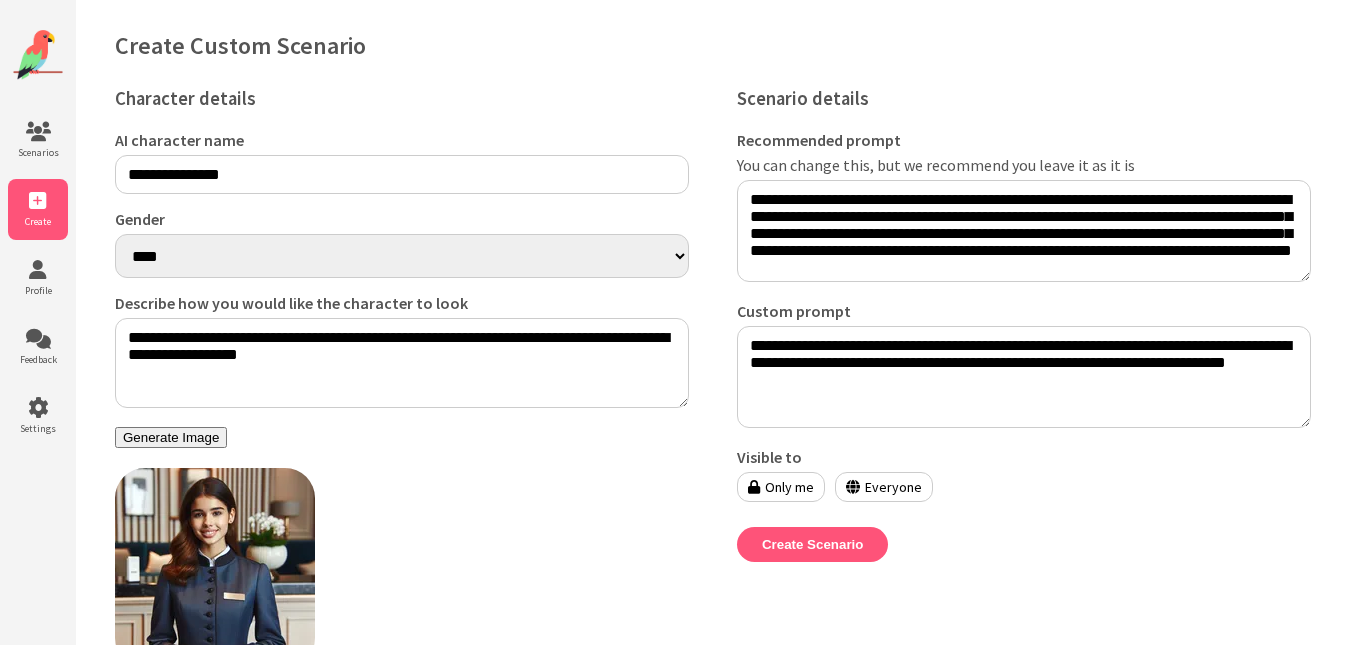 paste on "**********" 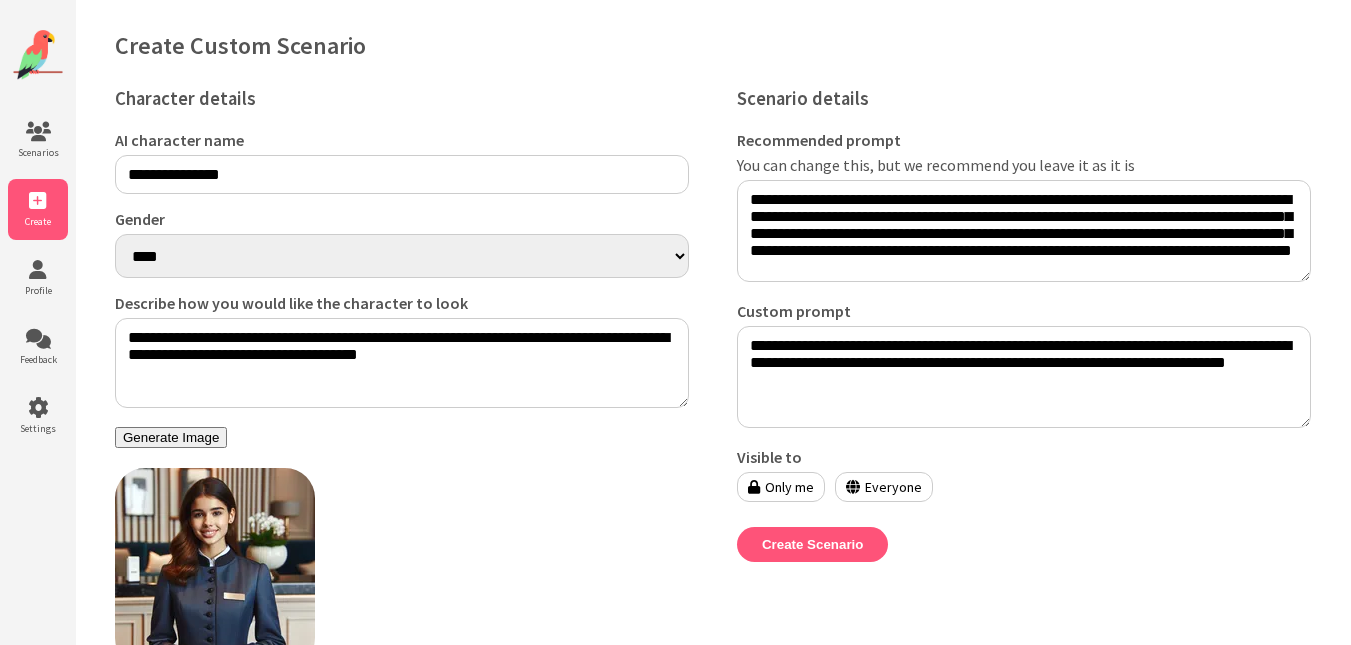 type on "**********" 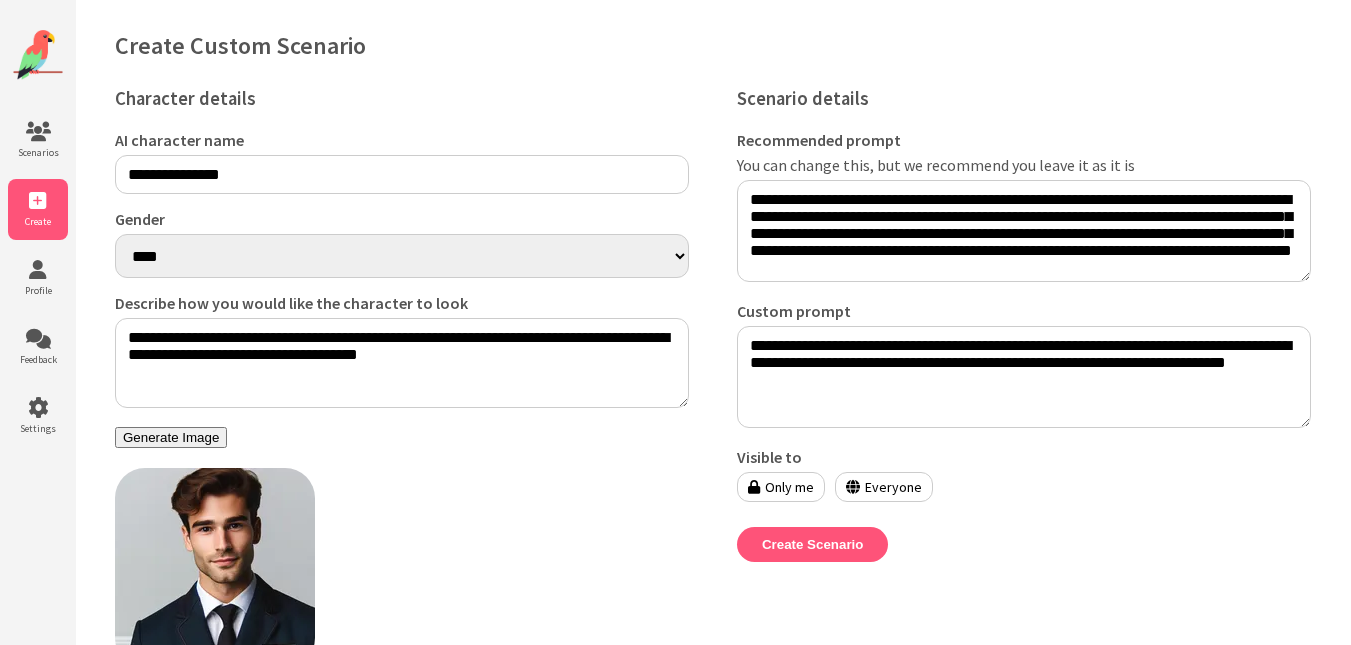 click on "Generate Image" at bounding box center [171, 437] 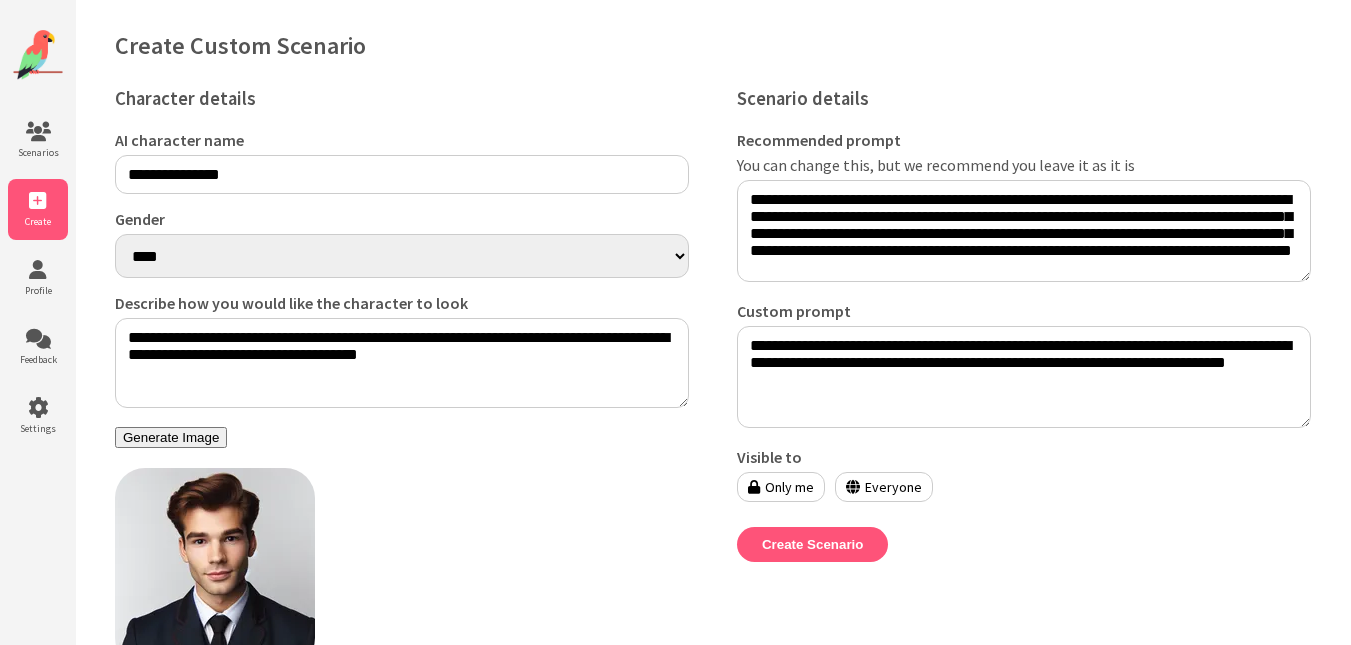 click at bounding box center [402, 585] 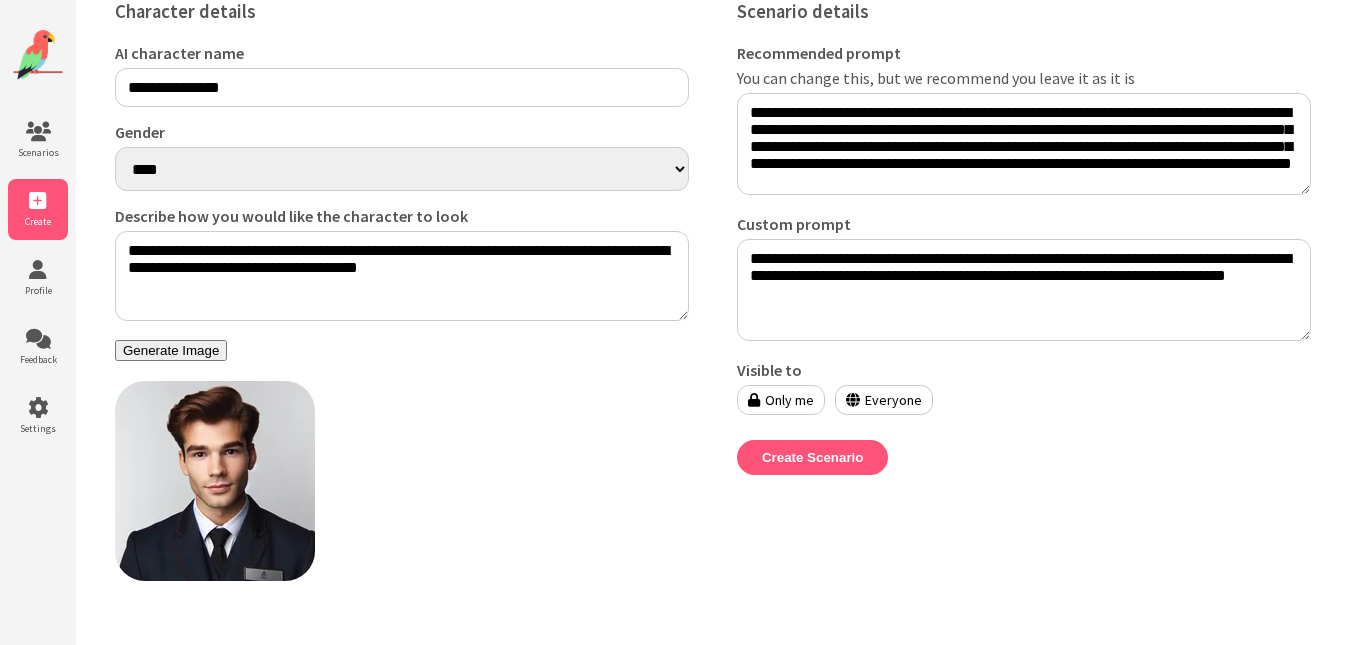 scroll, scrollTop: 112, scrollLeft: 0, axis: vertical 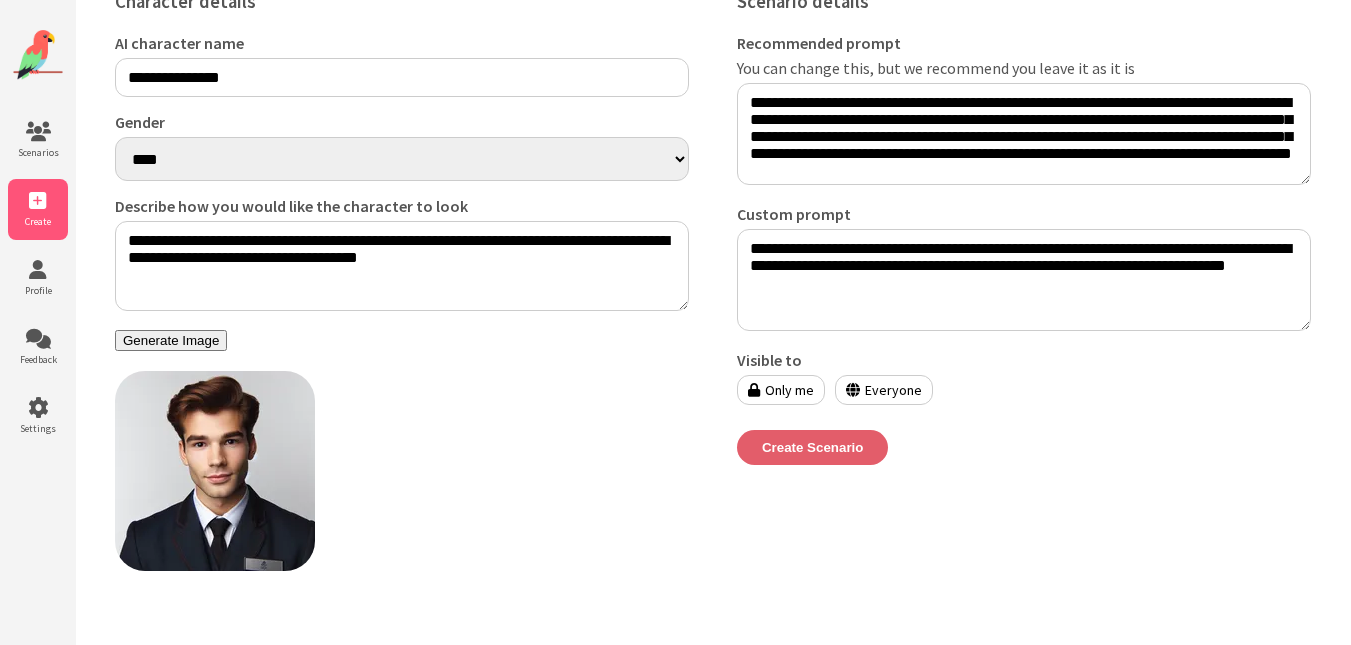 click on "Create Scenario" at bounding box center (813, 447) 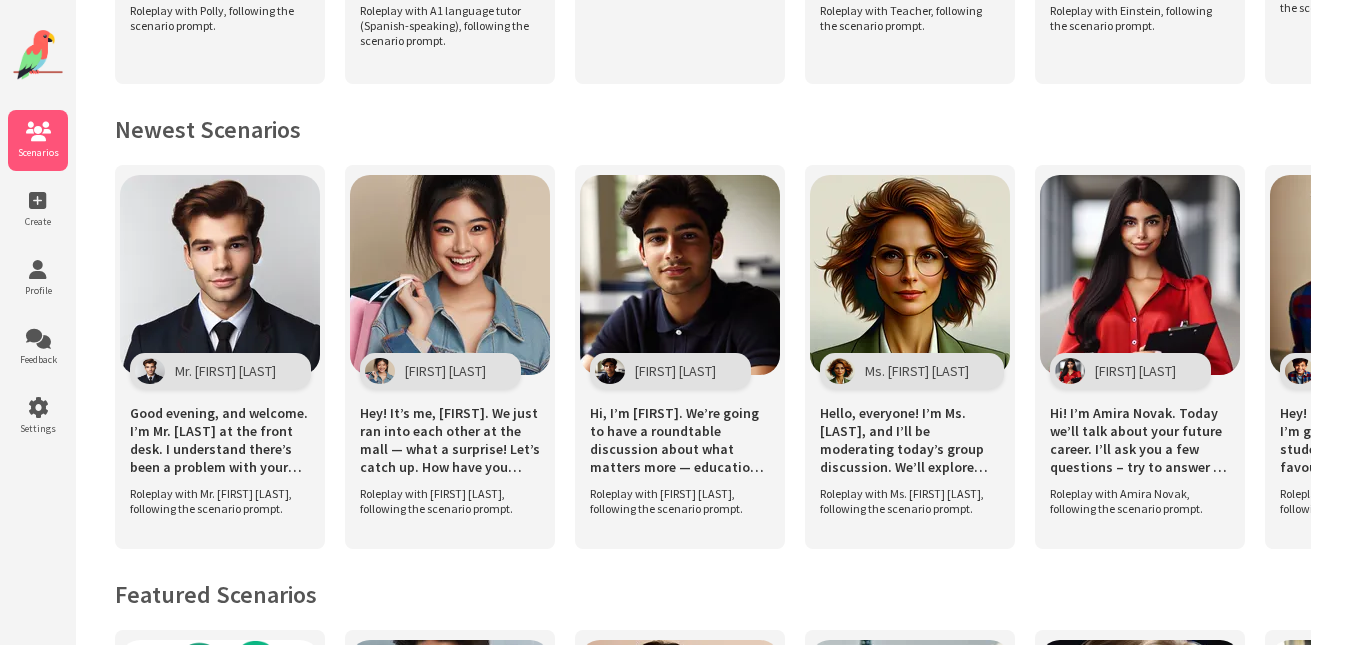 scroll, scrollTop: 760, scrollLeft: 0, axis: vertical 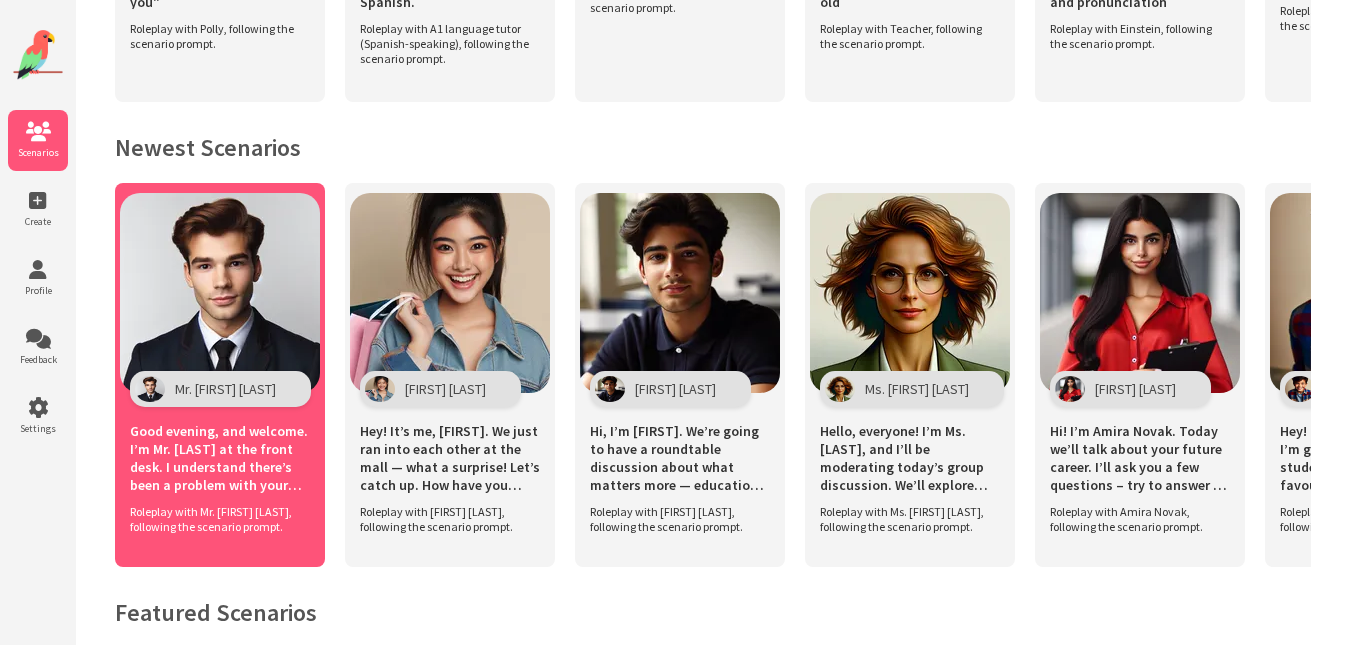 click on "Good evening, and welcome. I’m Mr. [LAST] at the front desk. I understand there’s been a problem with your stay. Could you explain what’s wrong? I’ll do my best to help!" at bounding box center [220, 455] 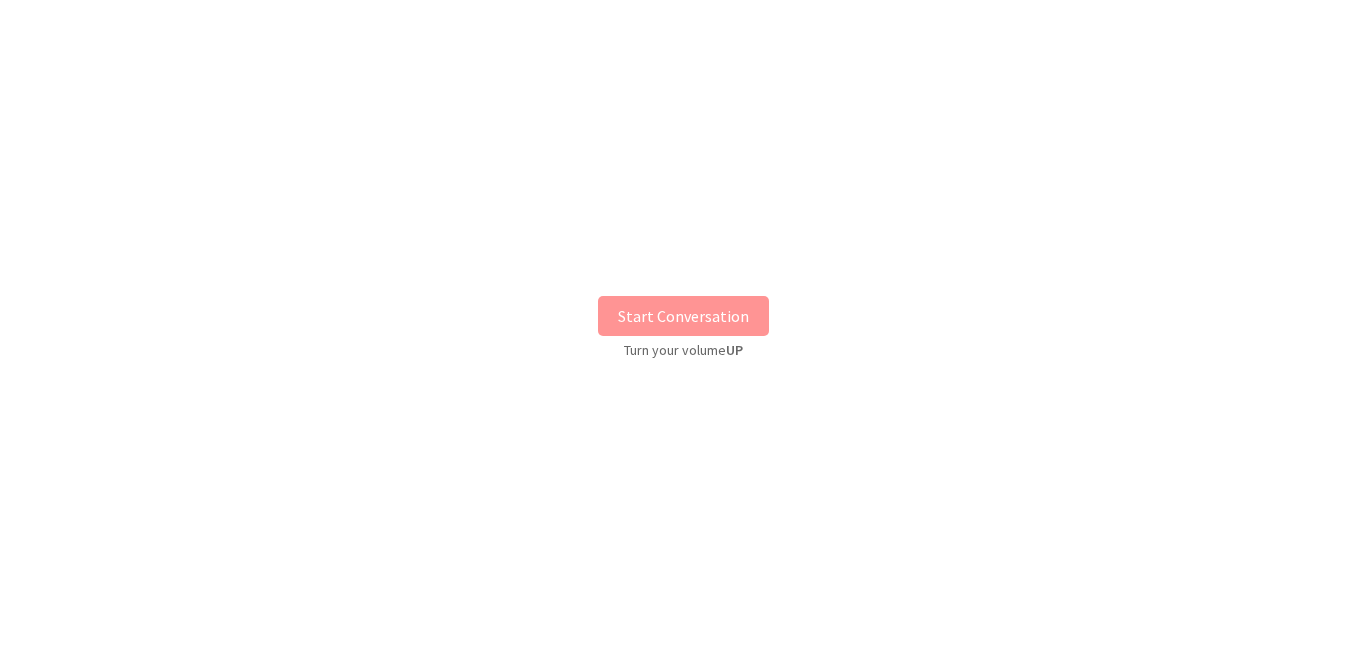 scroll, scrollTop: 0, scrollLeft: 0, axis: both 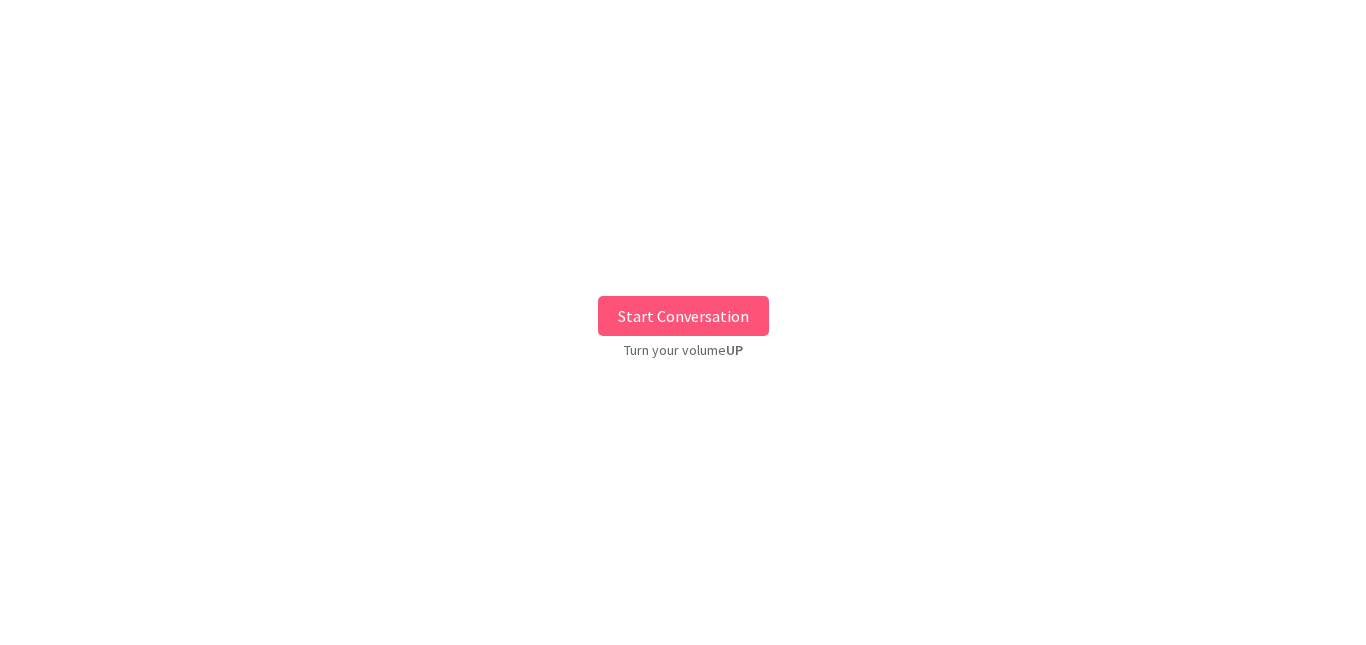 click on "Start Conversation" at bounding box center [683, 316] 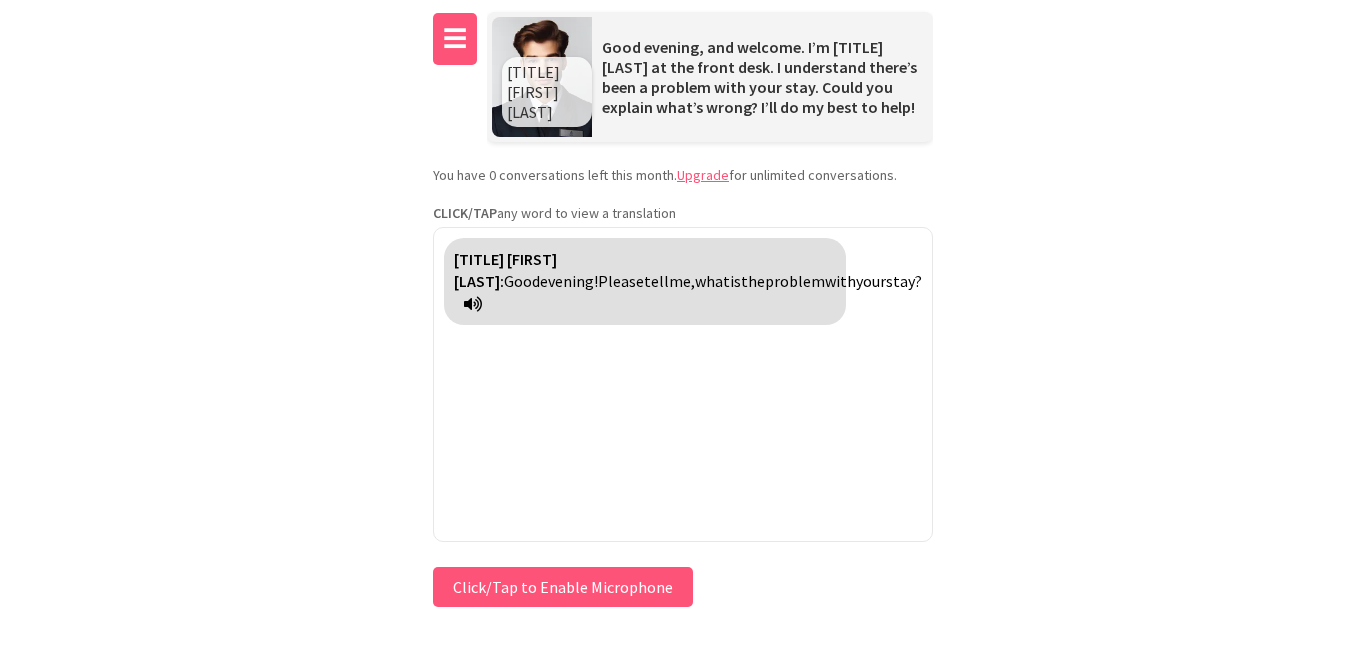drag, startPoint x: 437, startPoint y: 11, endPoint x: 445, endPoint y: 24, distance: 15.264338 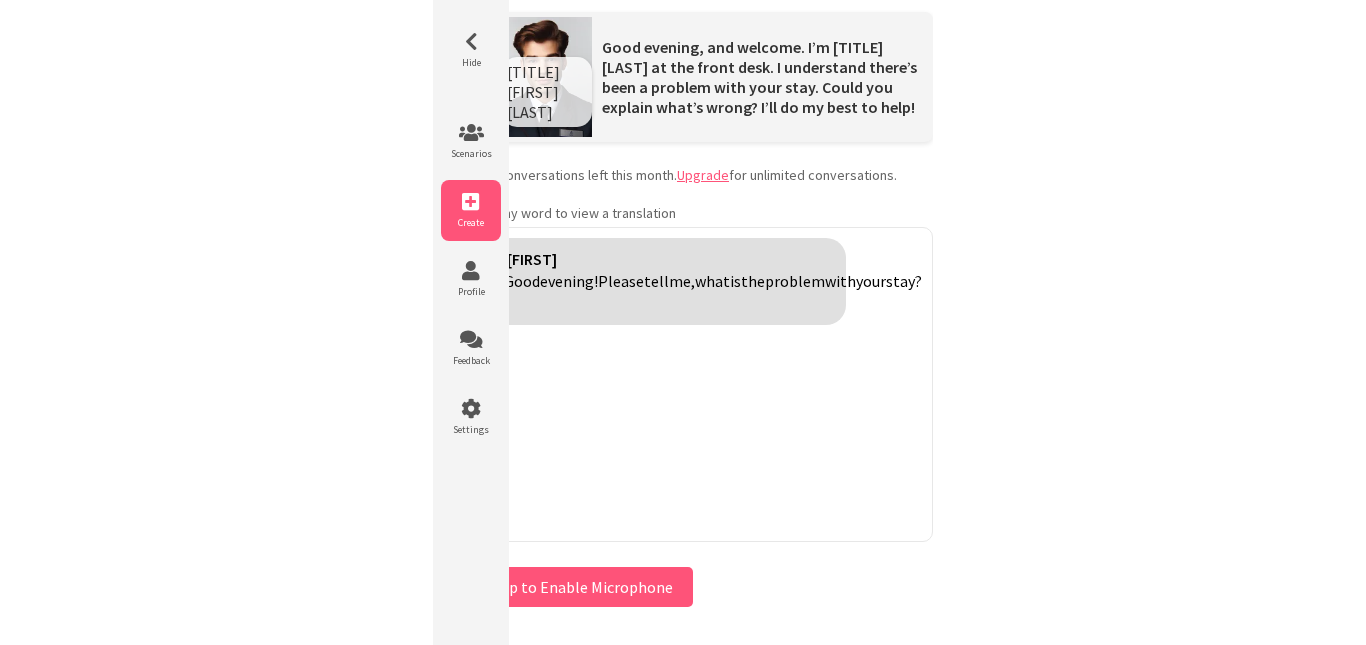 click at bounding box center (471, 202) 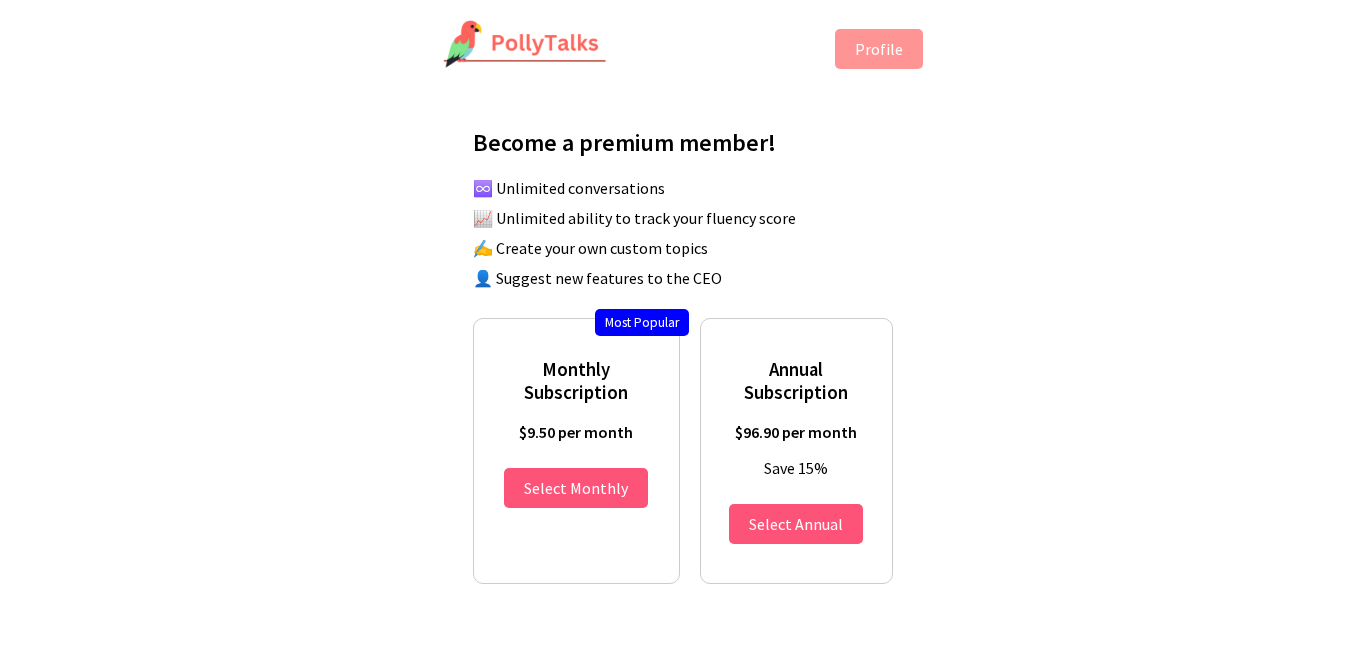 scroll, scrollTop: 0, scrollLeft: 0, axis: both 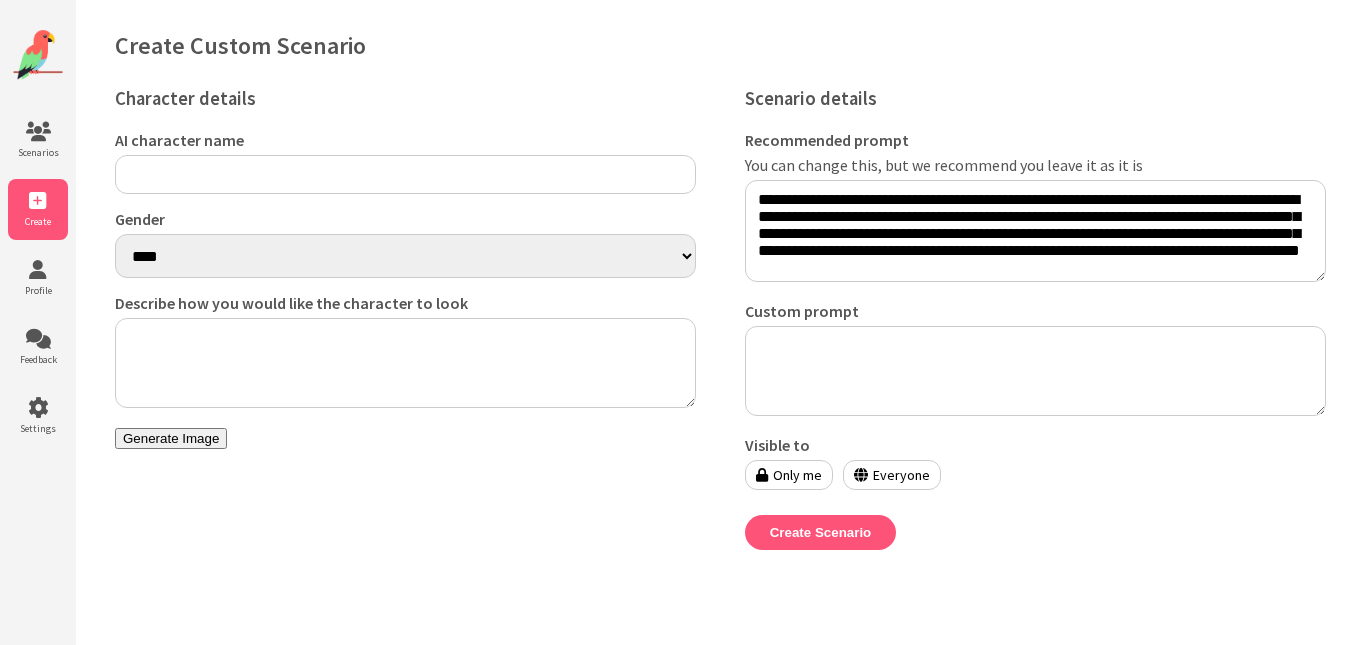 click on "AI character name" at bounding box center [405, 174] 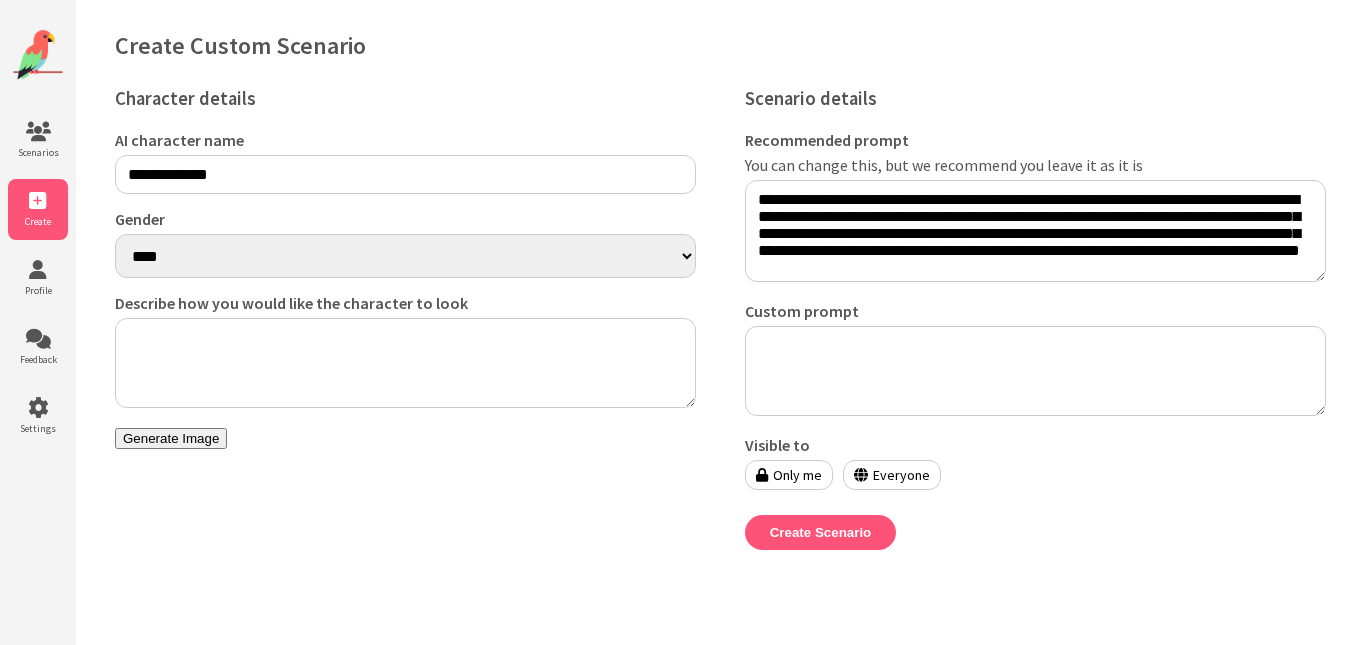 type on "**********" 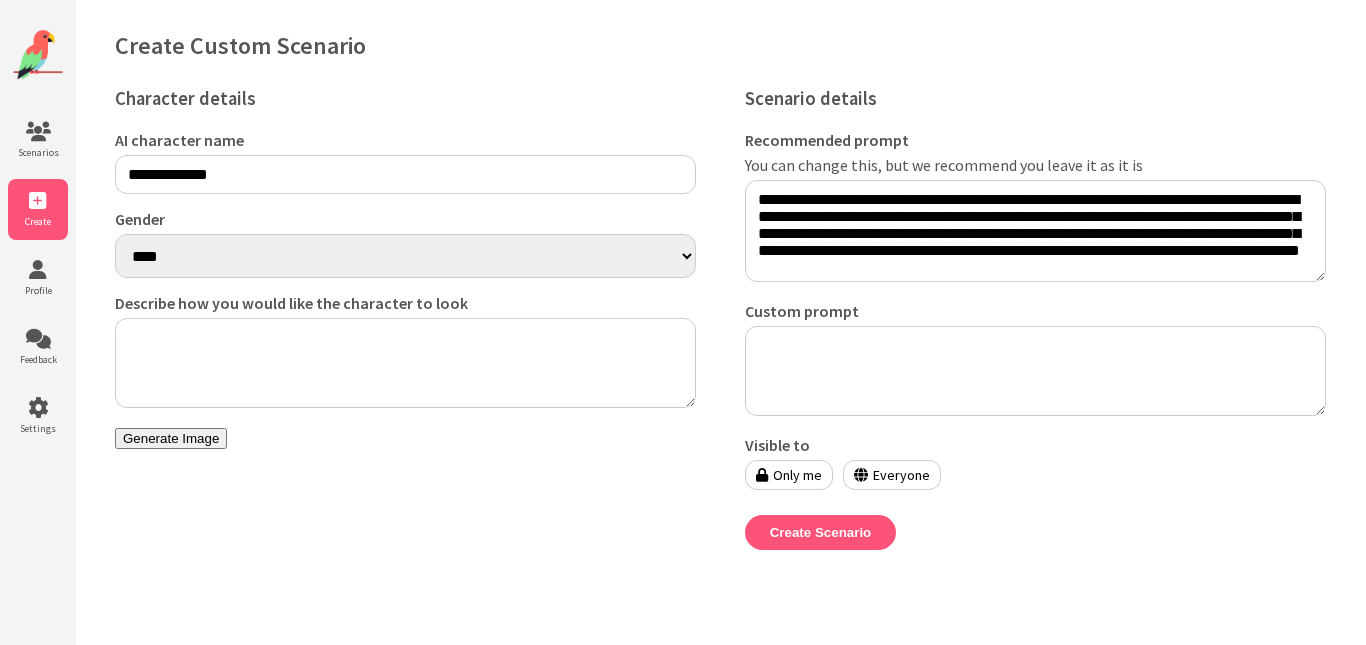 click on "****
******" at bounding box center (405, 256) 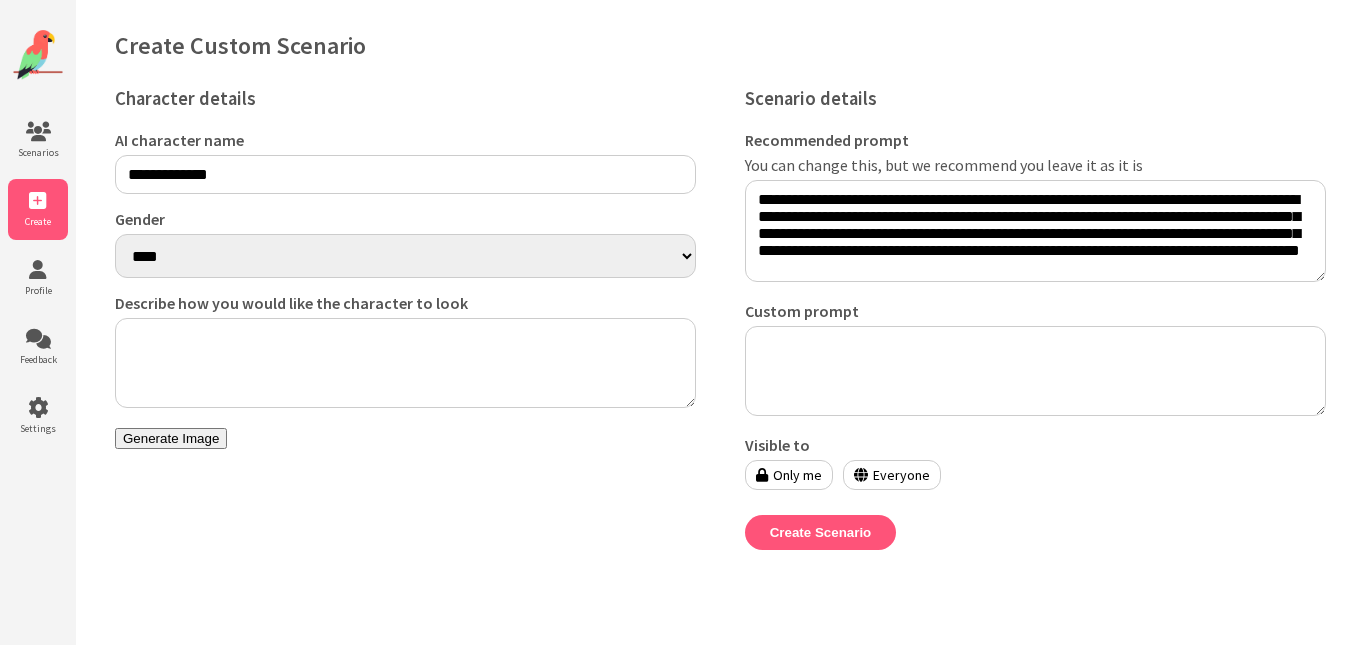 click on "Describe how you would like the character to look" at bounding box center [405, 363] 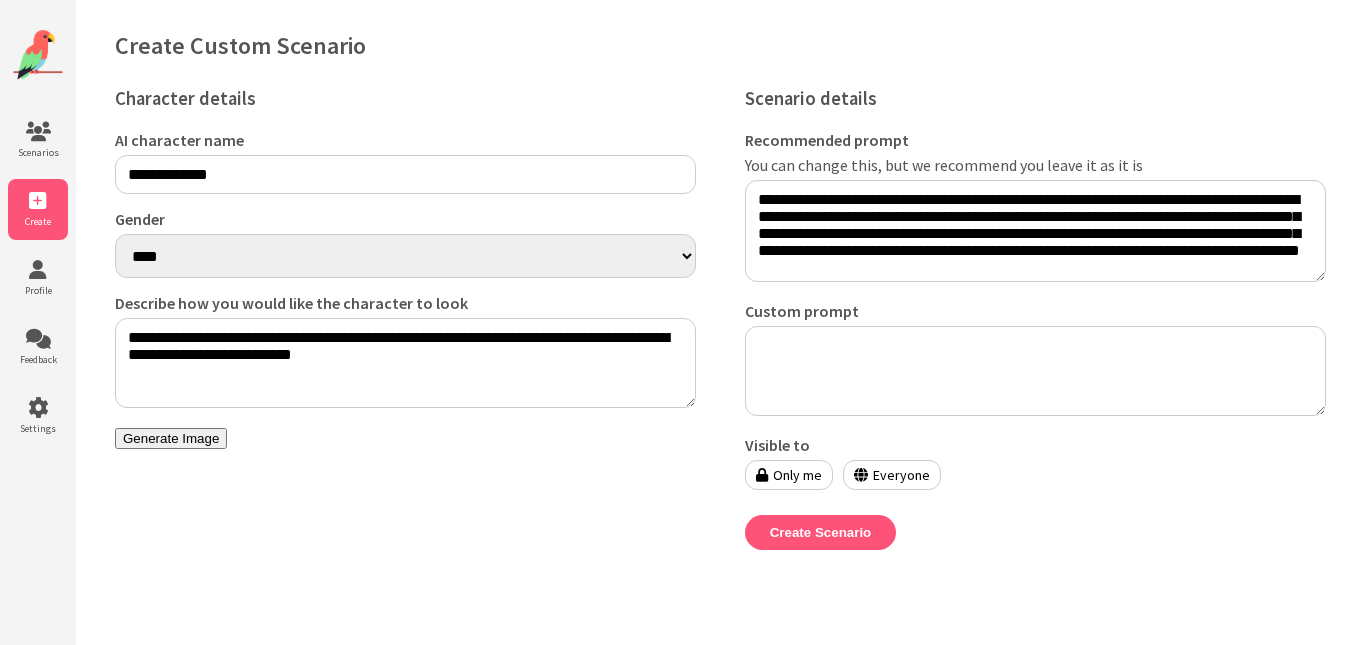 type on "**********" 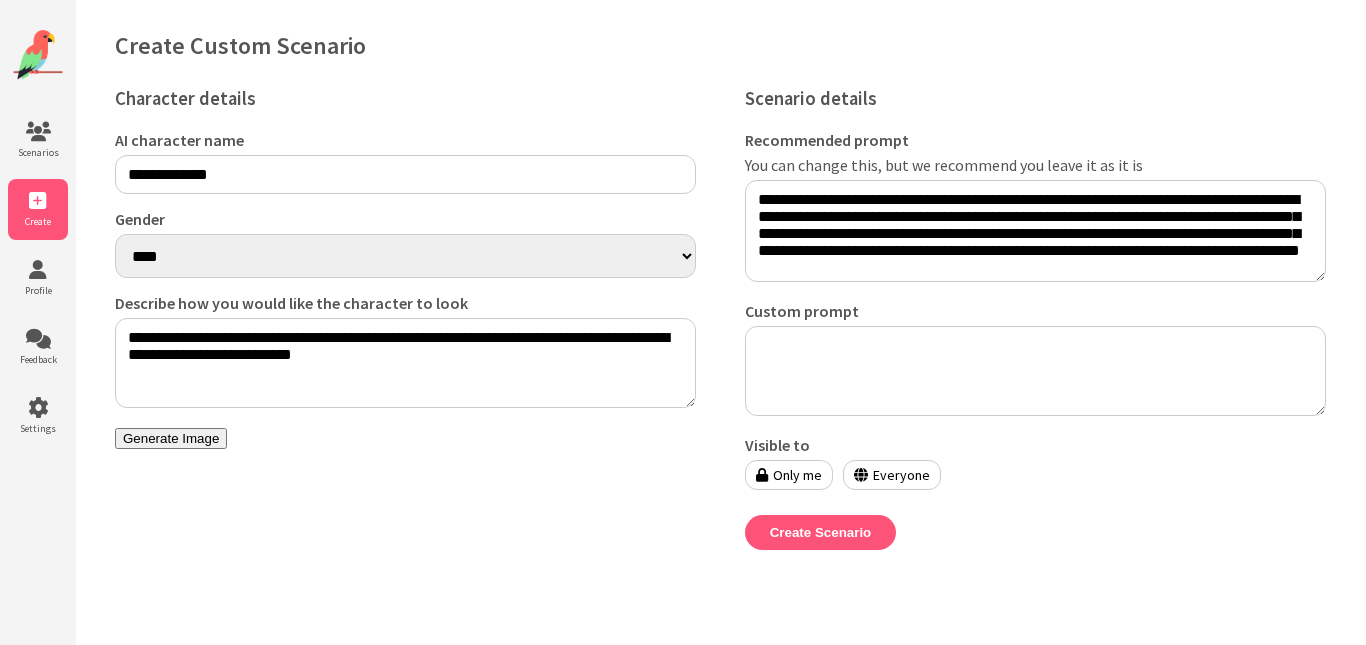 click on "****
******" at bounding box center [405, 256] 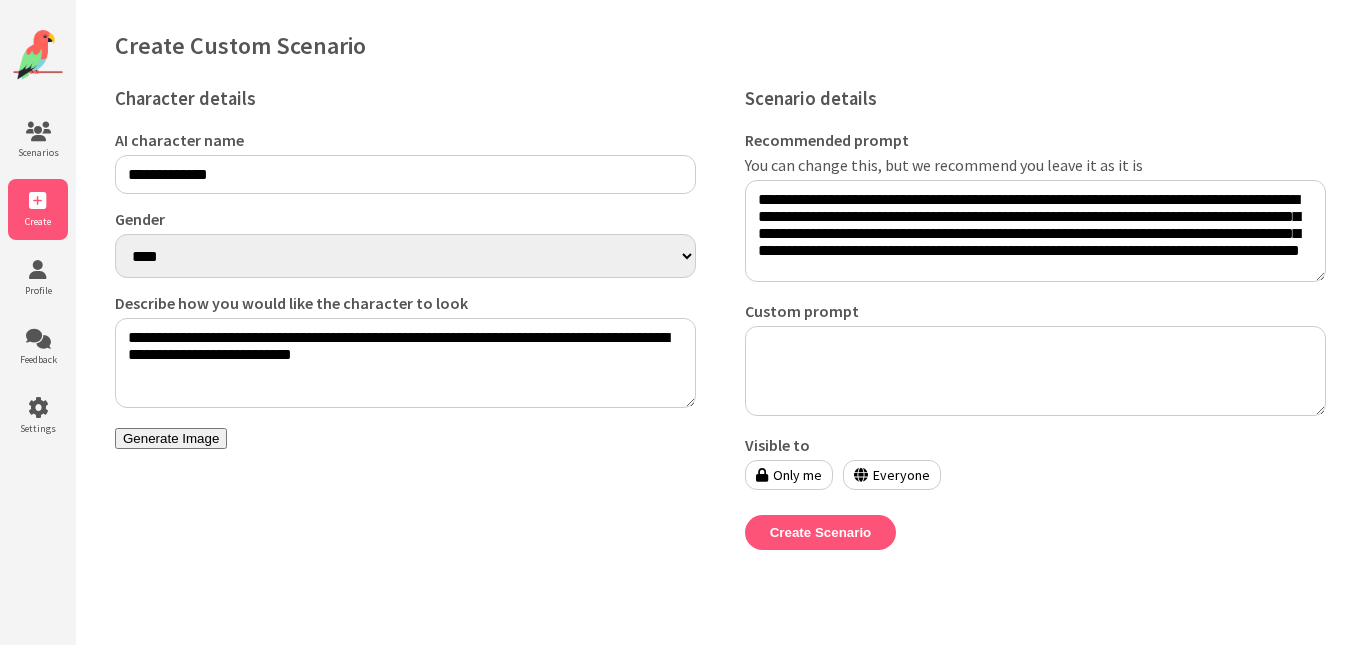 select on "******" 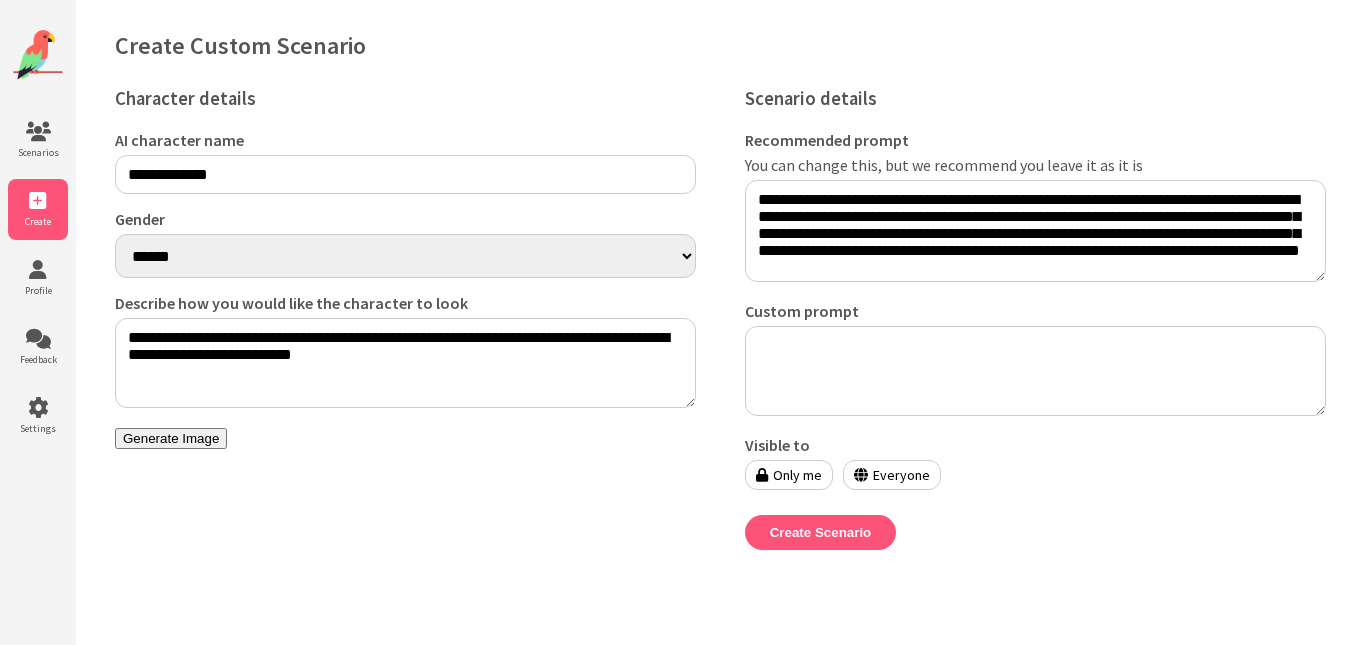click on "Custom prompt" at bounding box center [1035, 371] 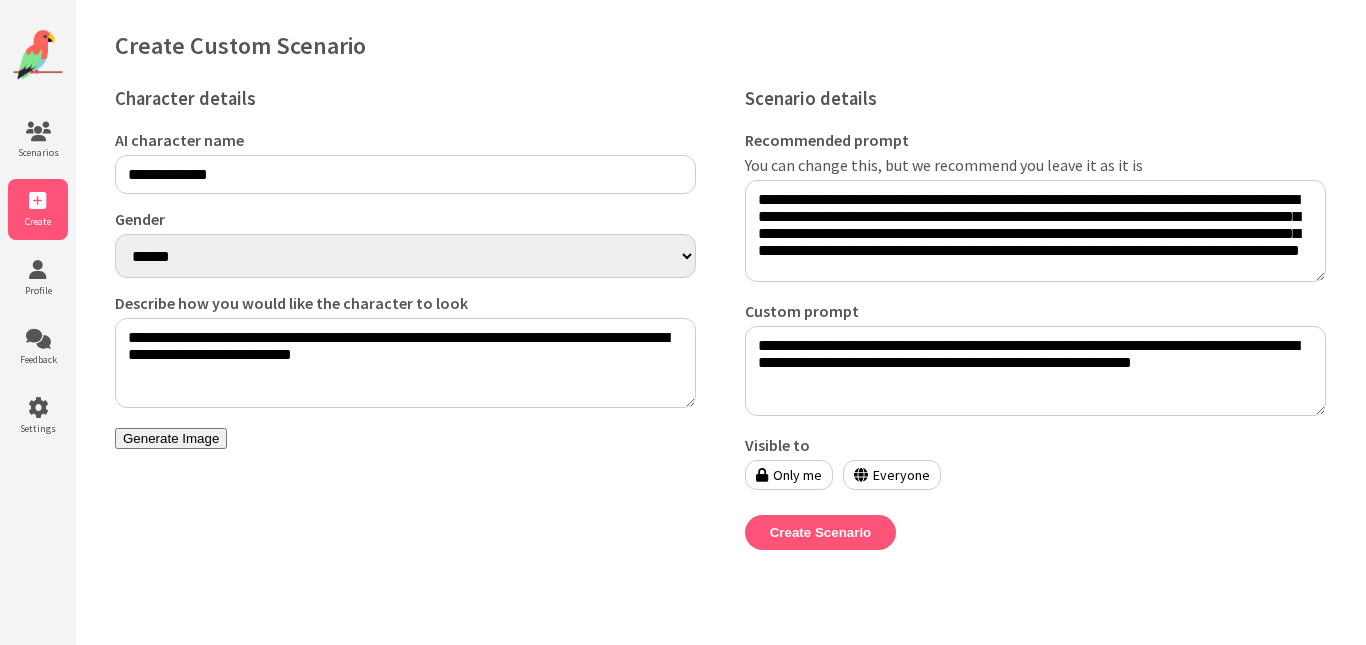 type on "**********" 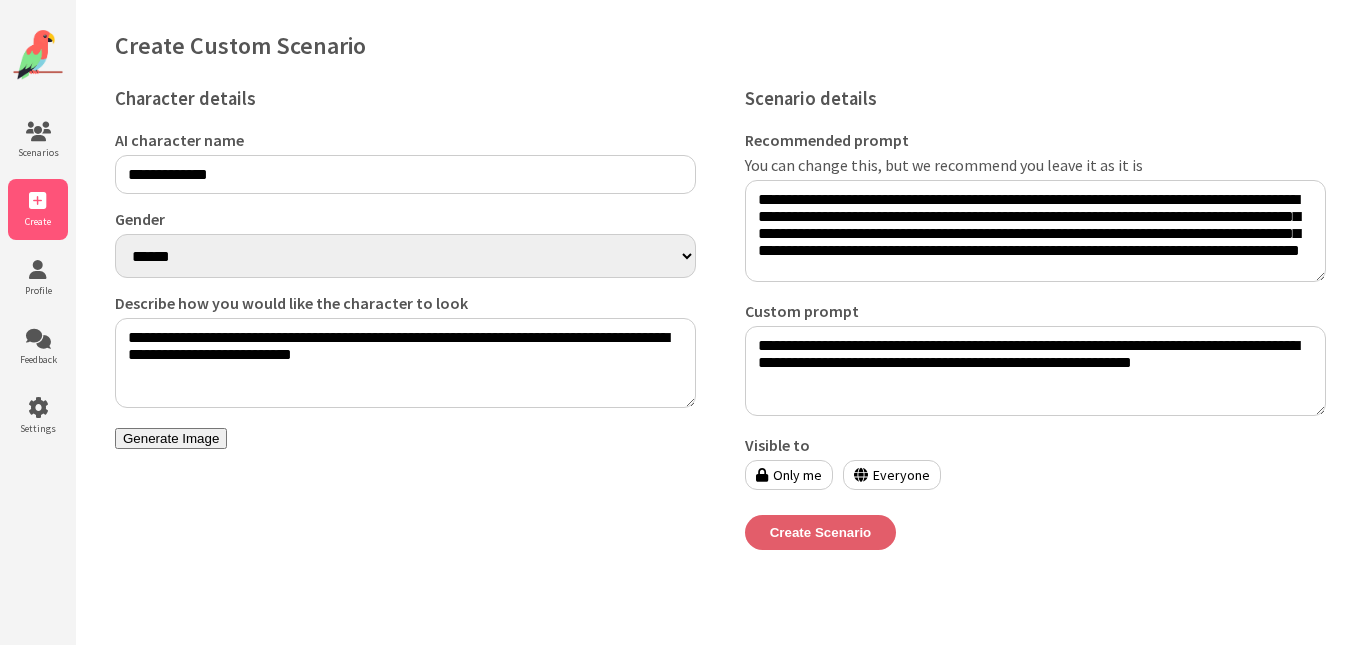 click on "Create Scenario" at bounding box center [821, 532] 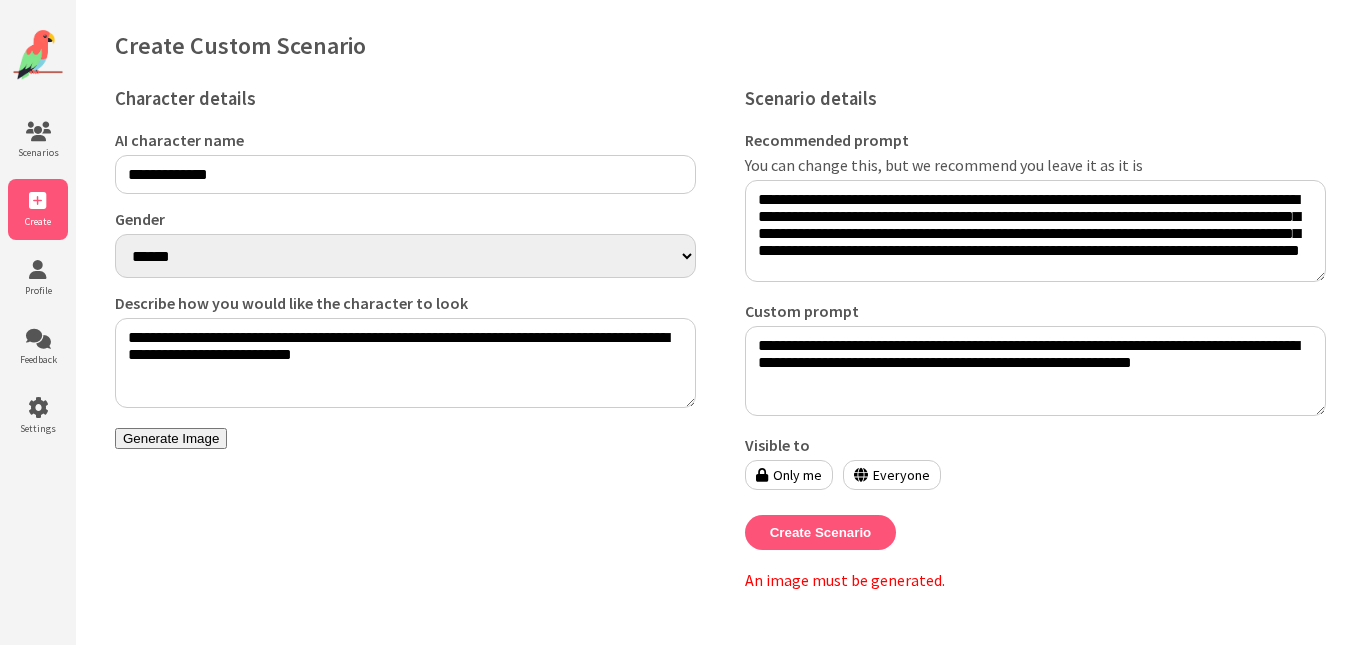 click on "Generate Image" at bounding box center (171, 438) 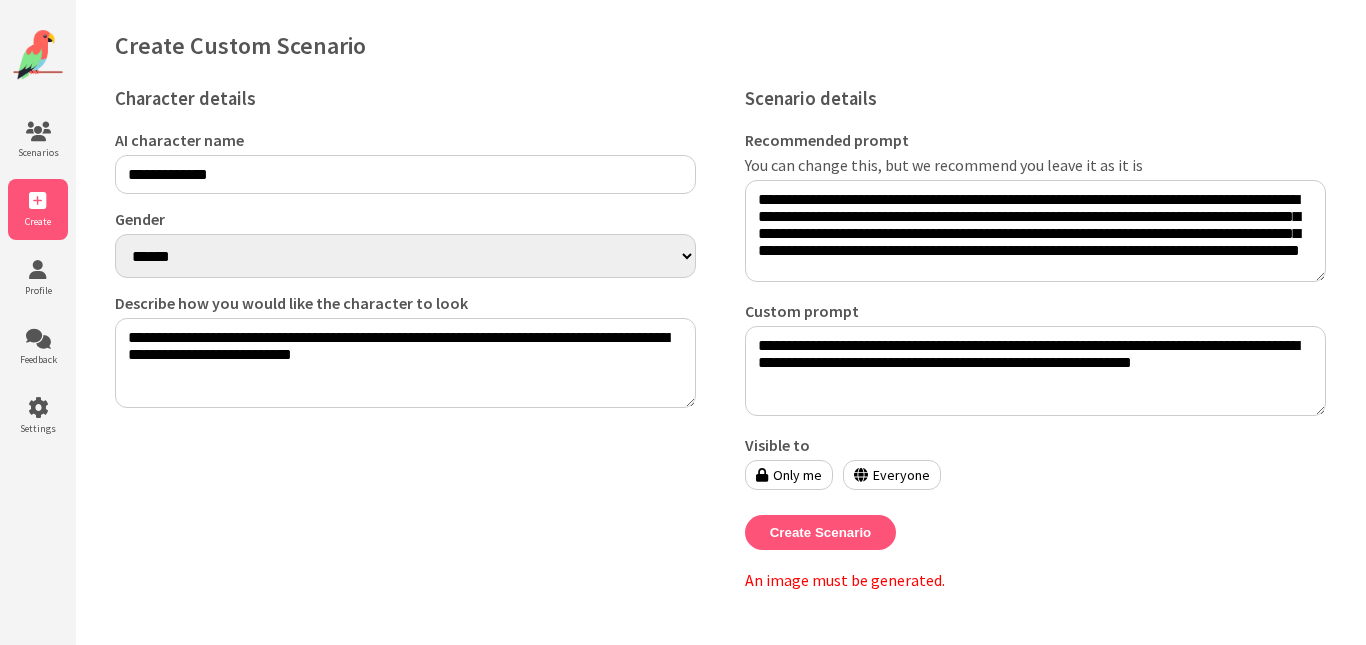 click on "**********" at bounding box center [405, 363] 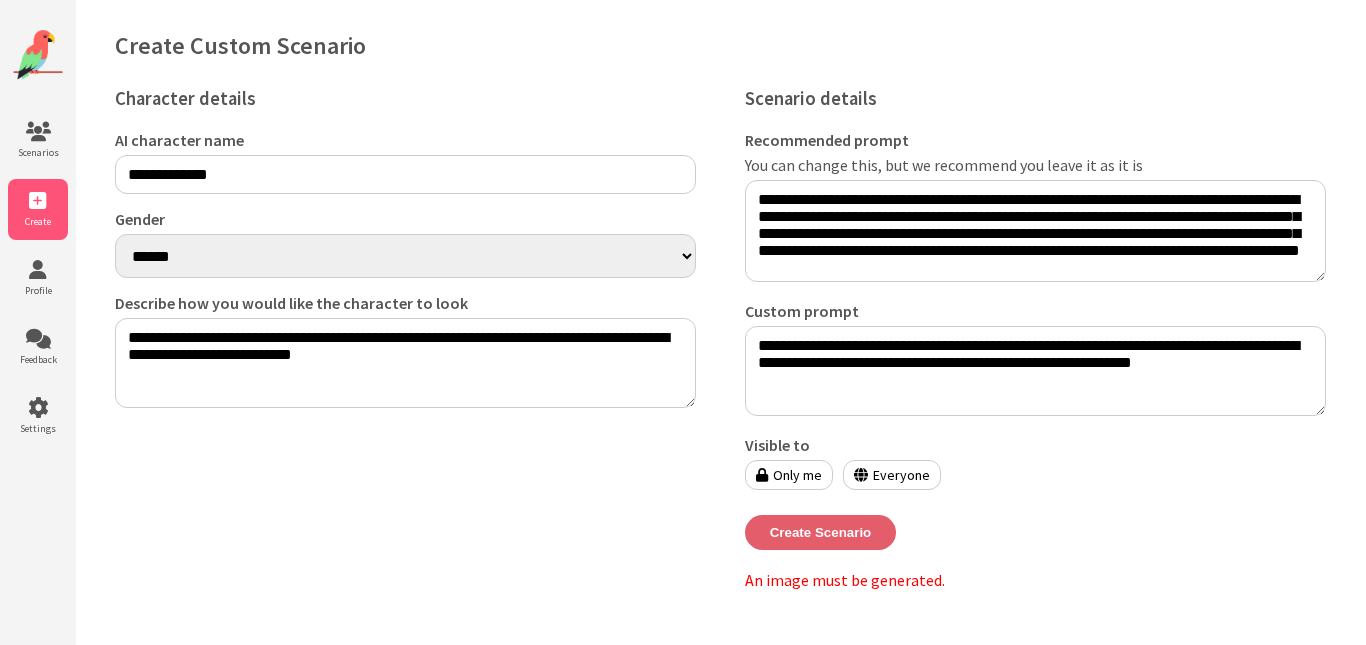 click on "Create Scenario" at bounding box center (821, 532) 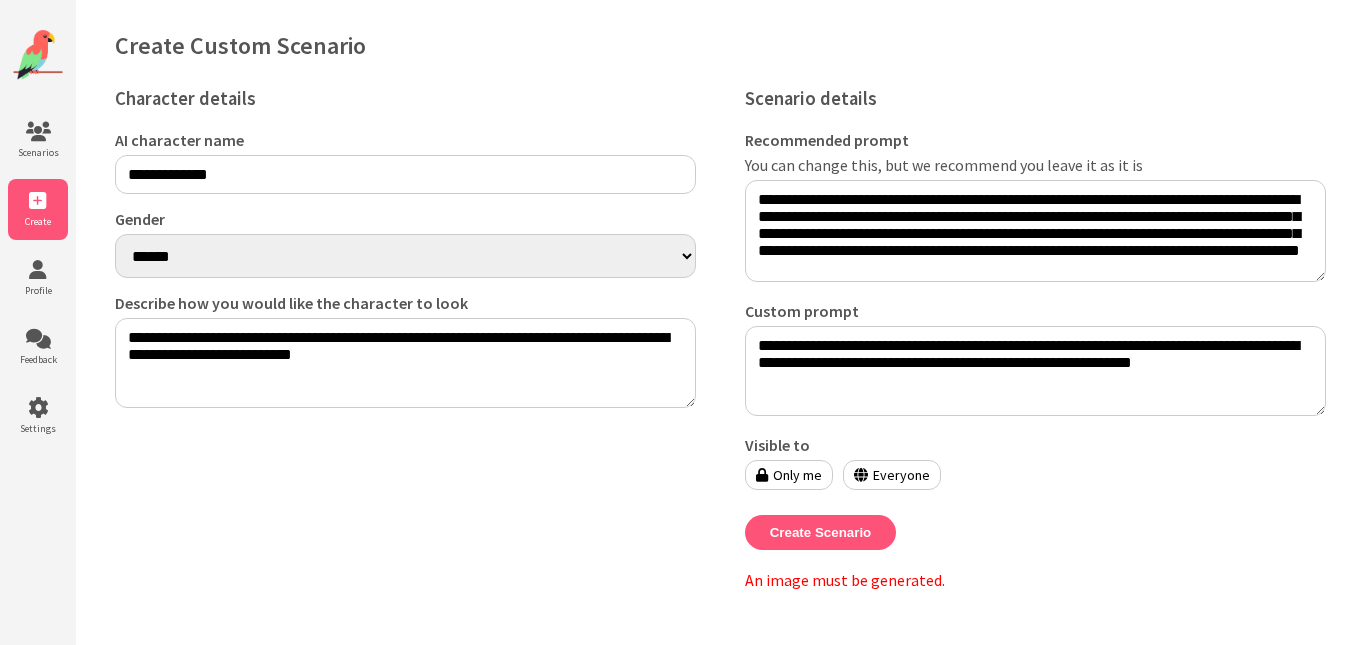 click on "**********" at bounding box center (405, 333) 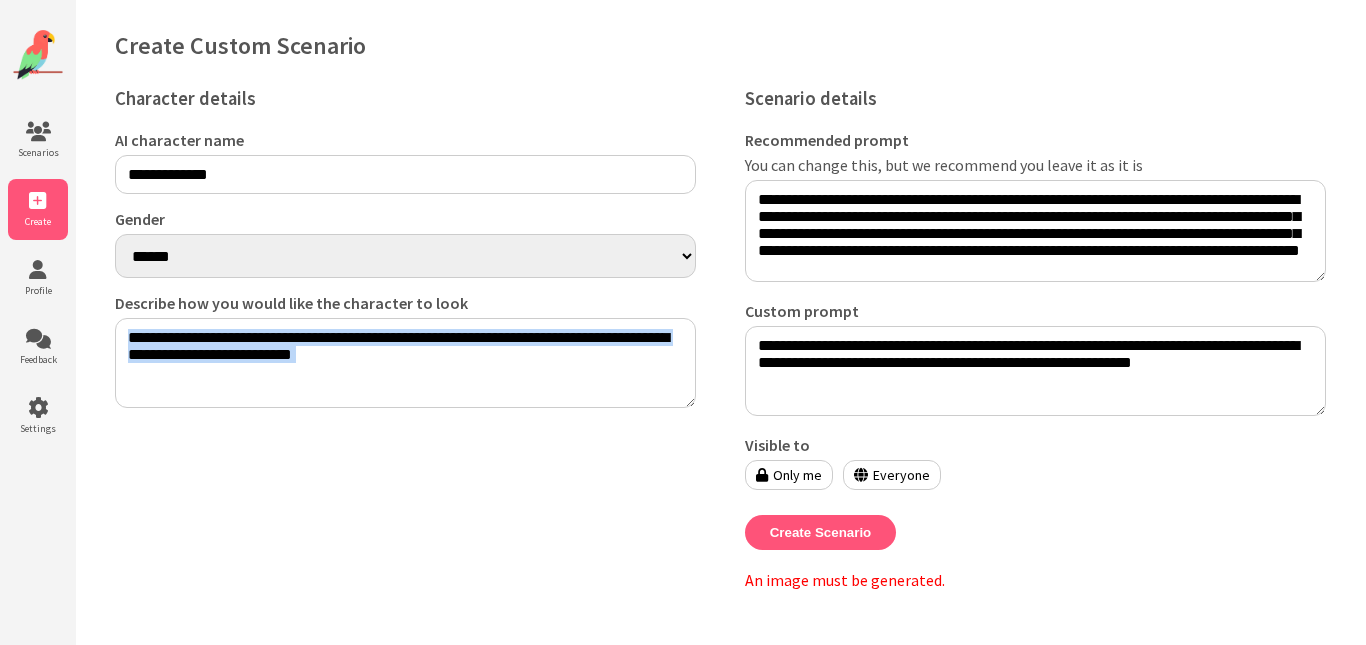 click on "**********" at bounding box center (405, 333) 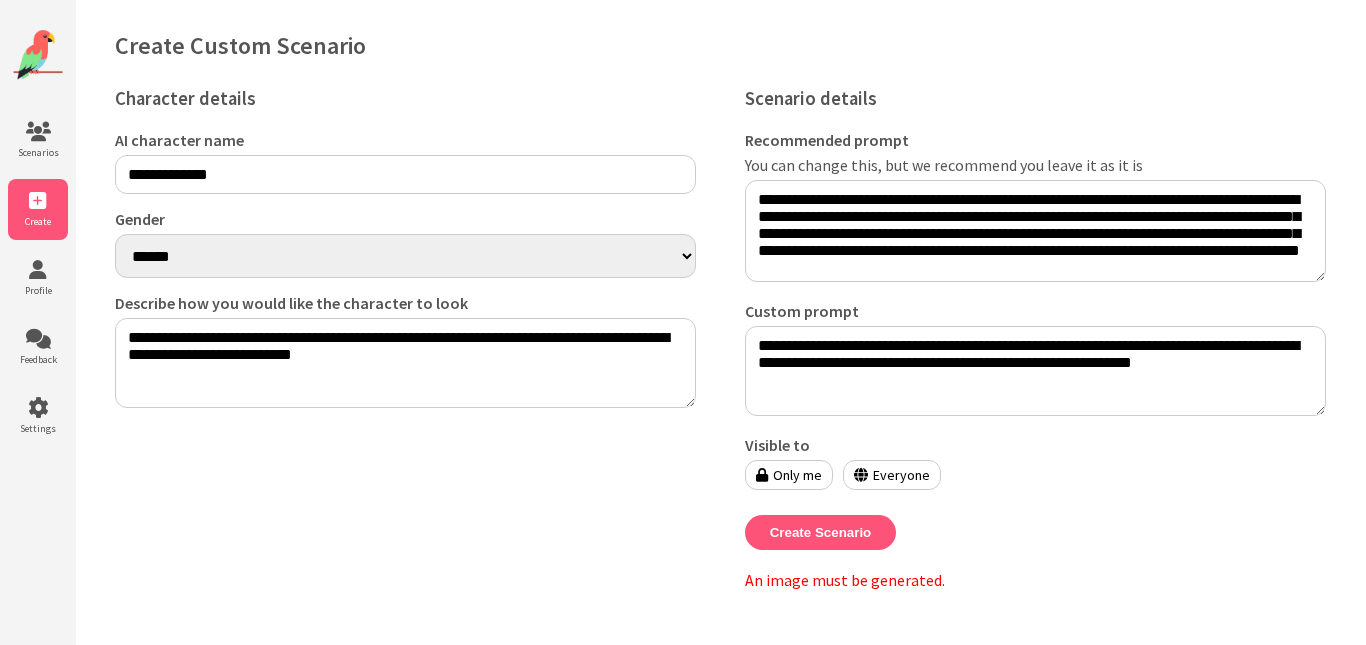 drag, startPoint x: 196, startPoint y: 463, endPoint x: 307, endPoint y: 433, distance: 114.982605 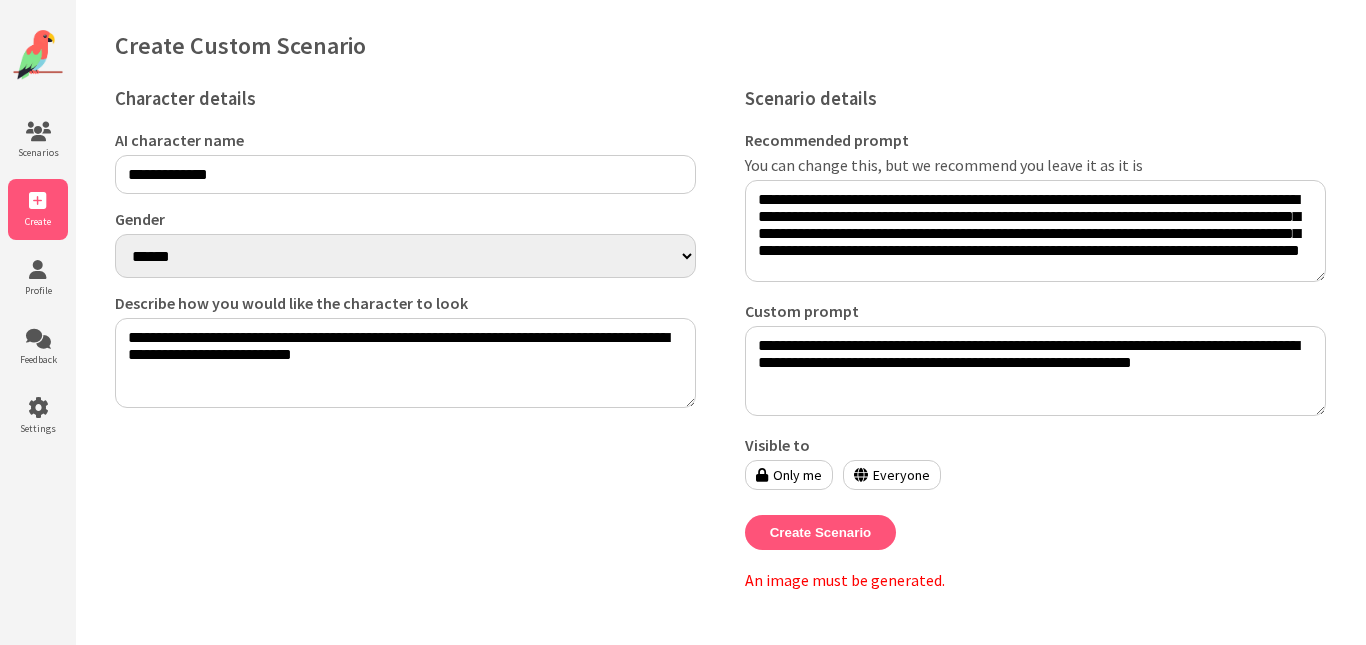 click on "**********" at bounding box center [405, 363] 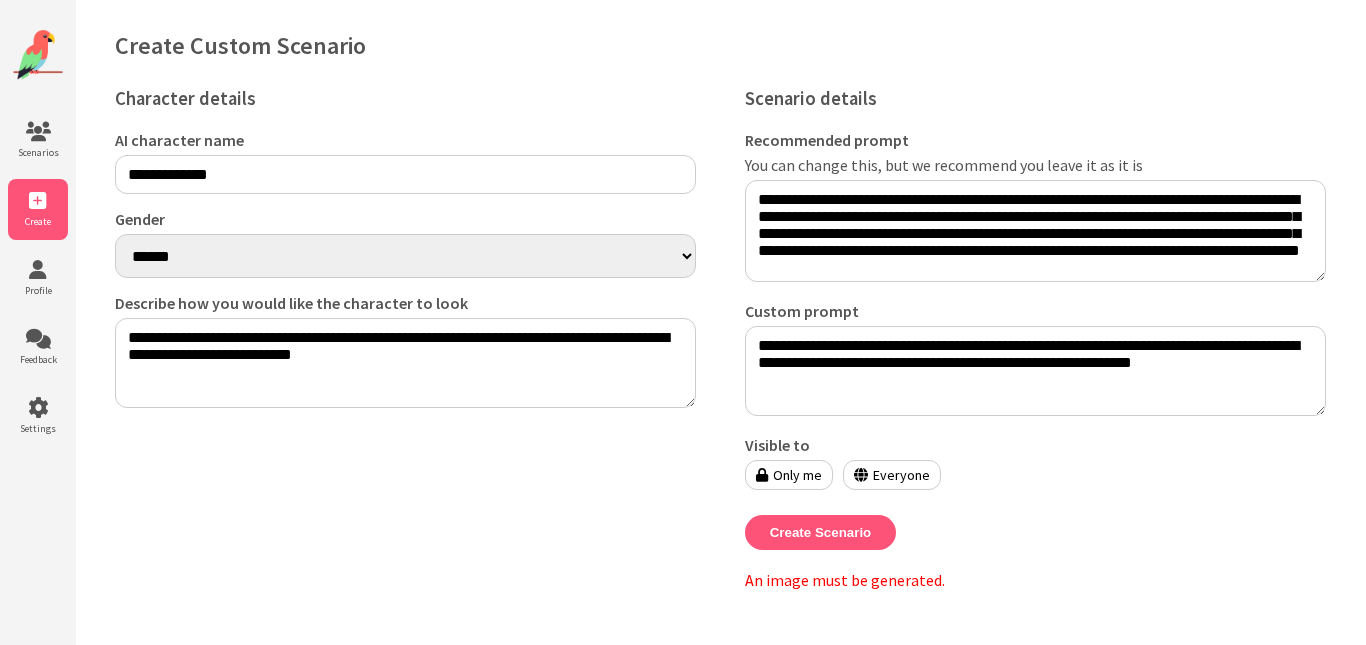 click on "****
******" at bounding box center (405, 256) 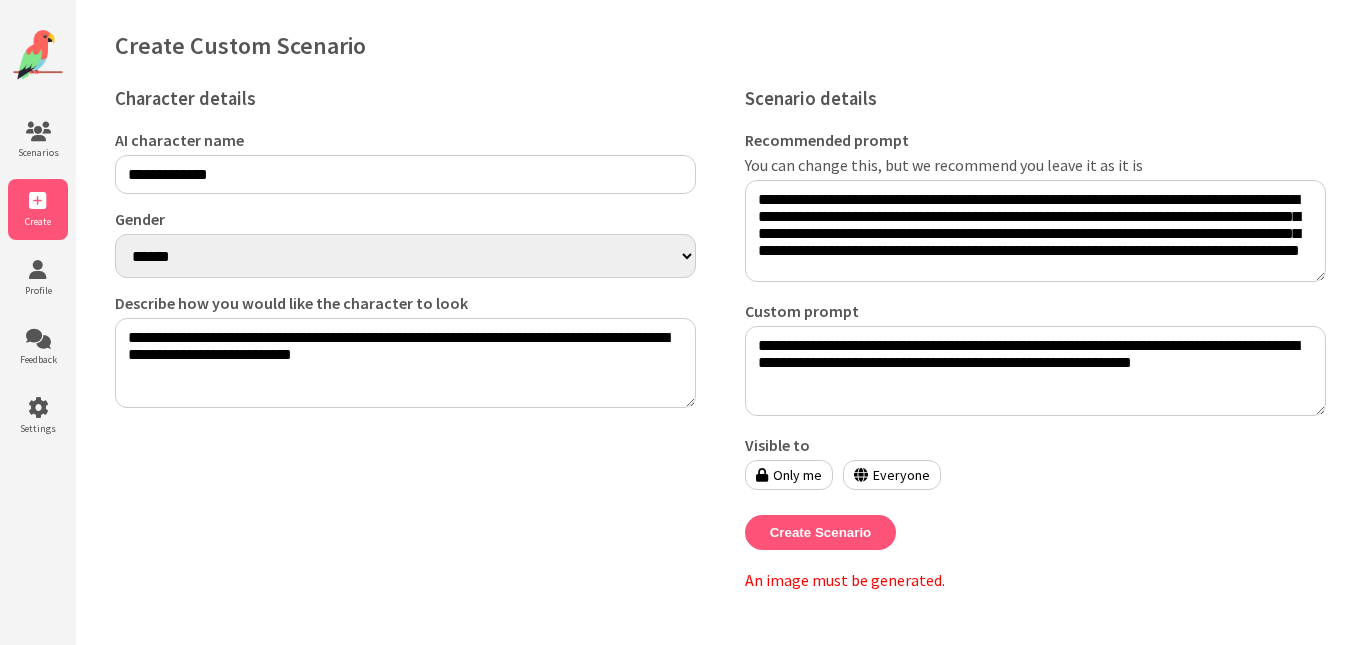 click on "Everyone" at bounding box center [892, 475] 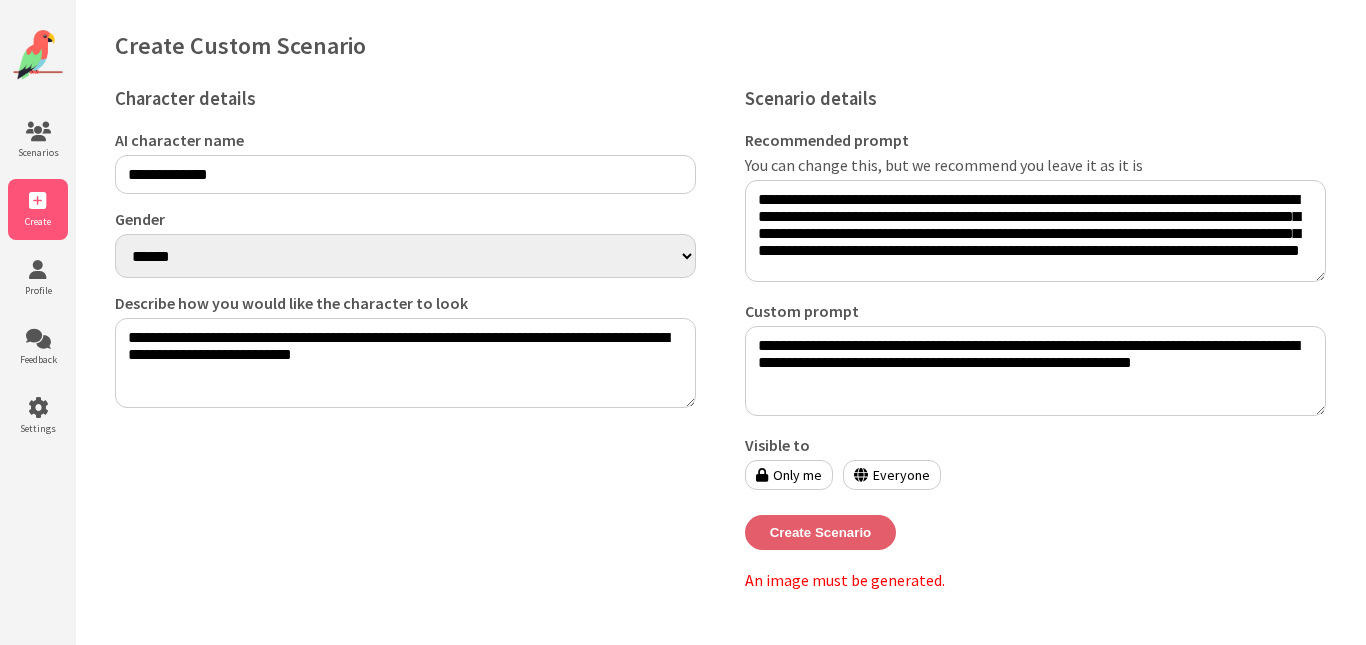 click on "Create Scenario" at bounding box center (821, 532) 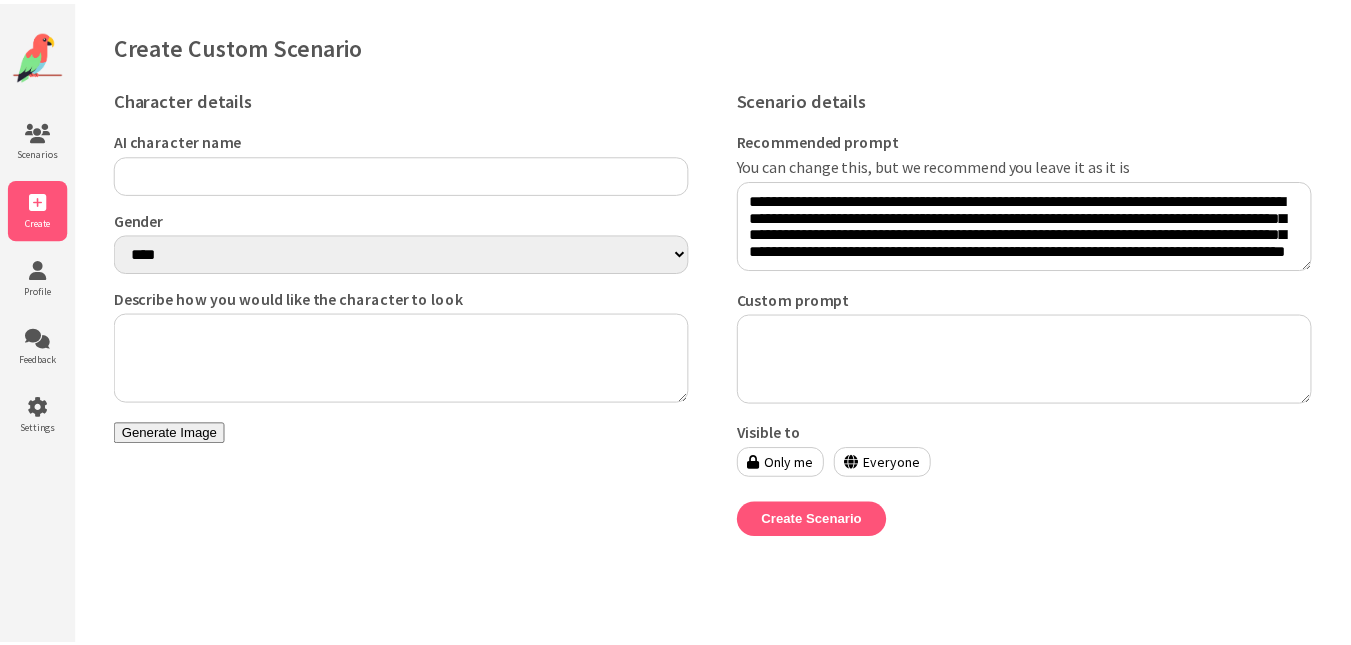 scroll, scrollTop: 0, scrollLeft: 0, axis: both 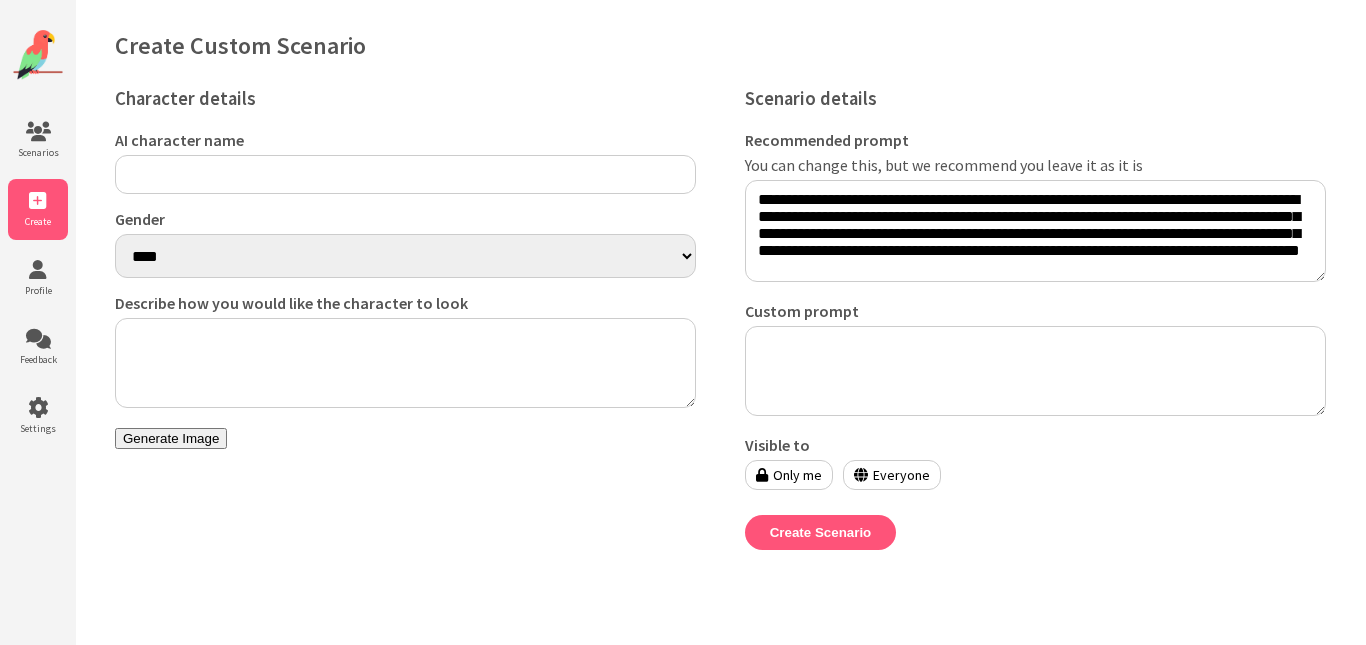 click on "AI character name" at bounding box center (405, 174) 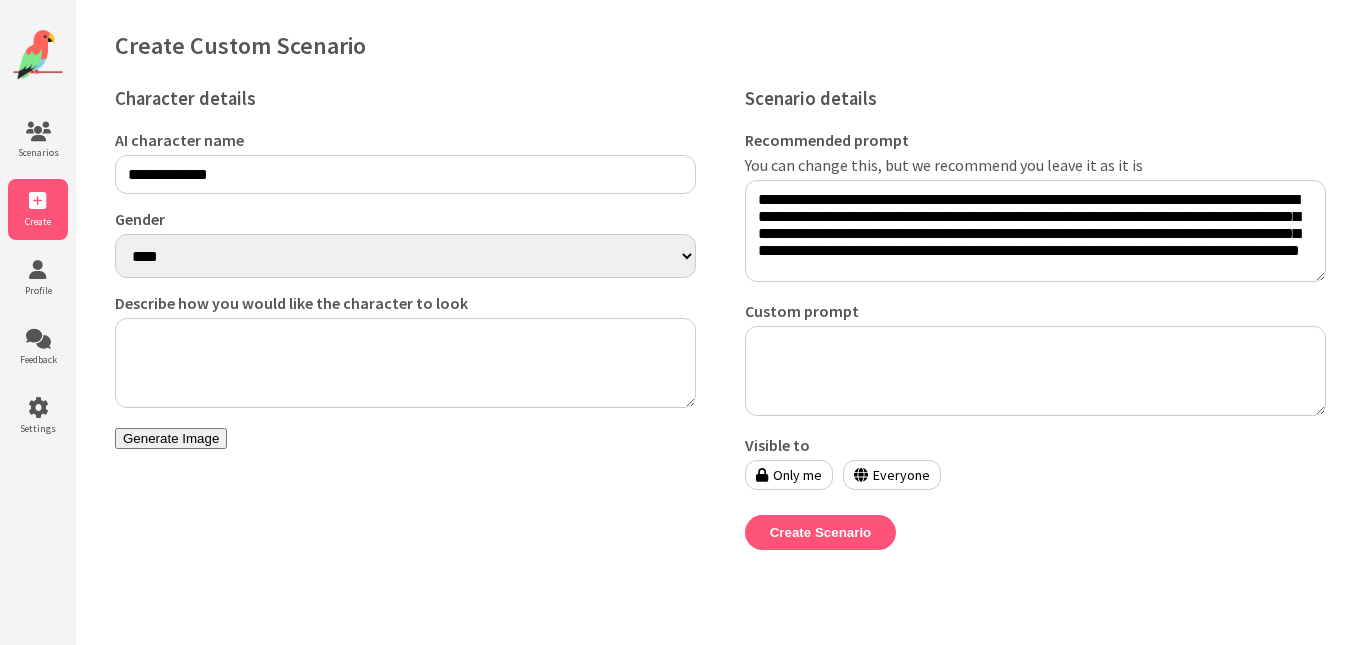type on "**********" 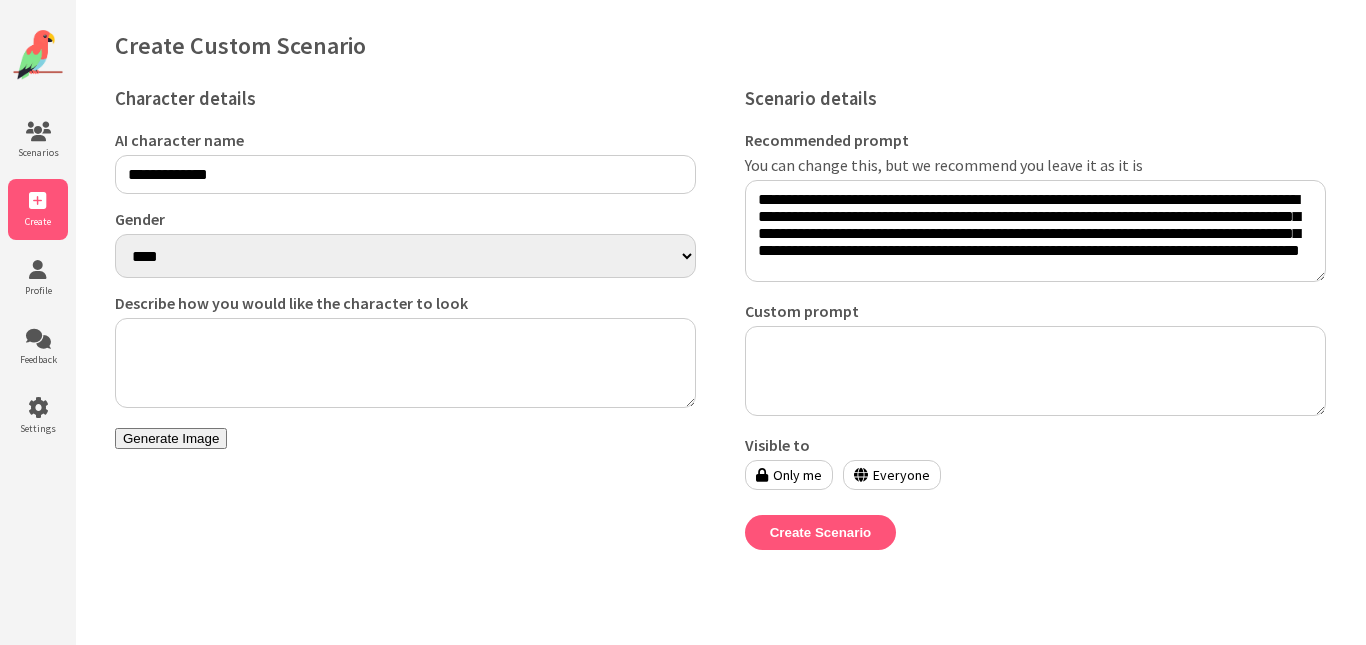 click on "****
******" at bounding box center [405, 256] 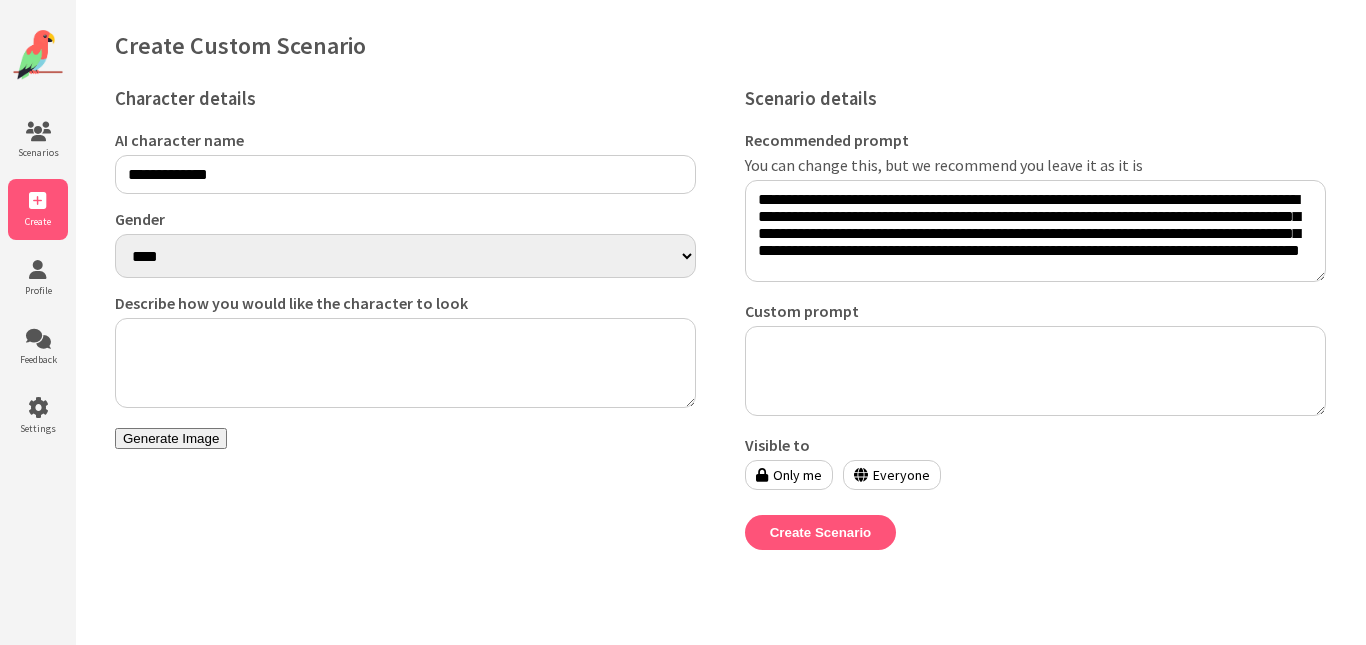 select on "******" 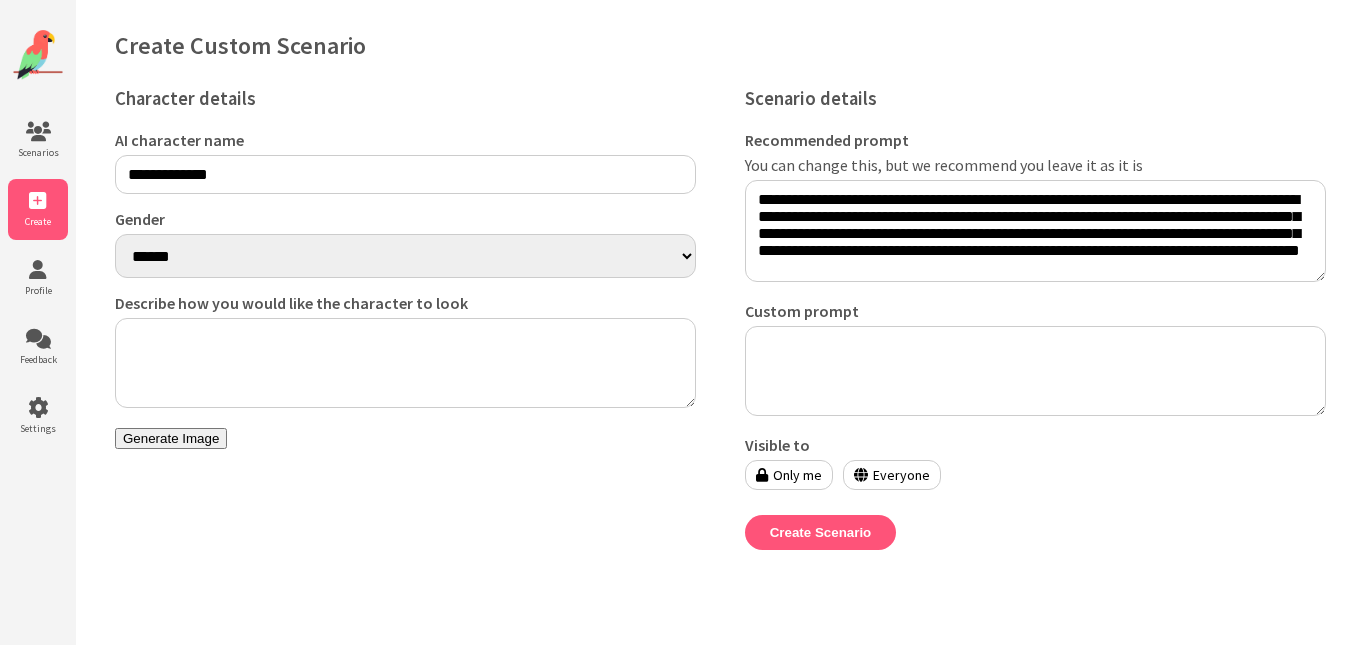 click on "Describe how you would like the character to look" at bounding box center (405, 363) 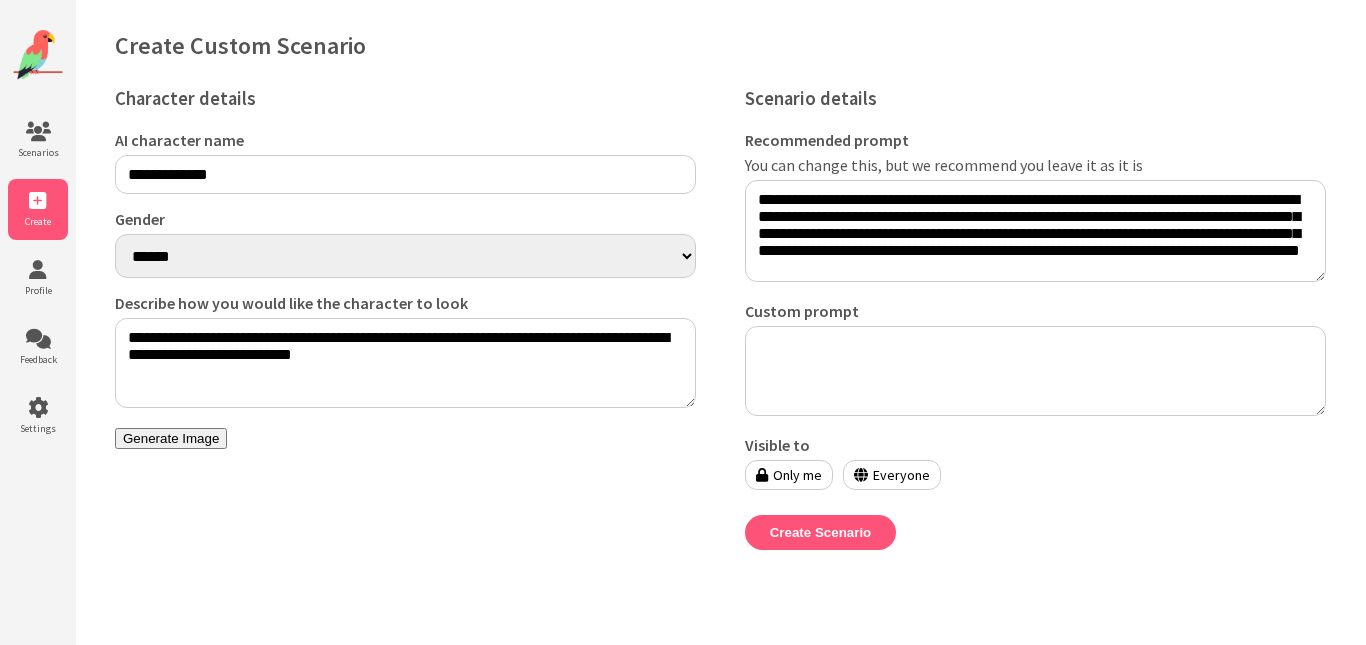 type on "**********" 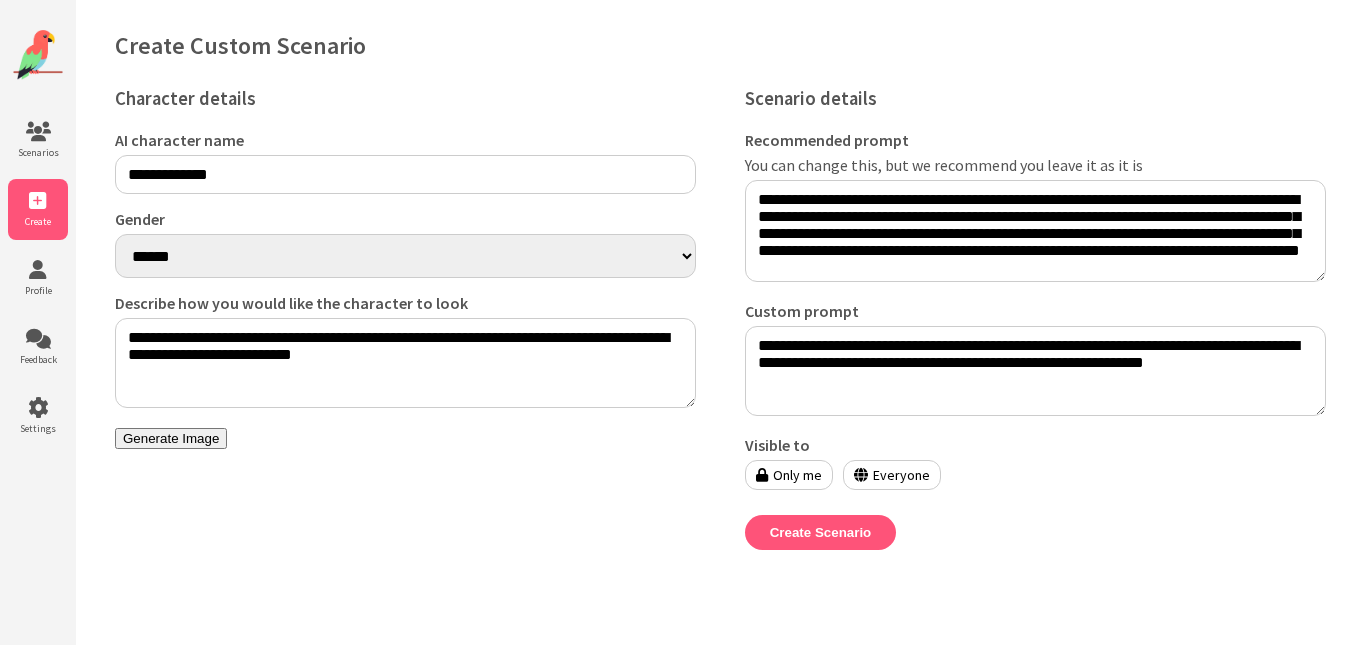 type on "**********" 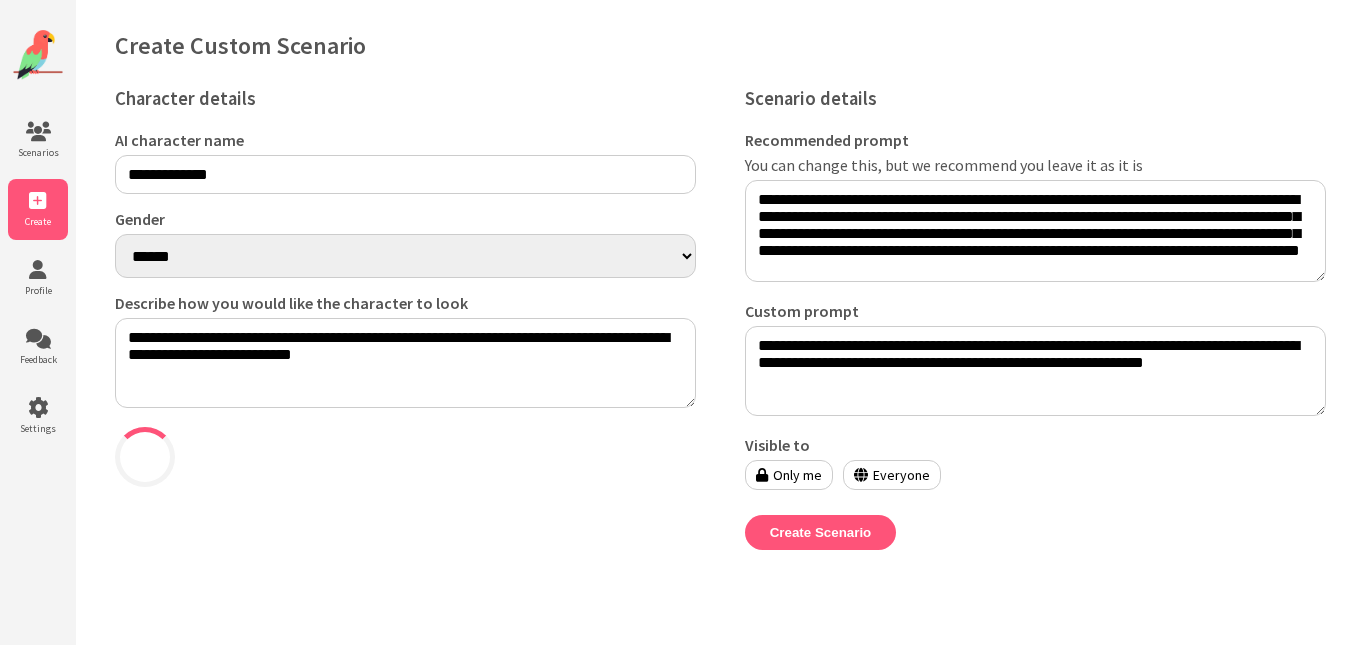 click on "Everyone" at bounding box center [892, 475] 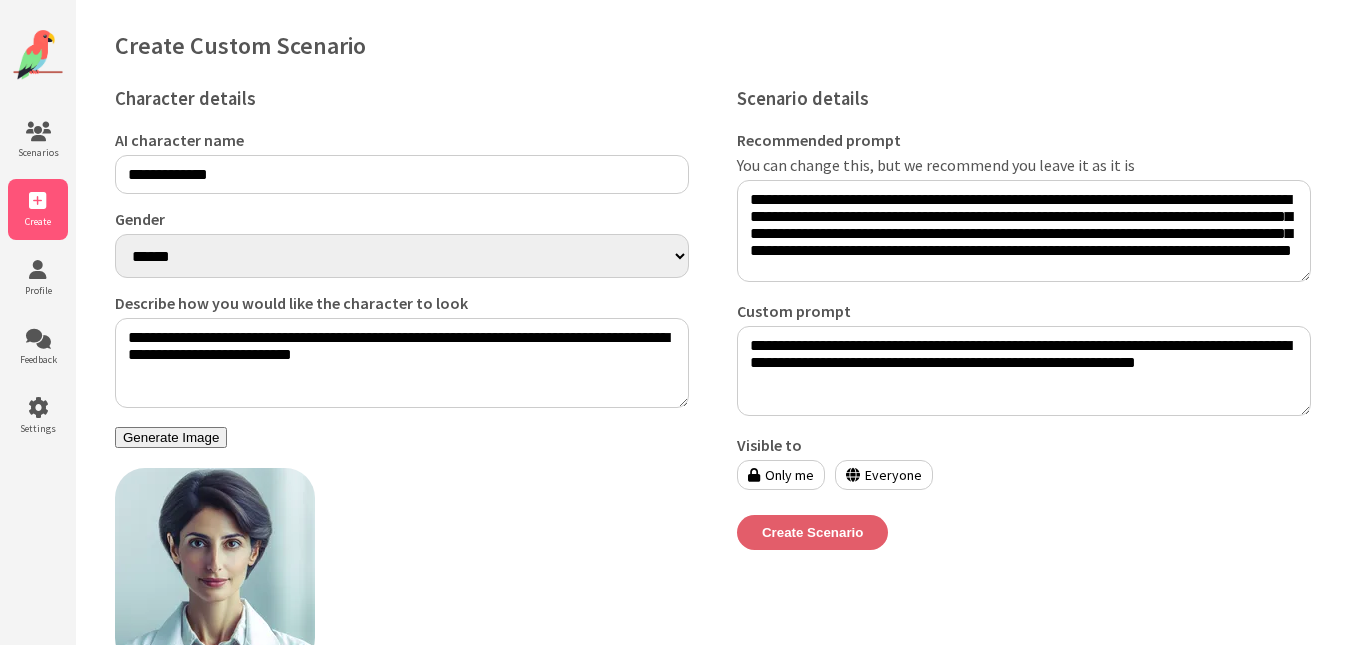 click on "Create Scenario" at bounding box center [813, 532] 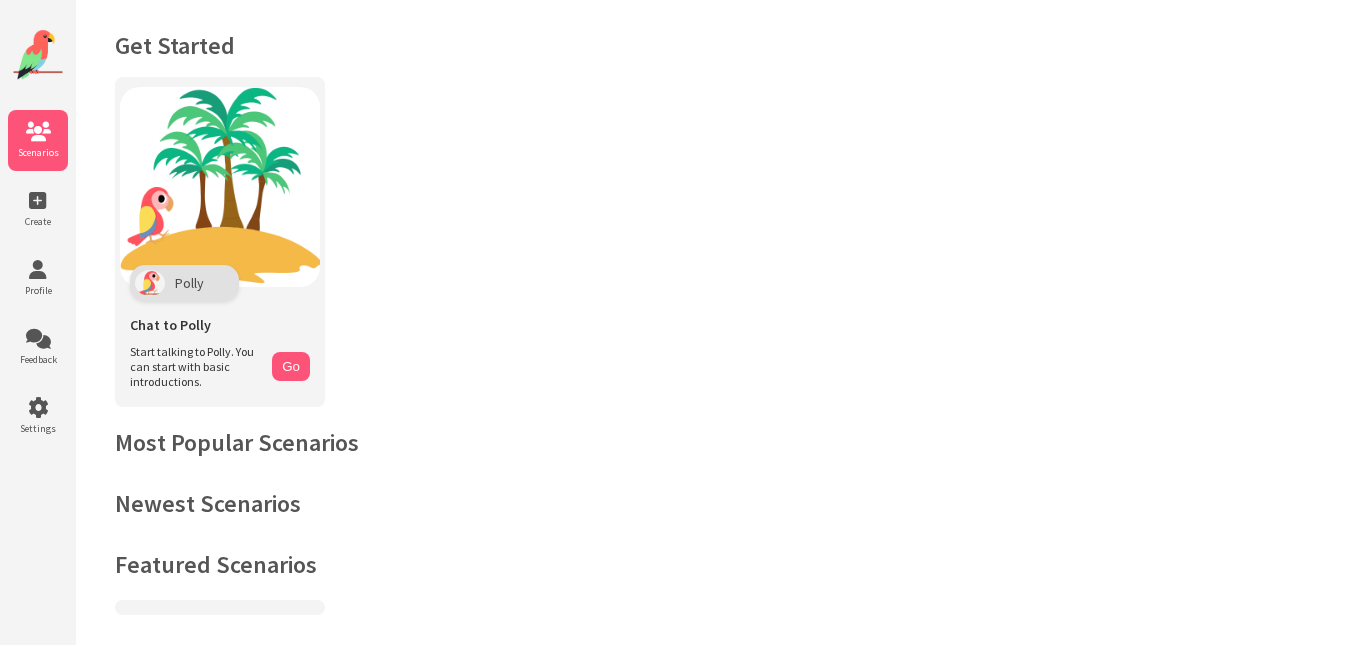 scroll, scrollTop: 0, scrollLeft: 0, axis: both 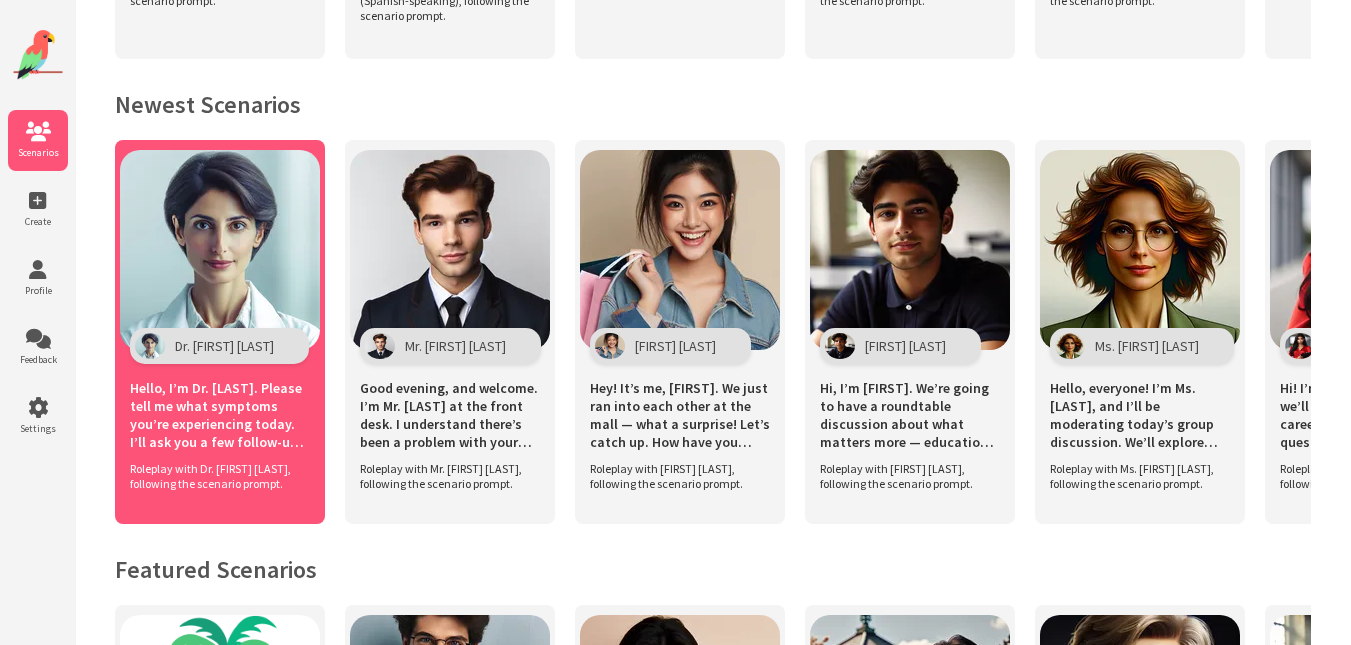 click on "Hello, I’m Dr. Bell. Please tell me what symptoms you’re experiencing today. I’ll ask you a few follow-up questions and suggest what you should do next." at bounding box center [220, 412] 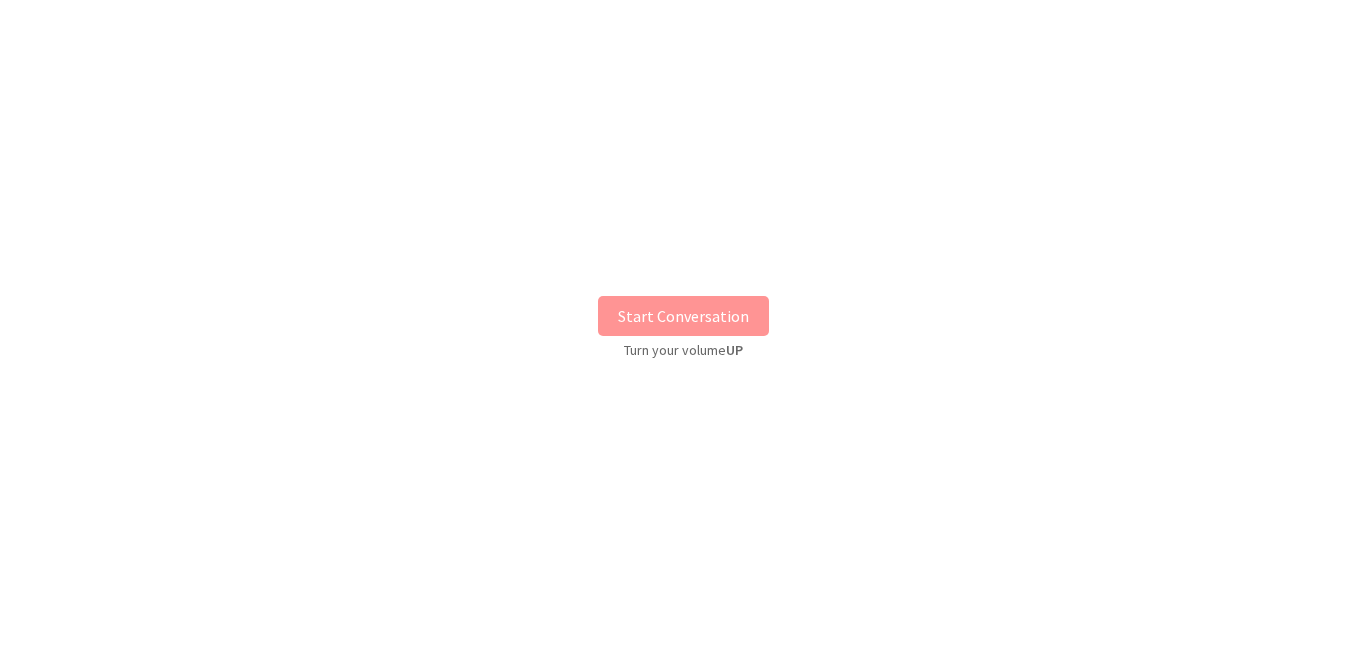 scroll, scrollTop: 0, scrollLeft: 0, axis: both 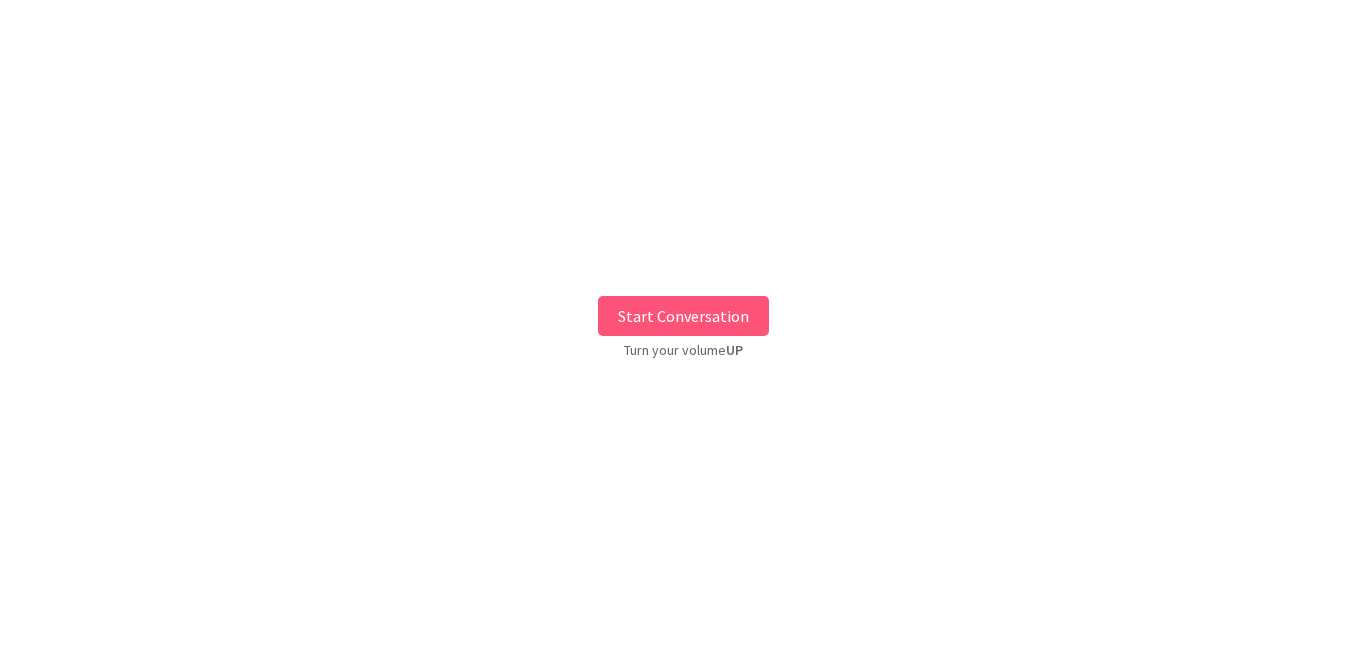 click on "Start Conversation
Turn your volume  UP" at bounding box center [683, 322] 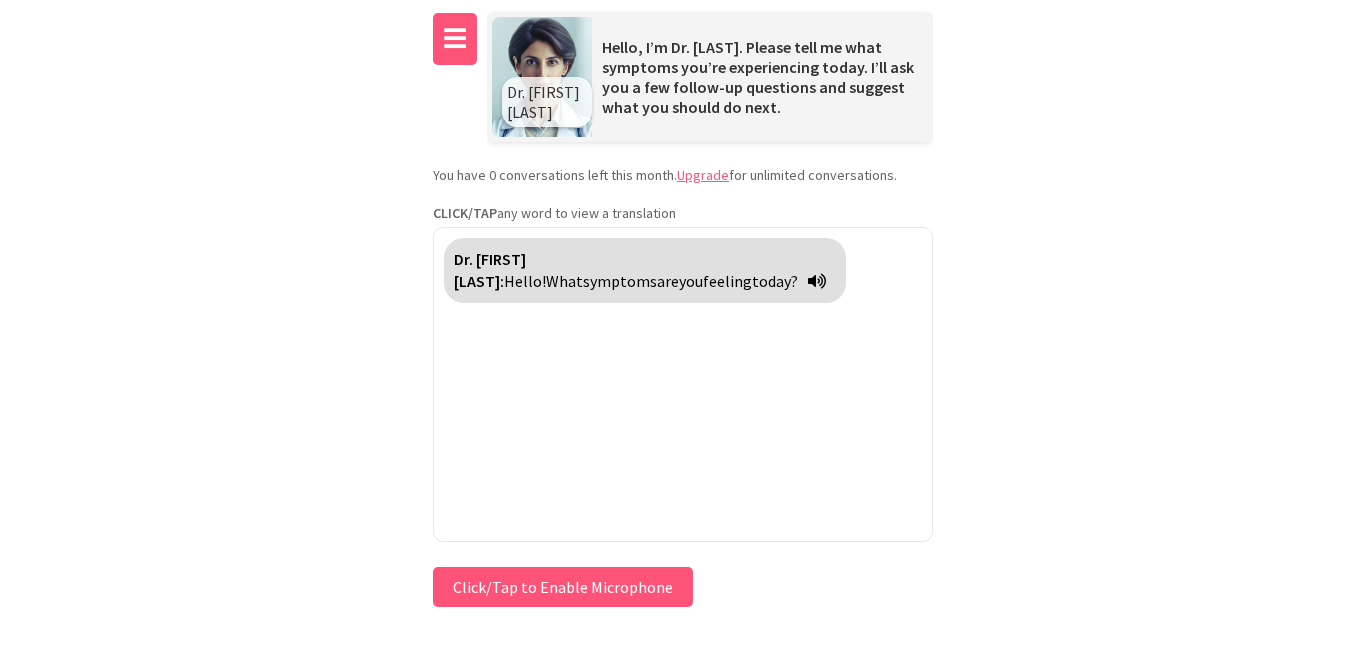 click on "☰" at bounding box center [455, 39] 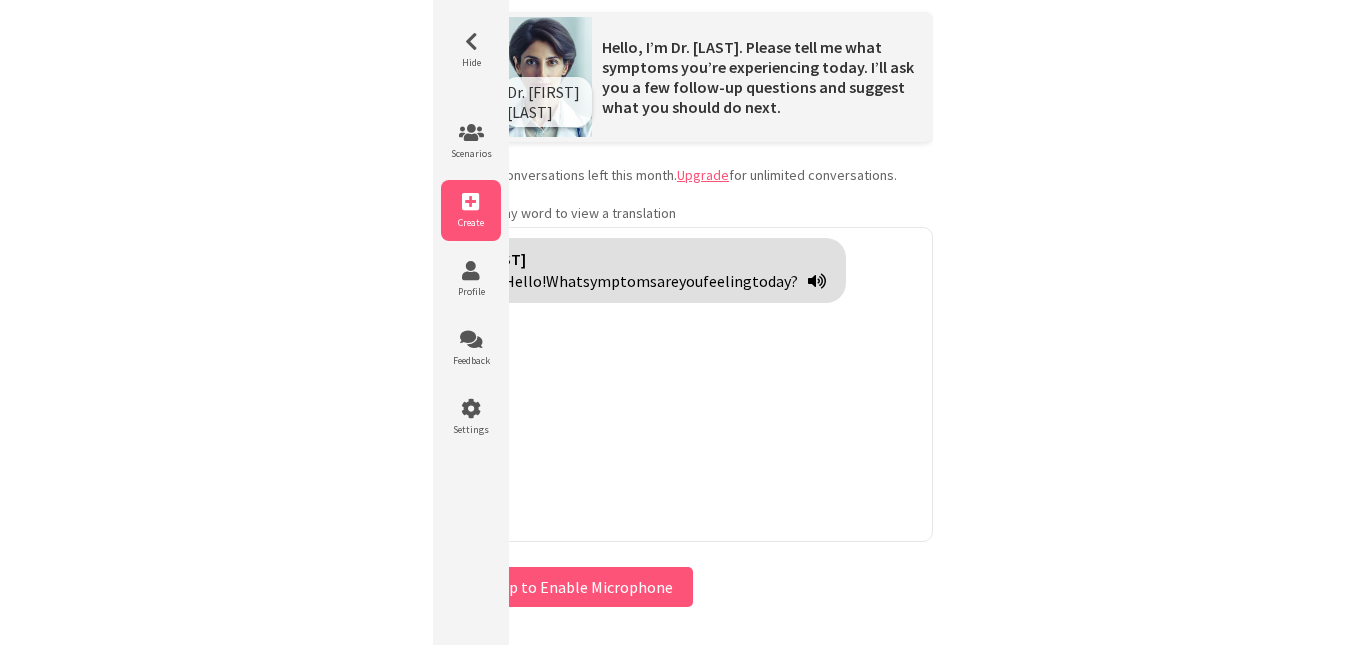 click at bounding box center (471, 202) 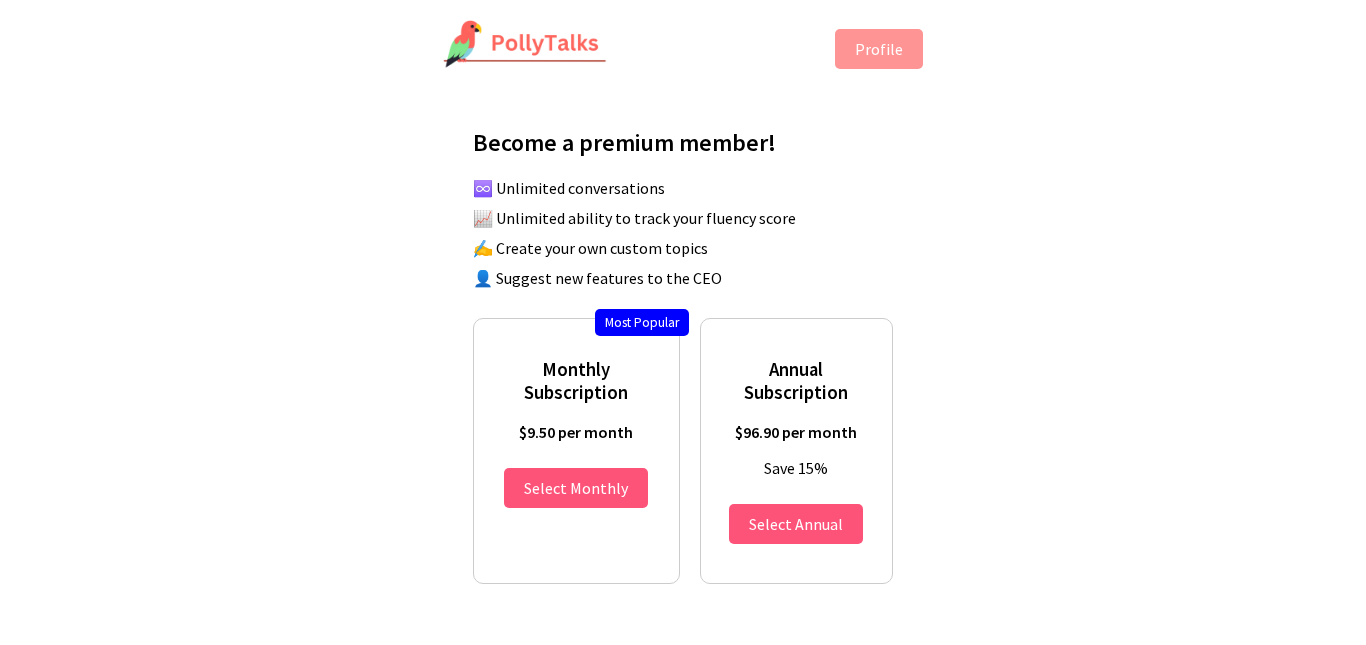 scroll, scrollTop: 0, scrollLeft: 0, axis: both 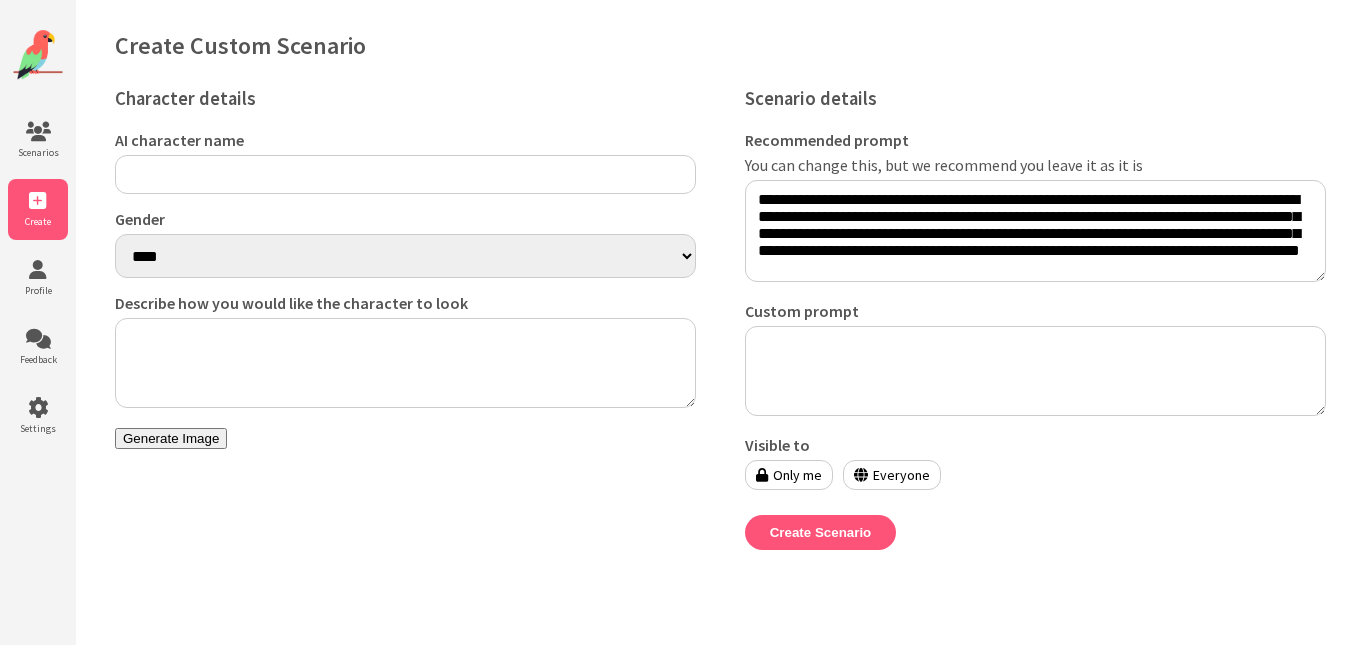 click on "AI character name" at bounding box center [405, 174] 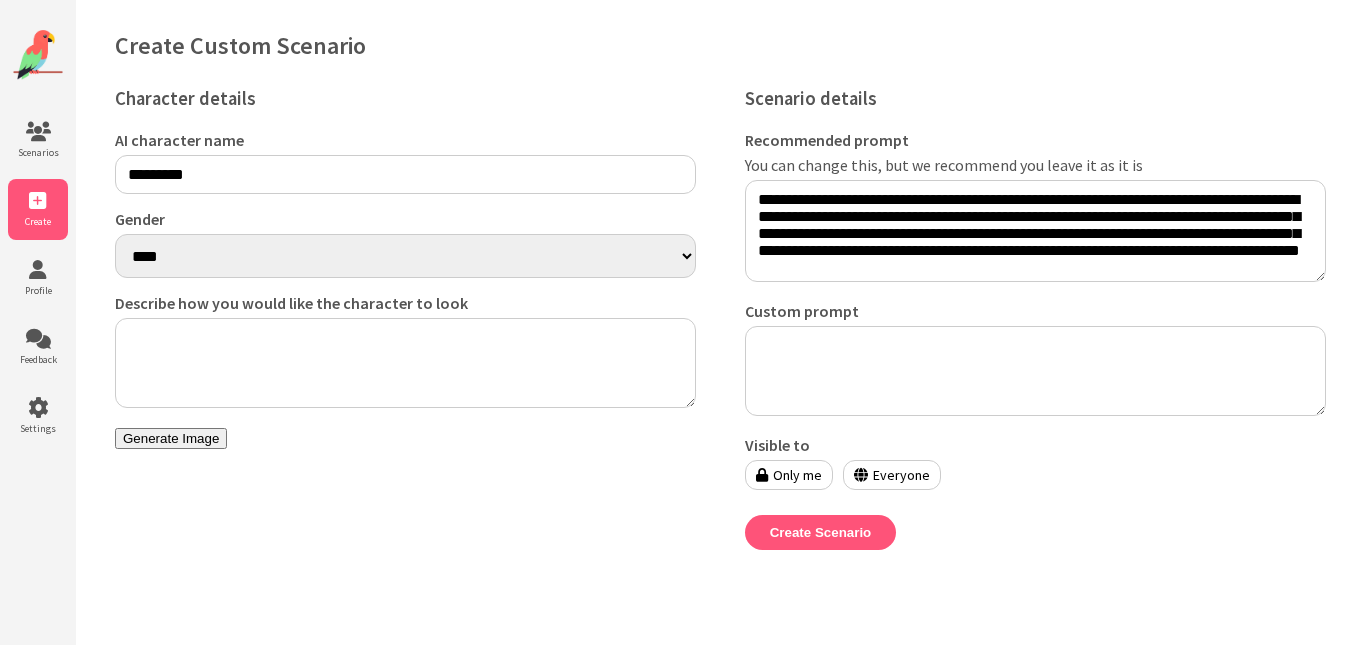 type on "*********" 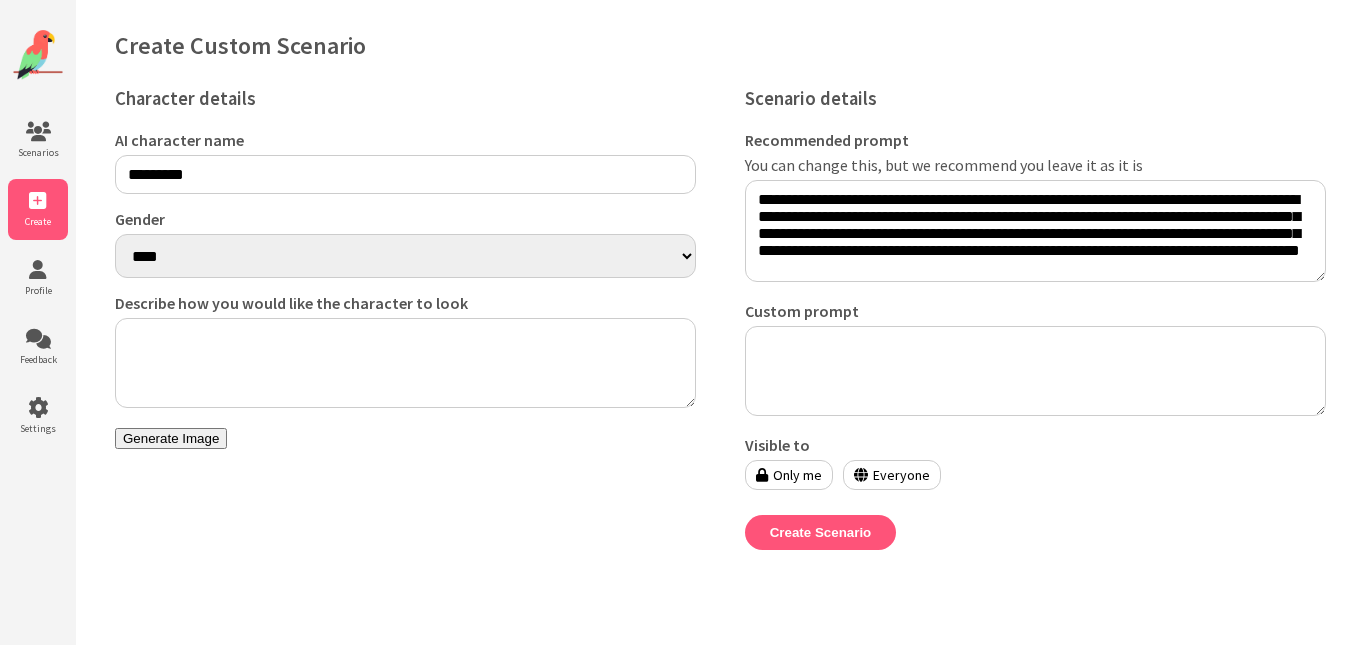 click on "****
******" at bounding box center [405, 256] 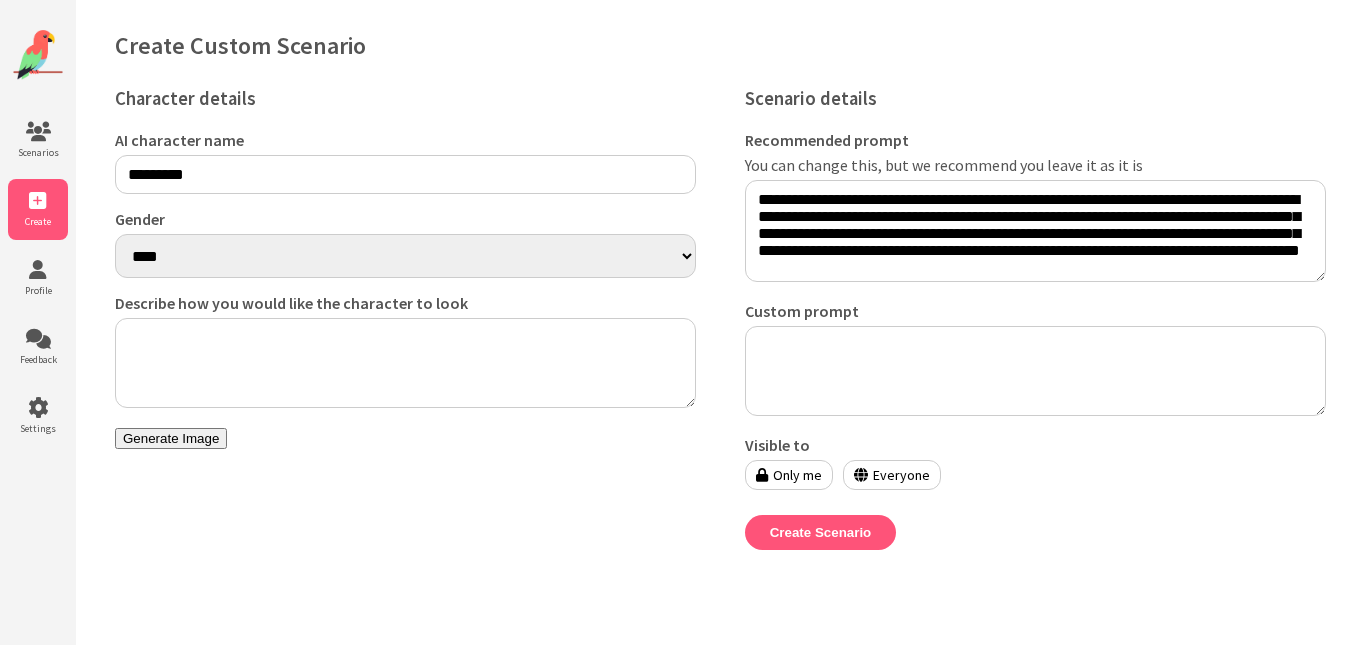 click on "****
******" at bounding box center [405, 256] 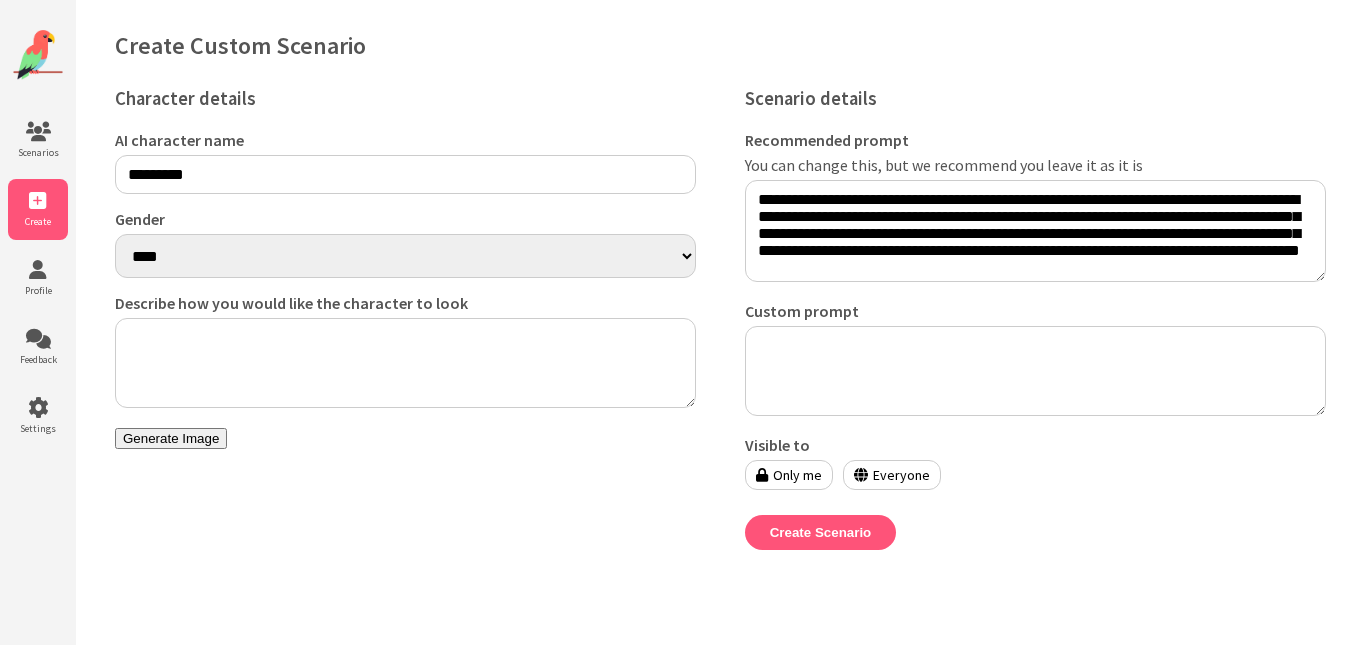 click on "Gender" at bounding box center [405, 219] 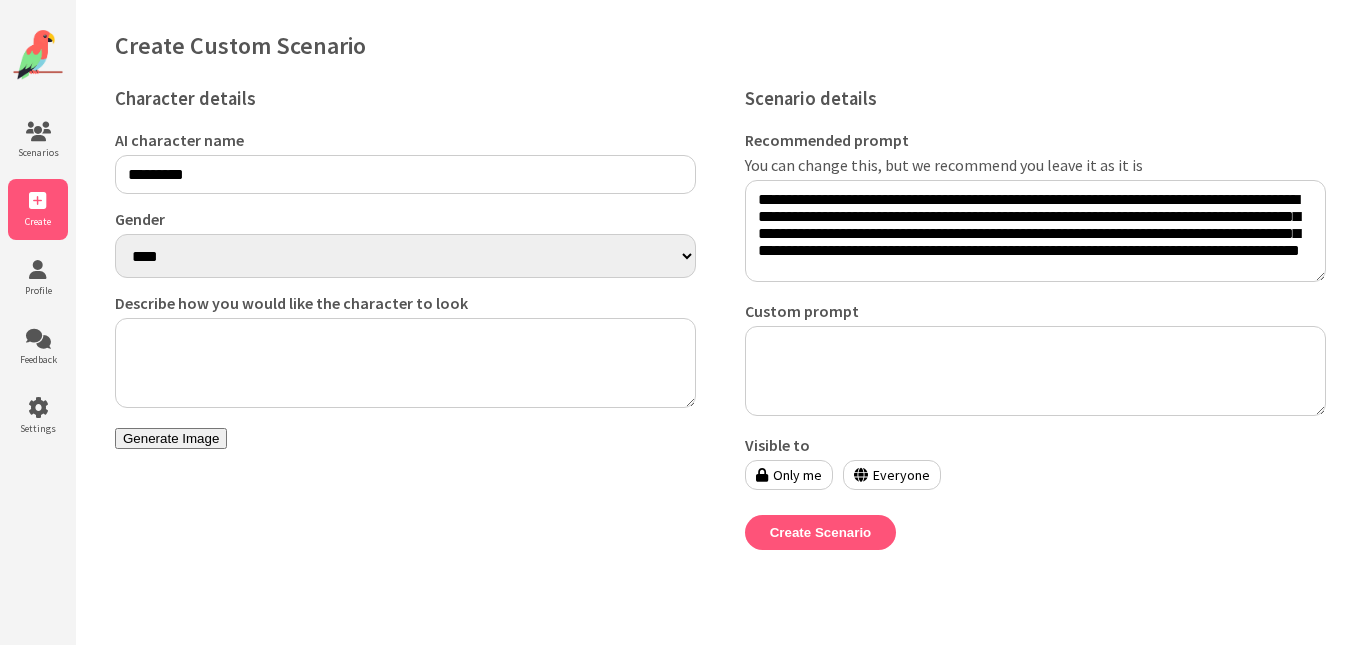click on "****
******" at bounding box center (405, 256) 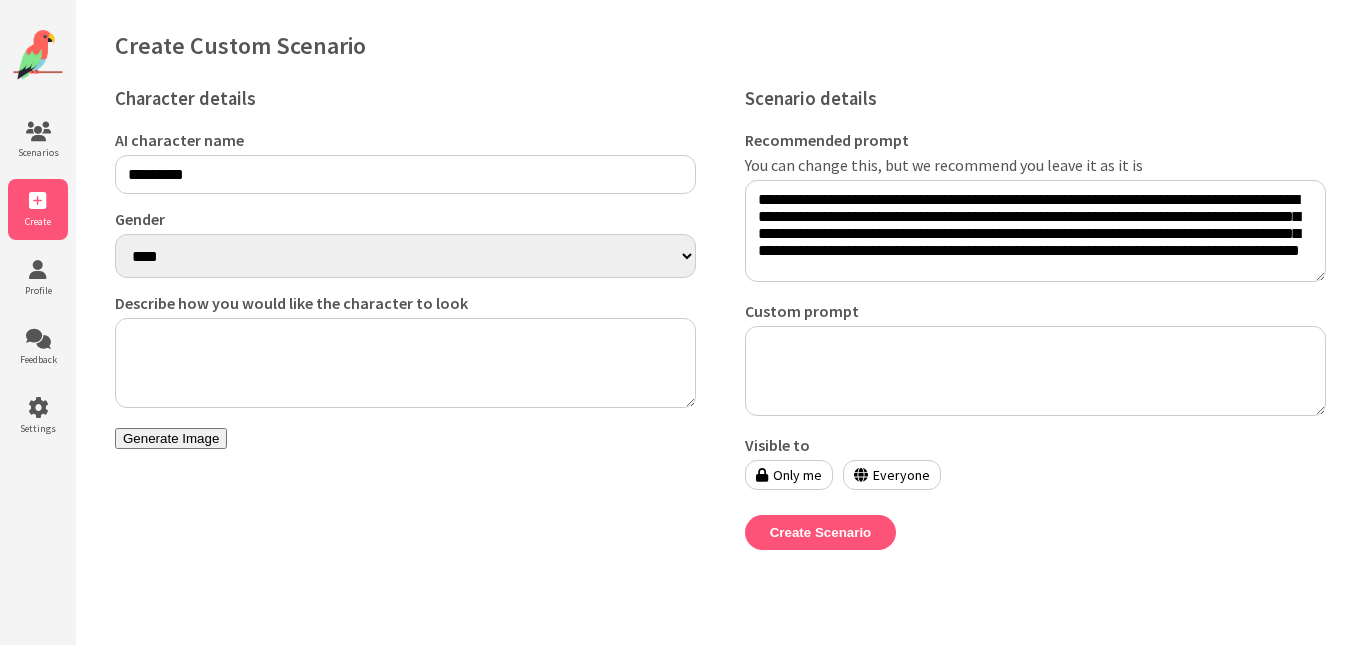 select on "******" 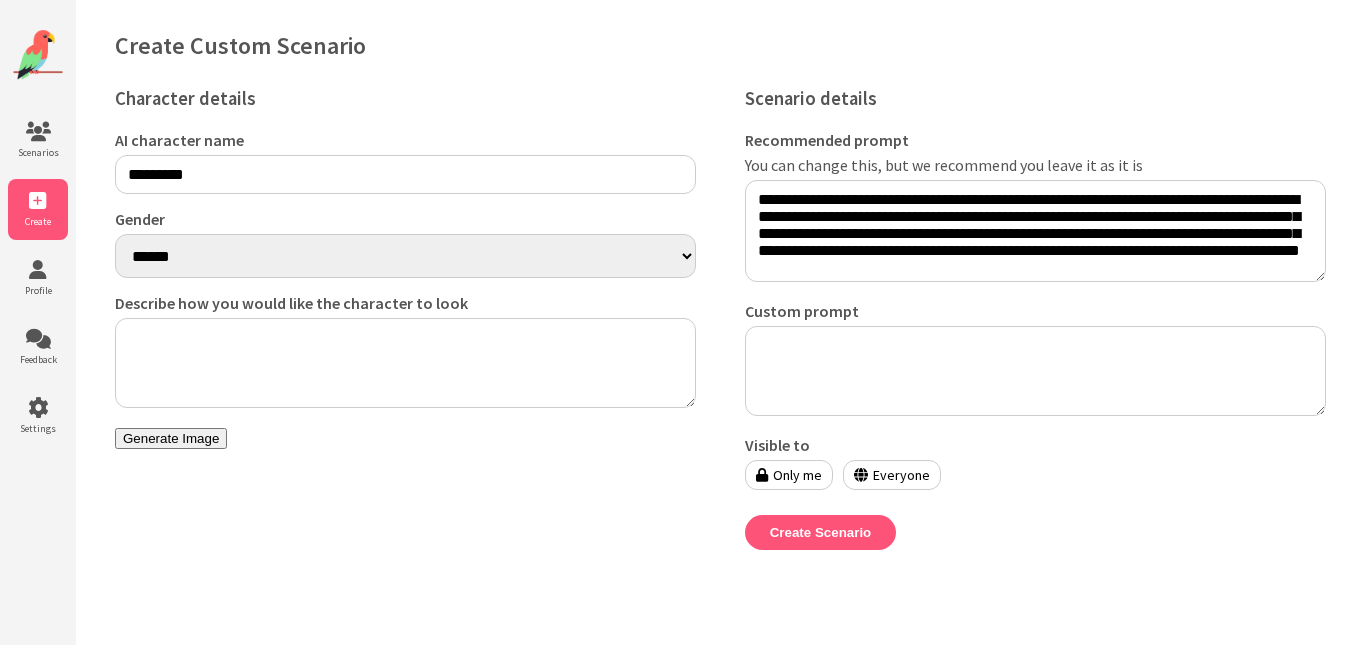 click on "Describe how you would like the character to look" at bounding box center [405, 363] 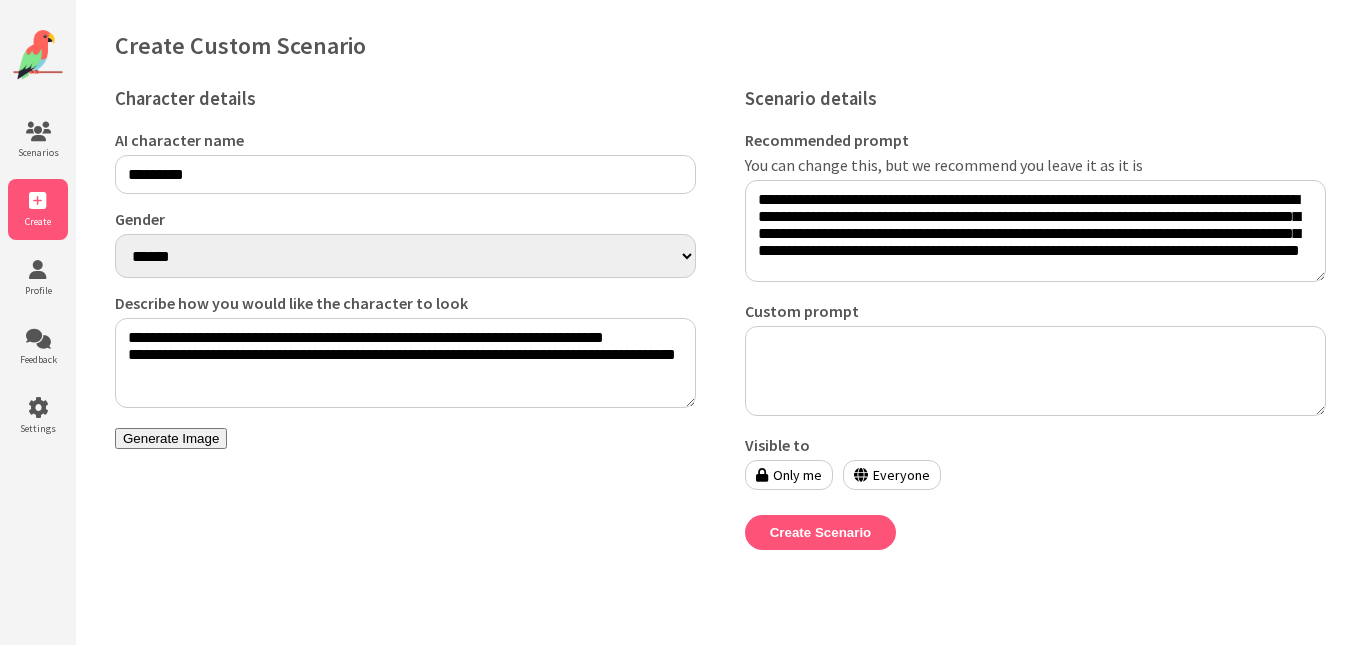 type on "**********" 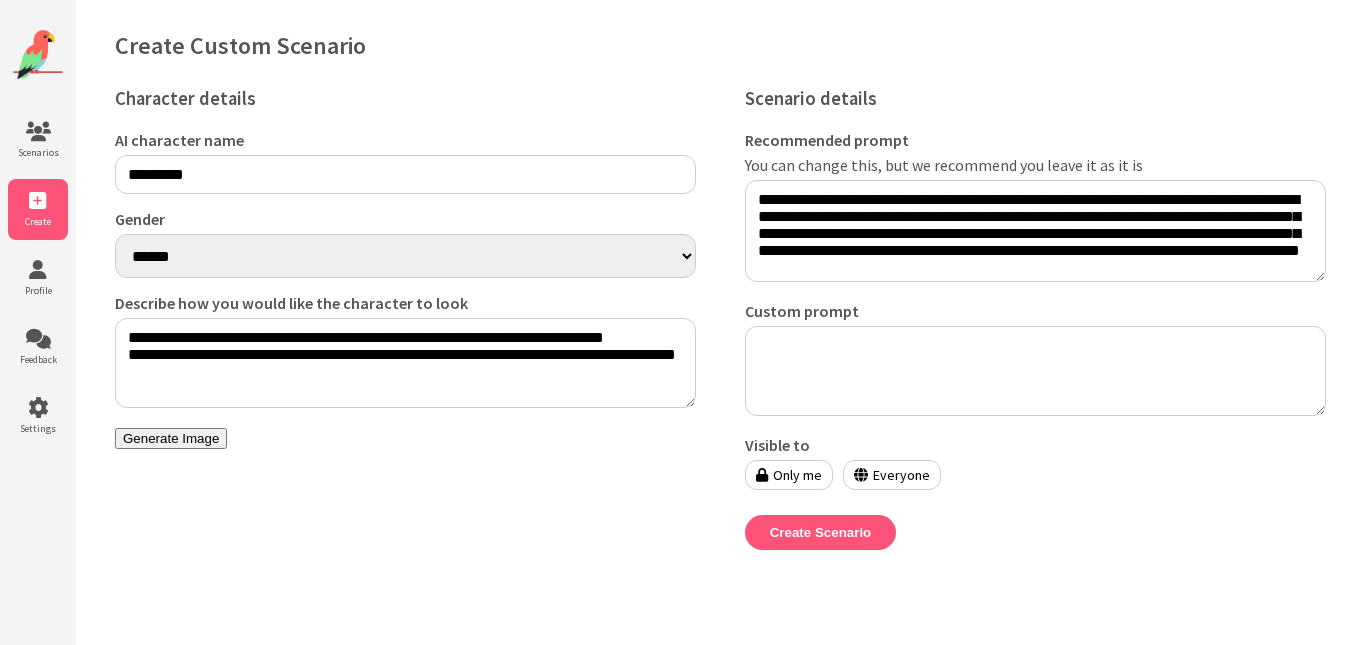 click on "Custom prompt" at bounding box center [1035, 371] 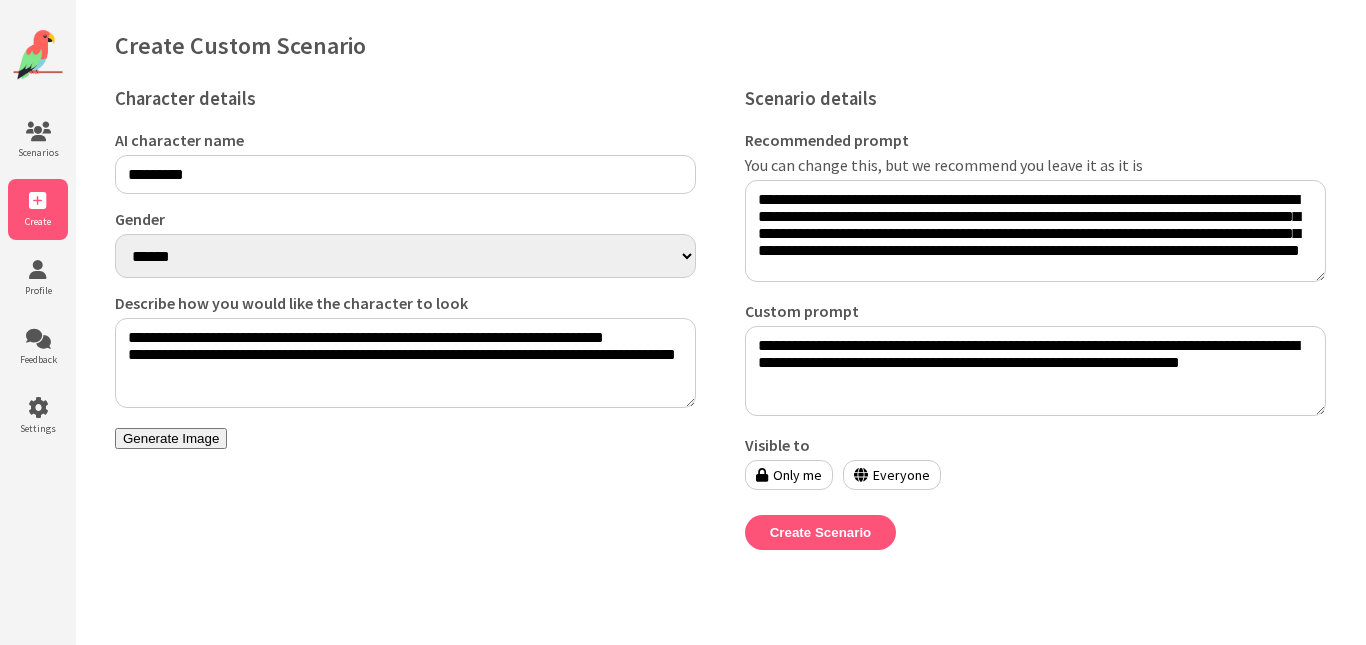 type on "**********" 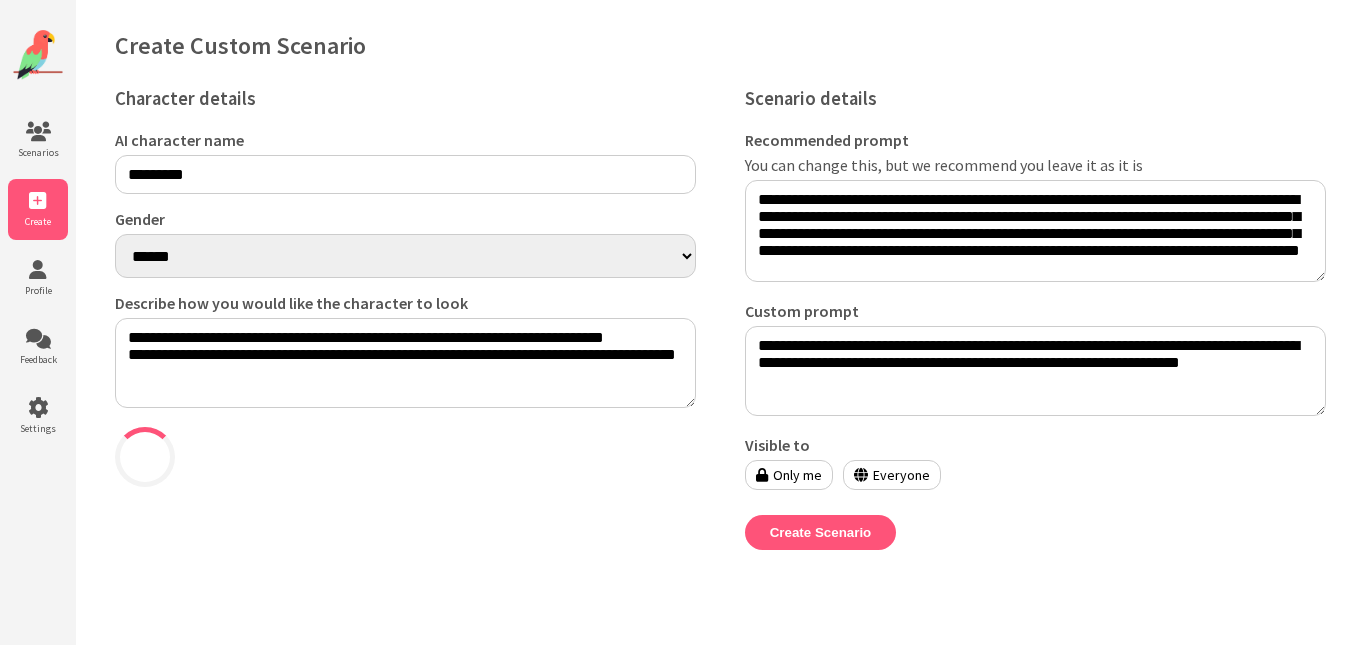 click on "Everyone" at bounding box center [892, 475] 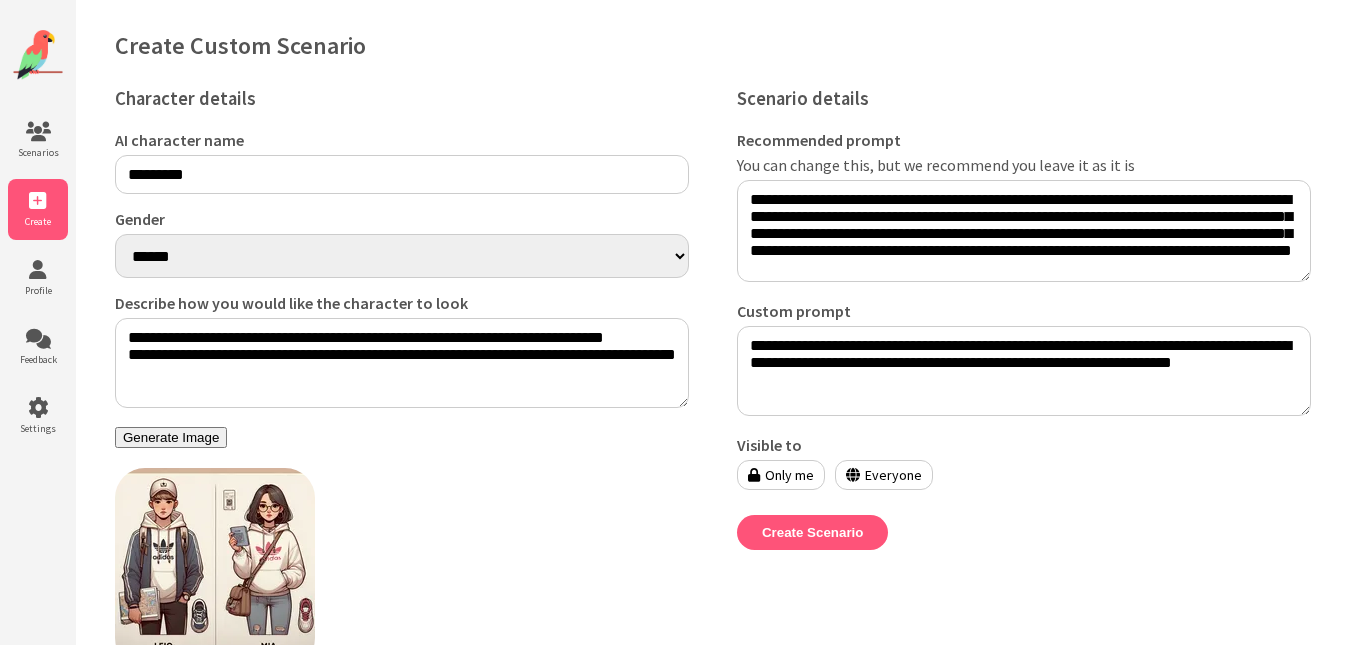 click on "Generate Image" at bounding box center [171, 437] 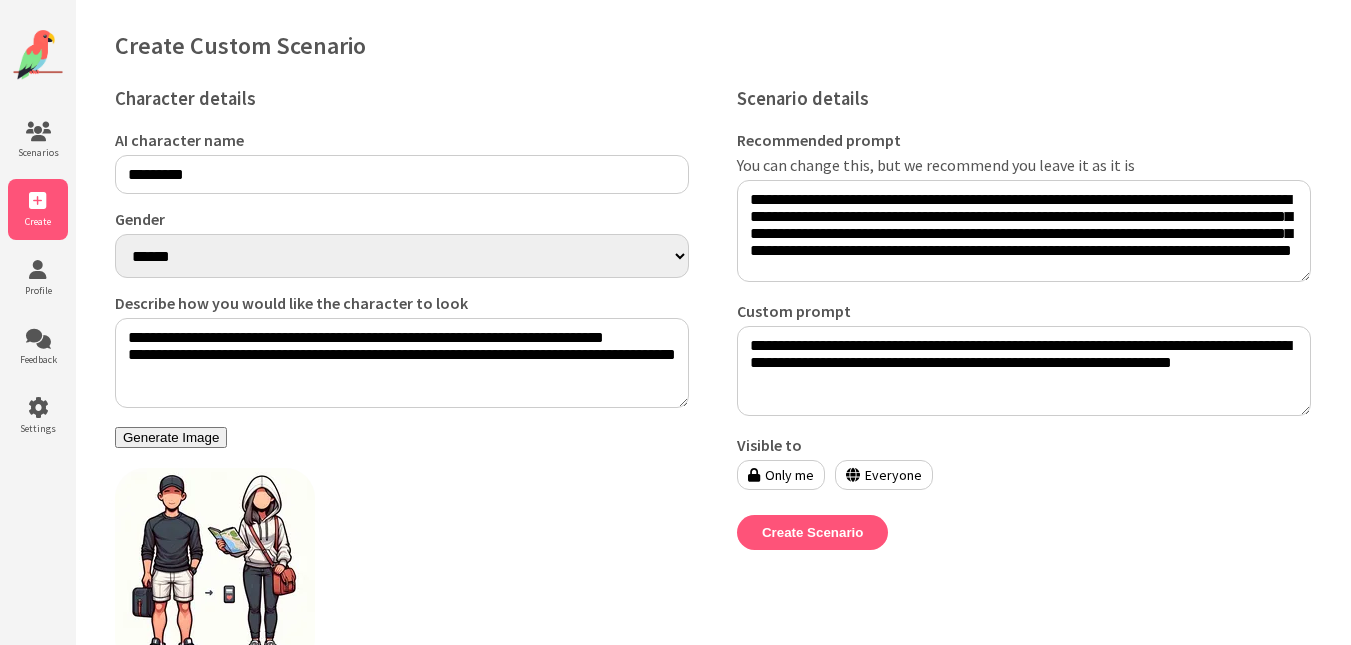 click on "Generate Image" at bounding box center (171, 437) 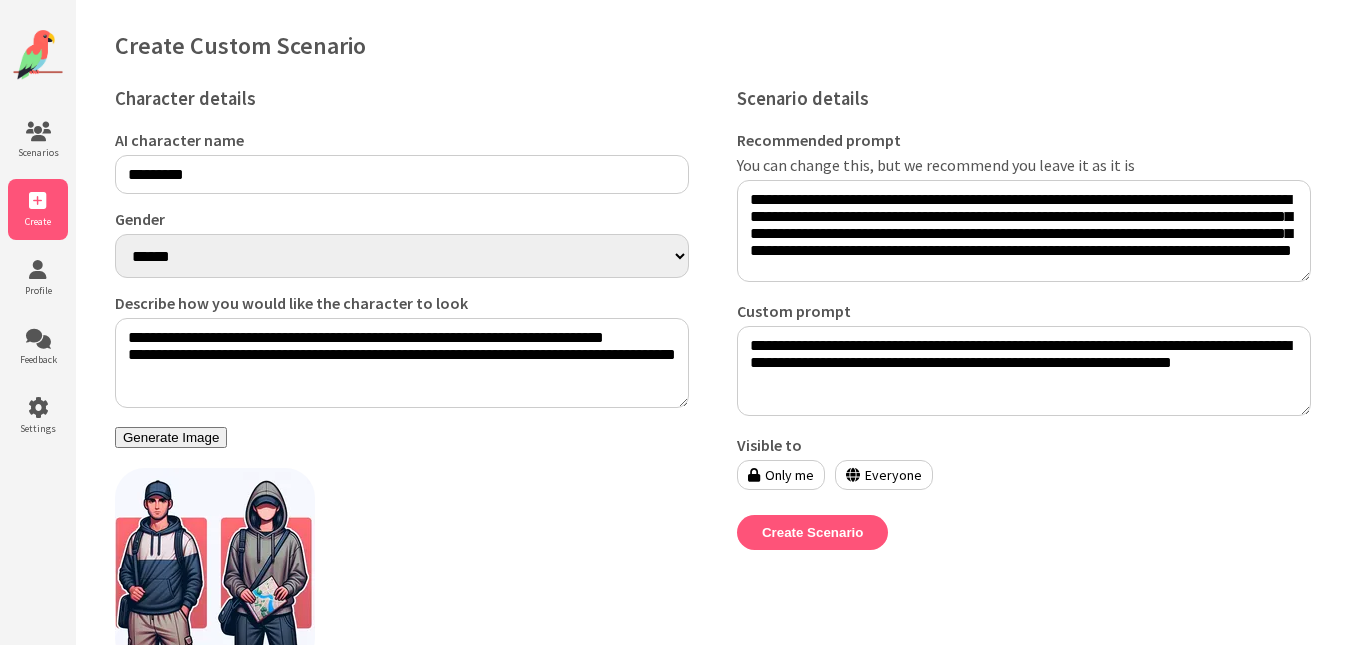 click on "Generate Image" at bounding box center (171, 437) 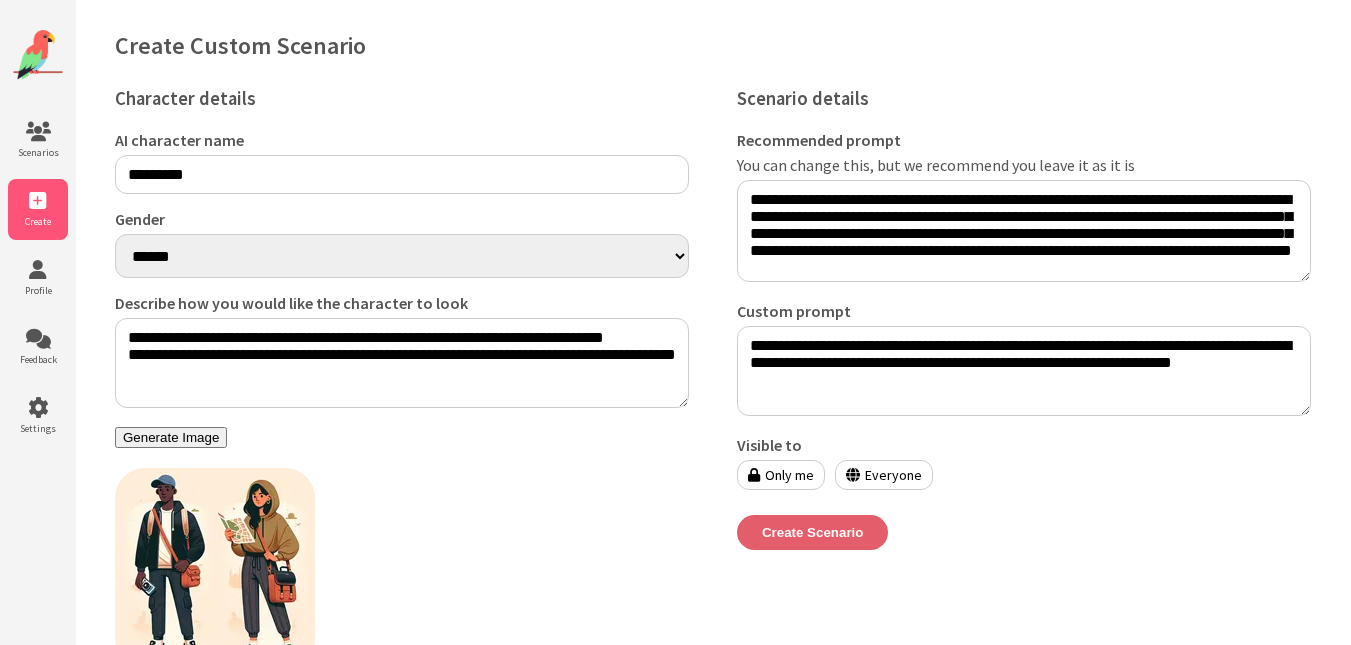 click on "Create Scenario" at bounding box center [813, 532] 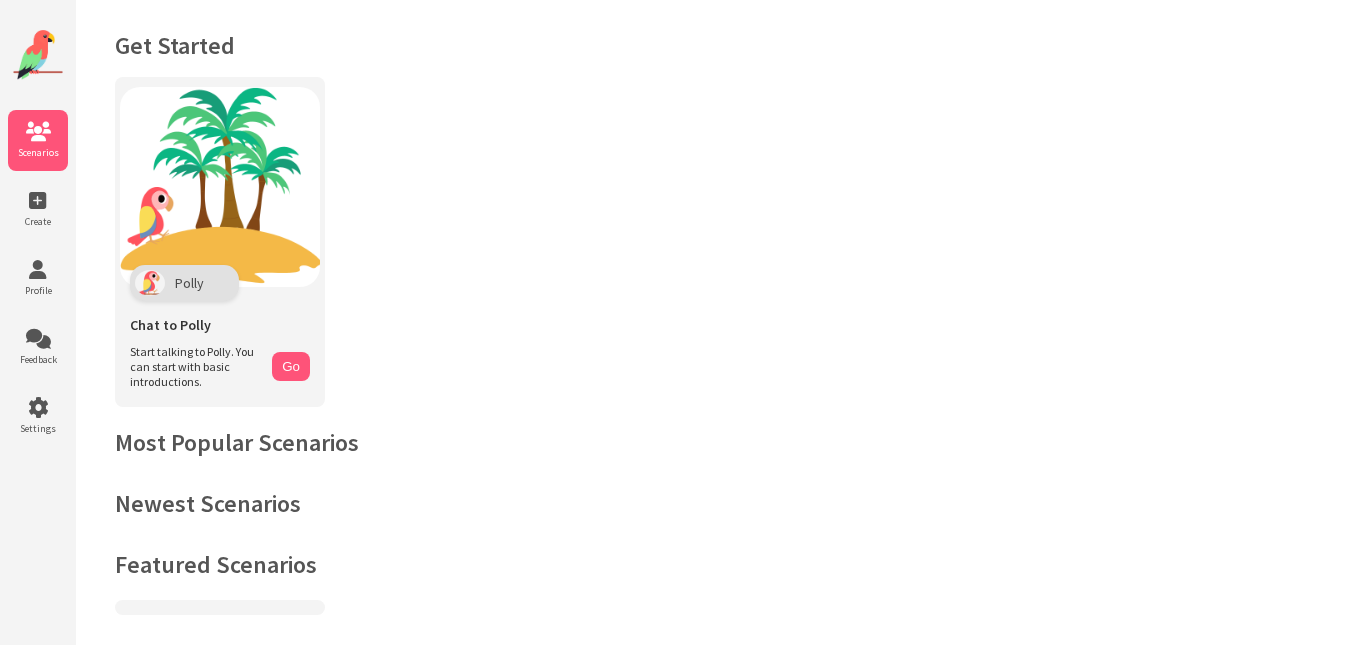 scroll, scrollTop: 0, scrollLeft: 0, axis: both 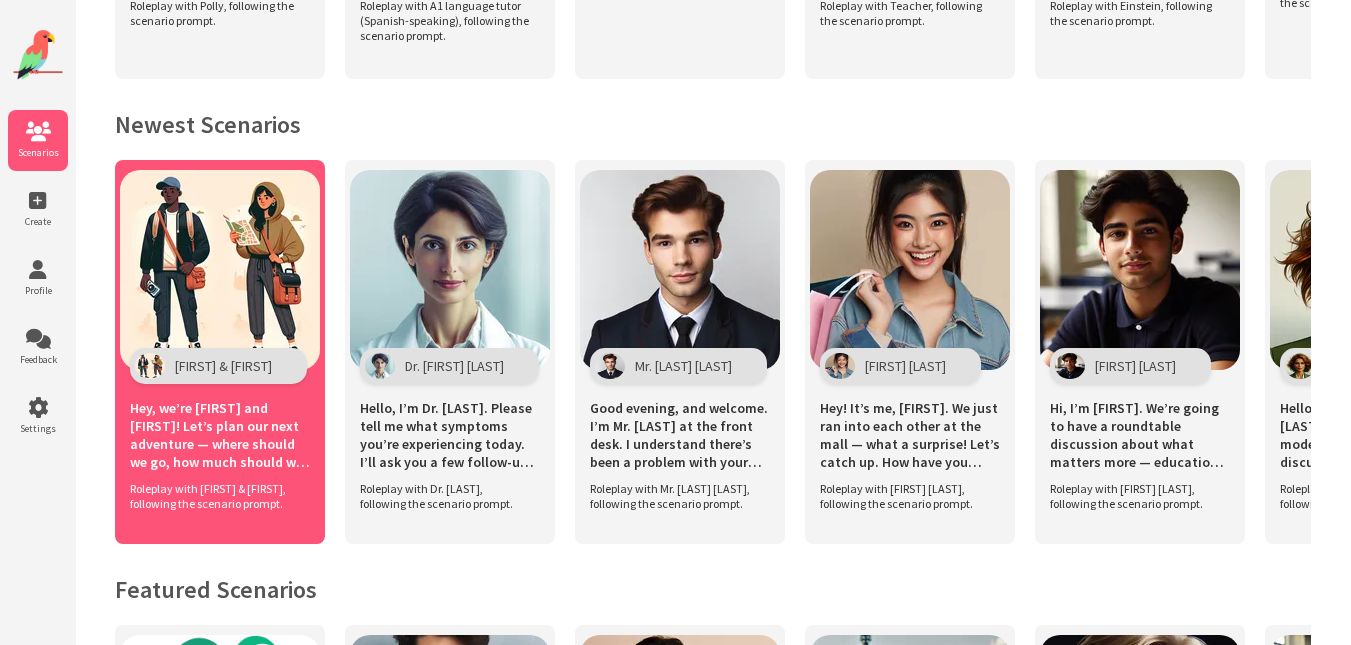 click on "Hey, we’re [FIRST] and [FIRST]! Let’s plan our next adventure — where should we go, how much should we spend, and what should we pack? Ready to plan the best trip ever?" at bounding box center [220, 435] 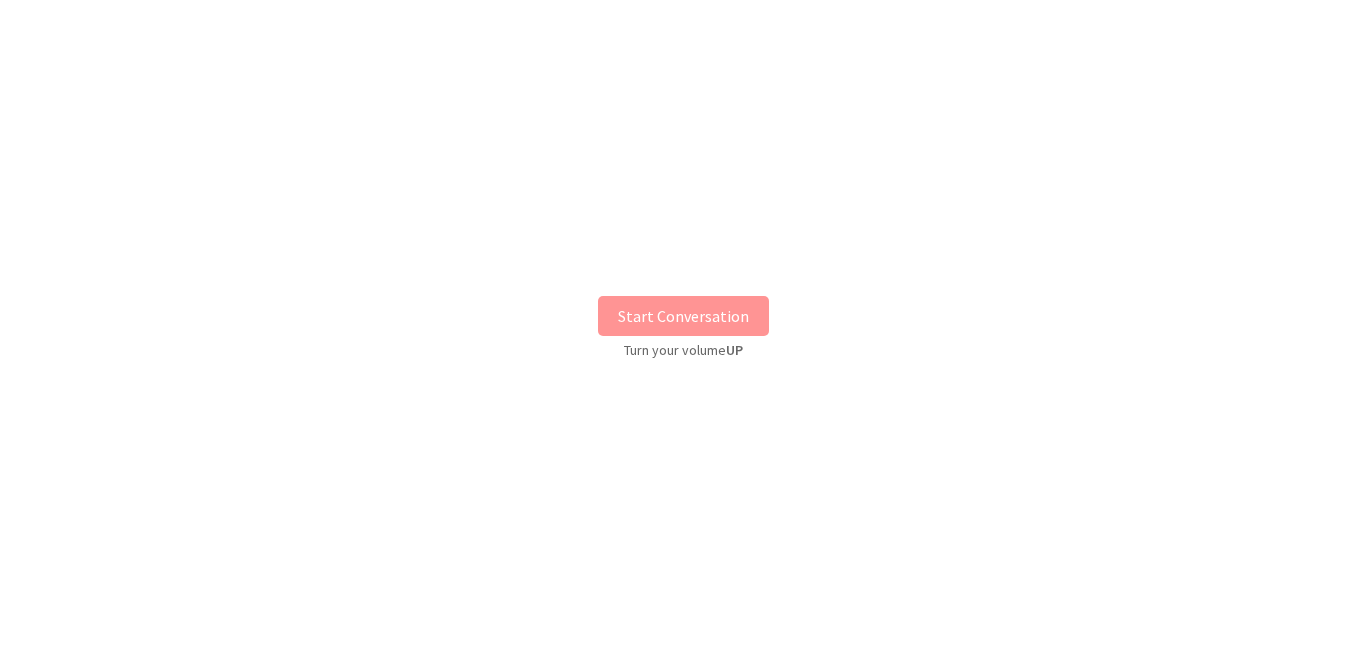scroll, scrollTop: 0, scrollLeft: 0, axis: both 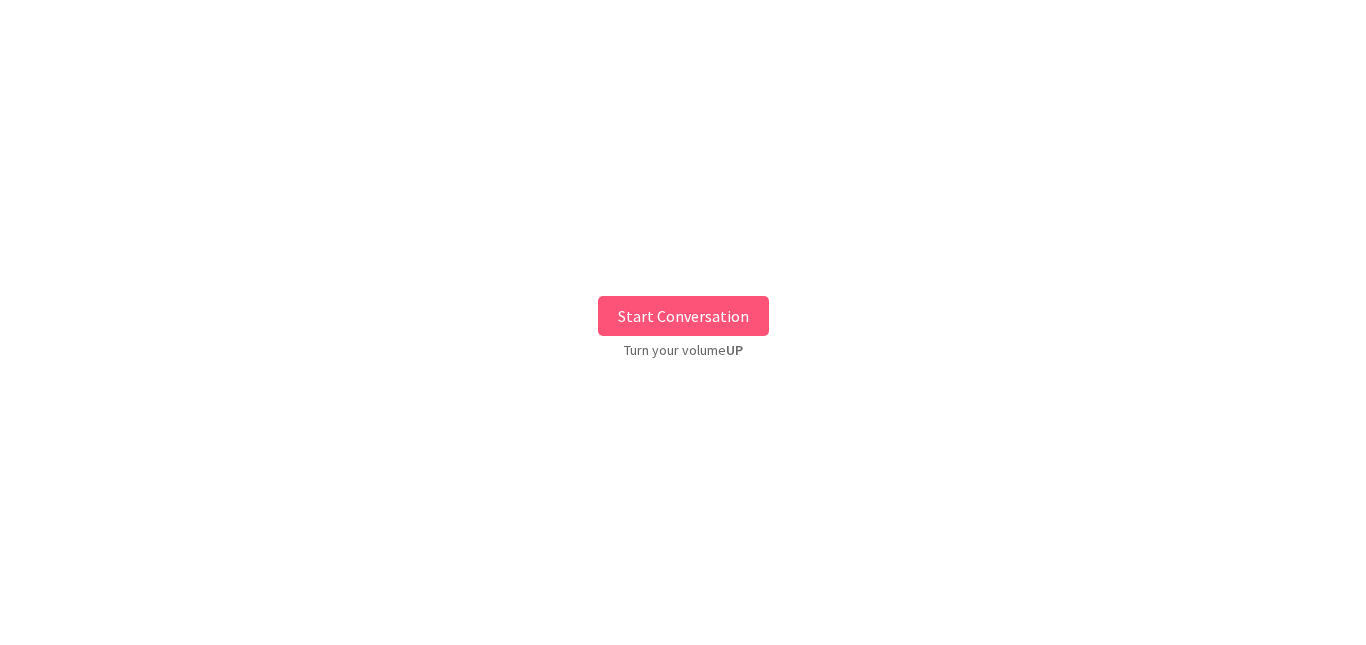 click on "Start Conversation" at bounding box center [683, 316] 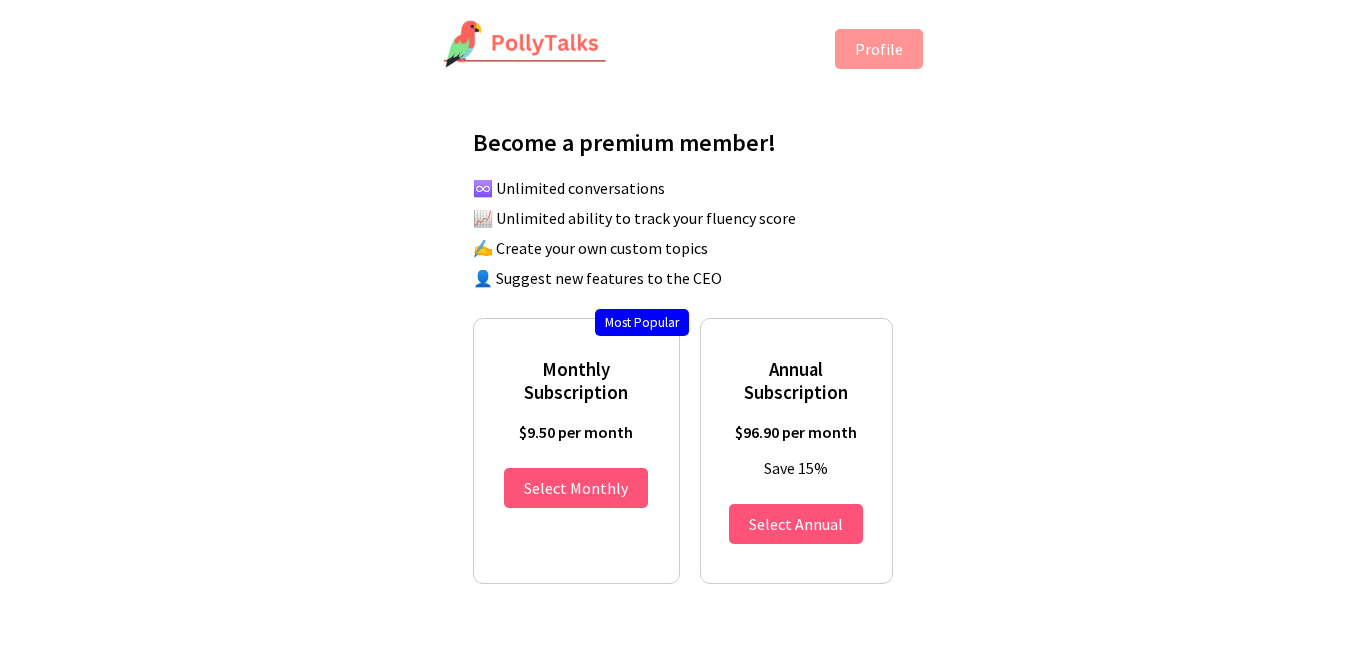 scroll, scrollTop: 0, scrollLeft: 0, axis: both 